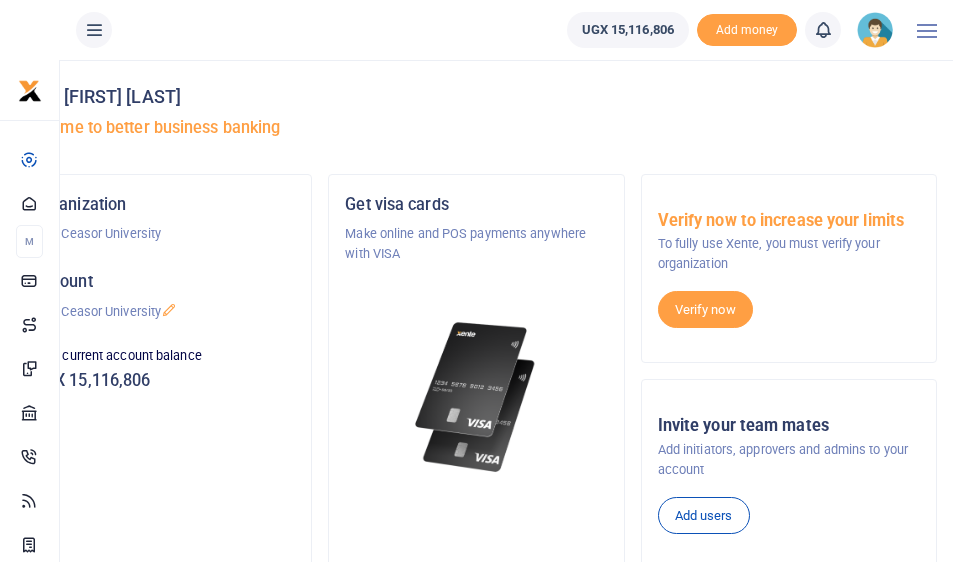 scroll, scrollTop: 0, scrollLeft: 0, axis: both 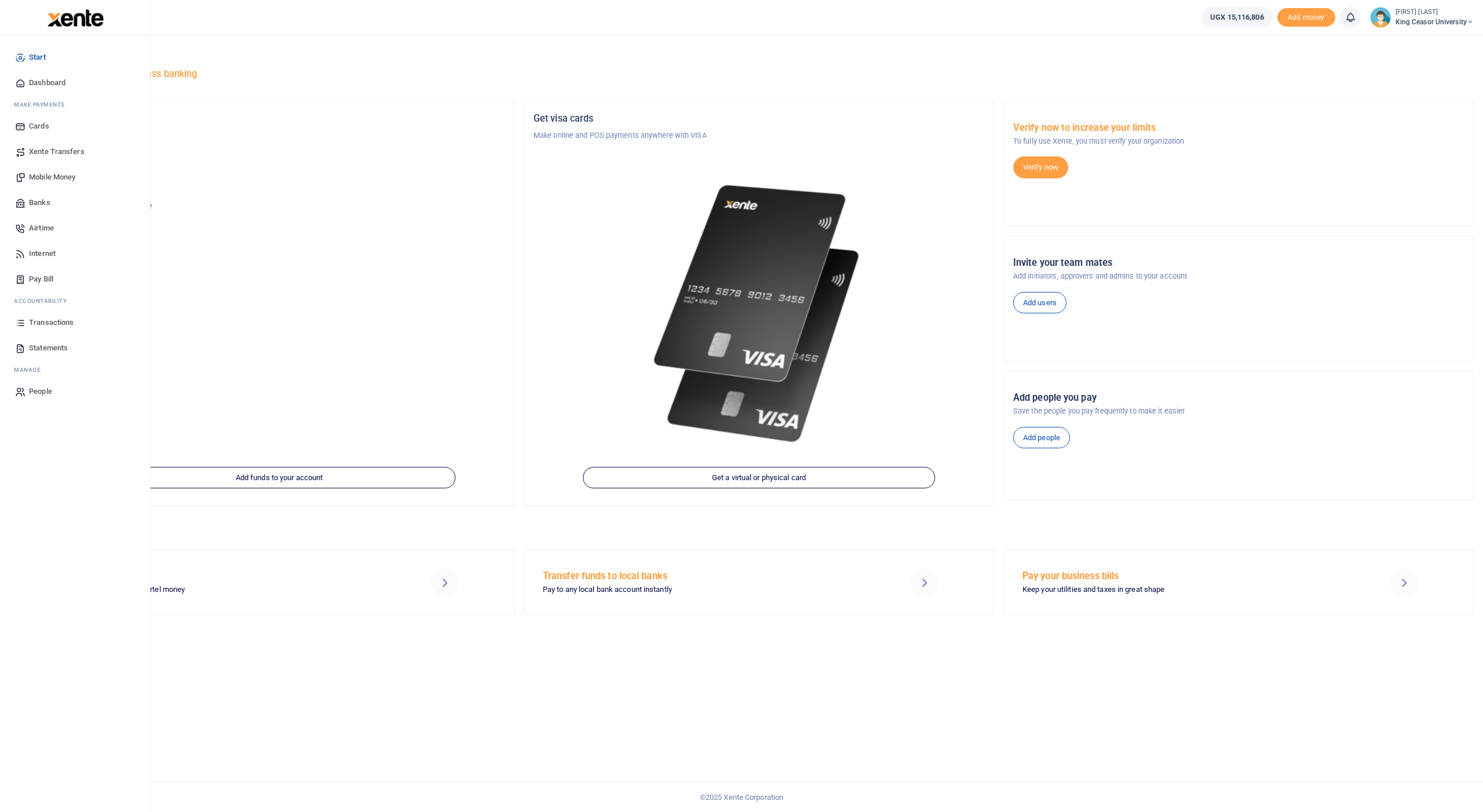 click on "Mobile Money" at bounding box center (52, 177) 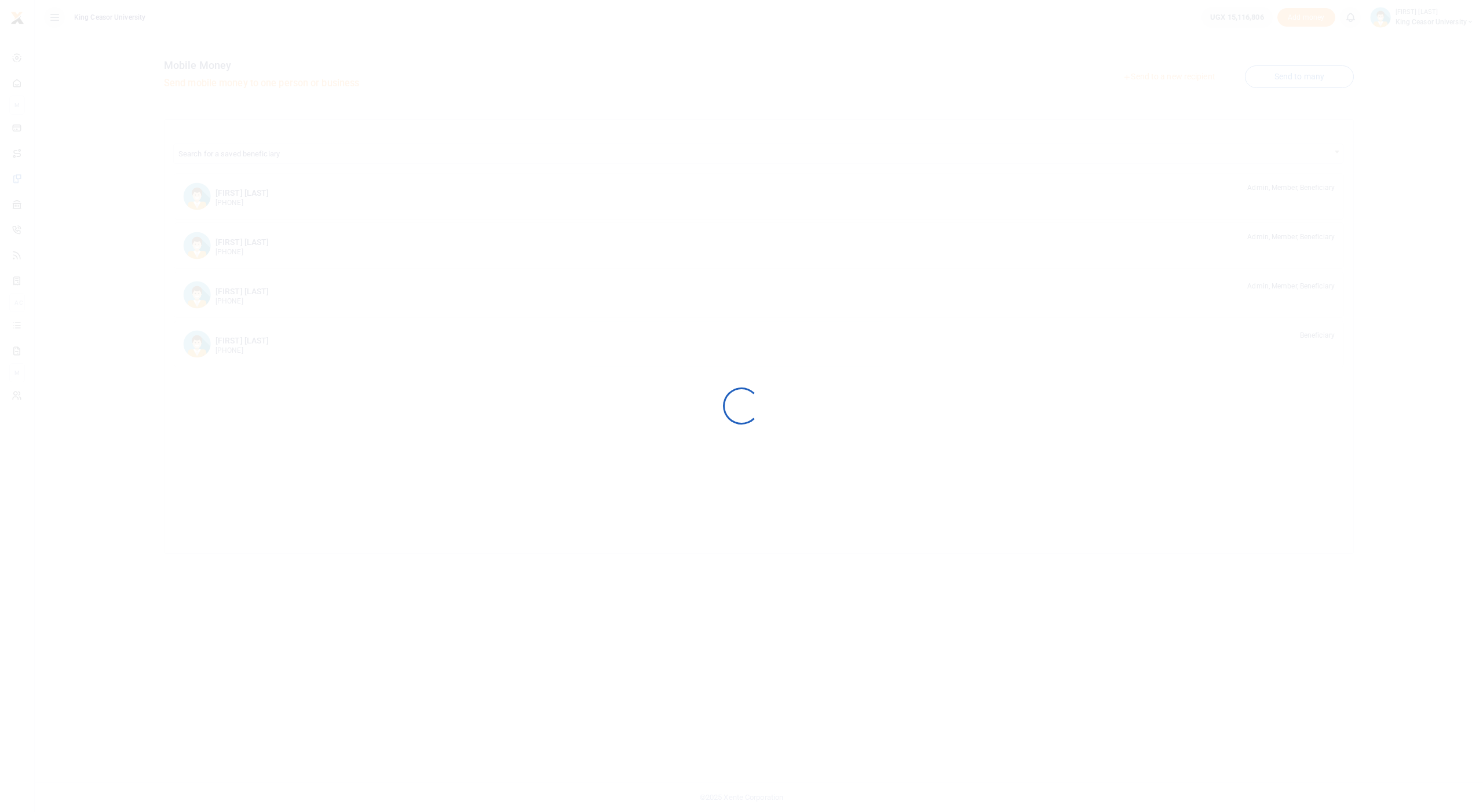 scroll, scrollTop: 0, scrollLeft: 0, axis: both 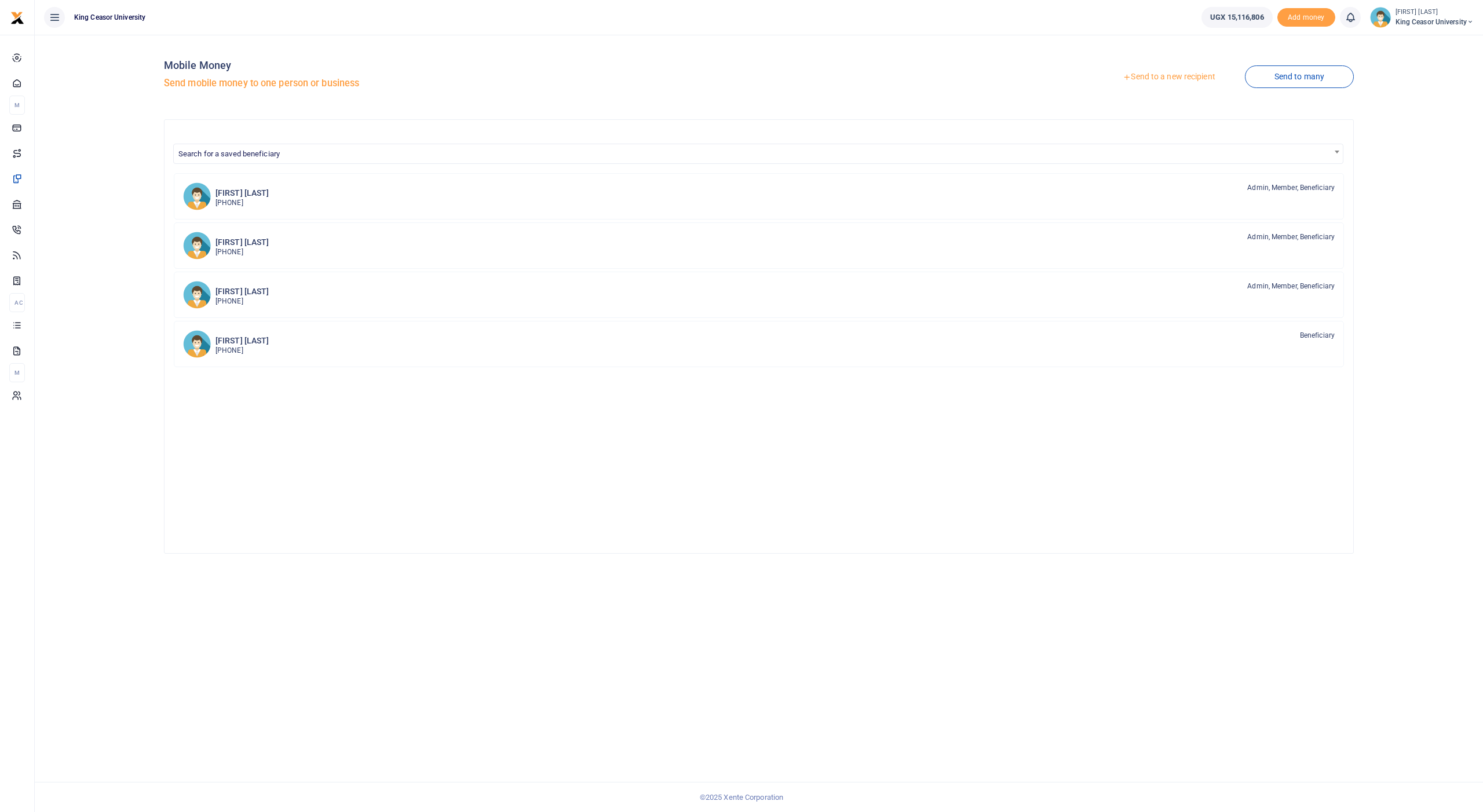 click on "Send to a new recipient" at bounding box center [1168, 77] 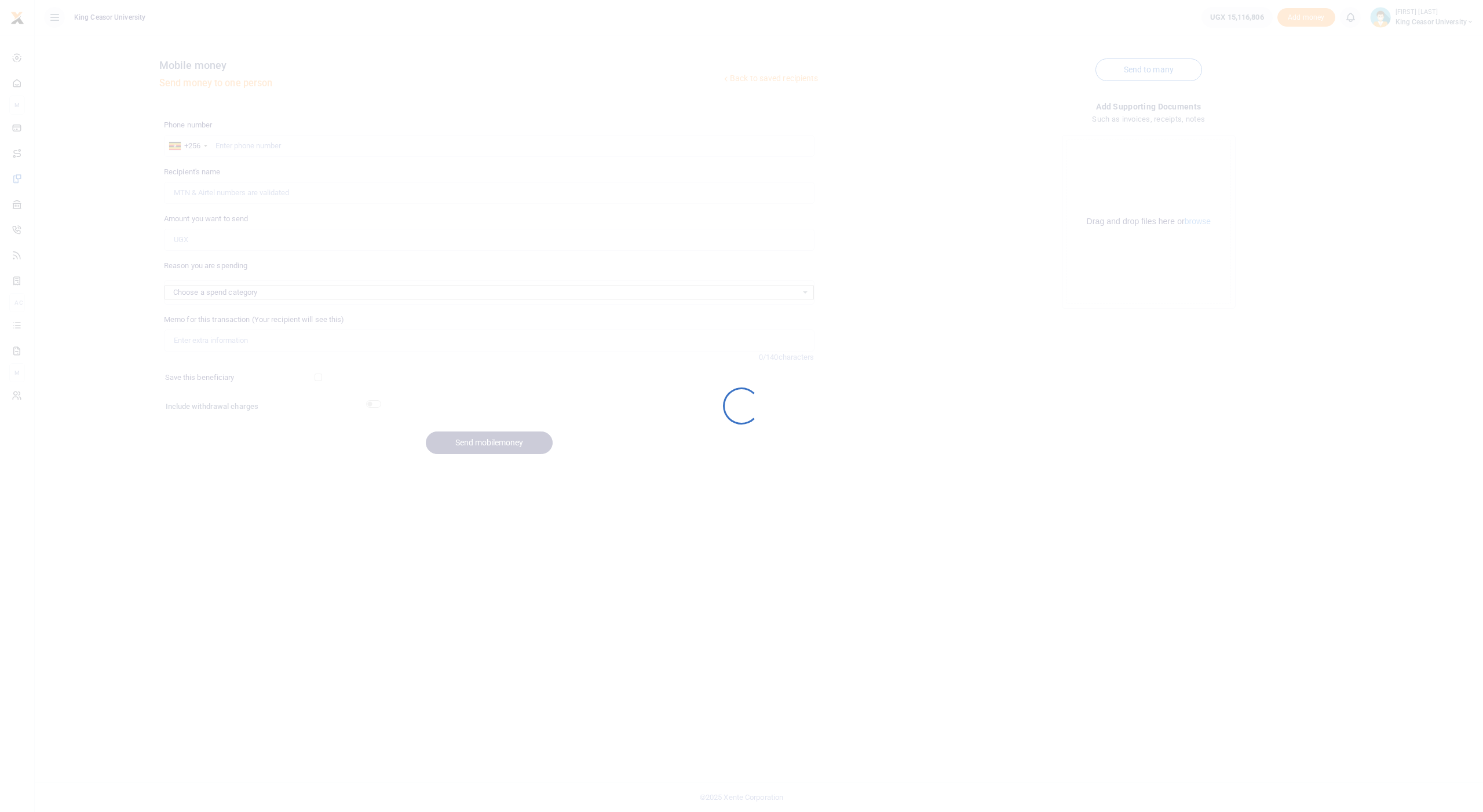 scroll, scrollTop: 0, scrollLeft: 0, axis: both 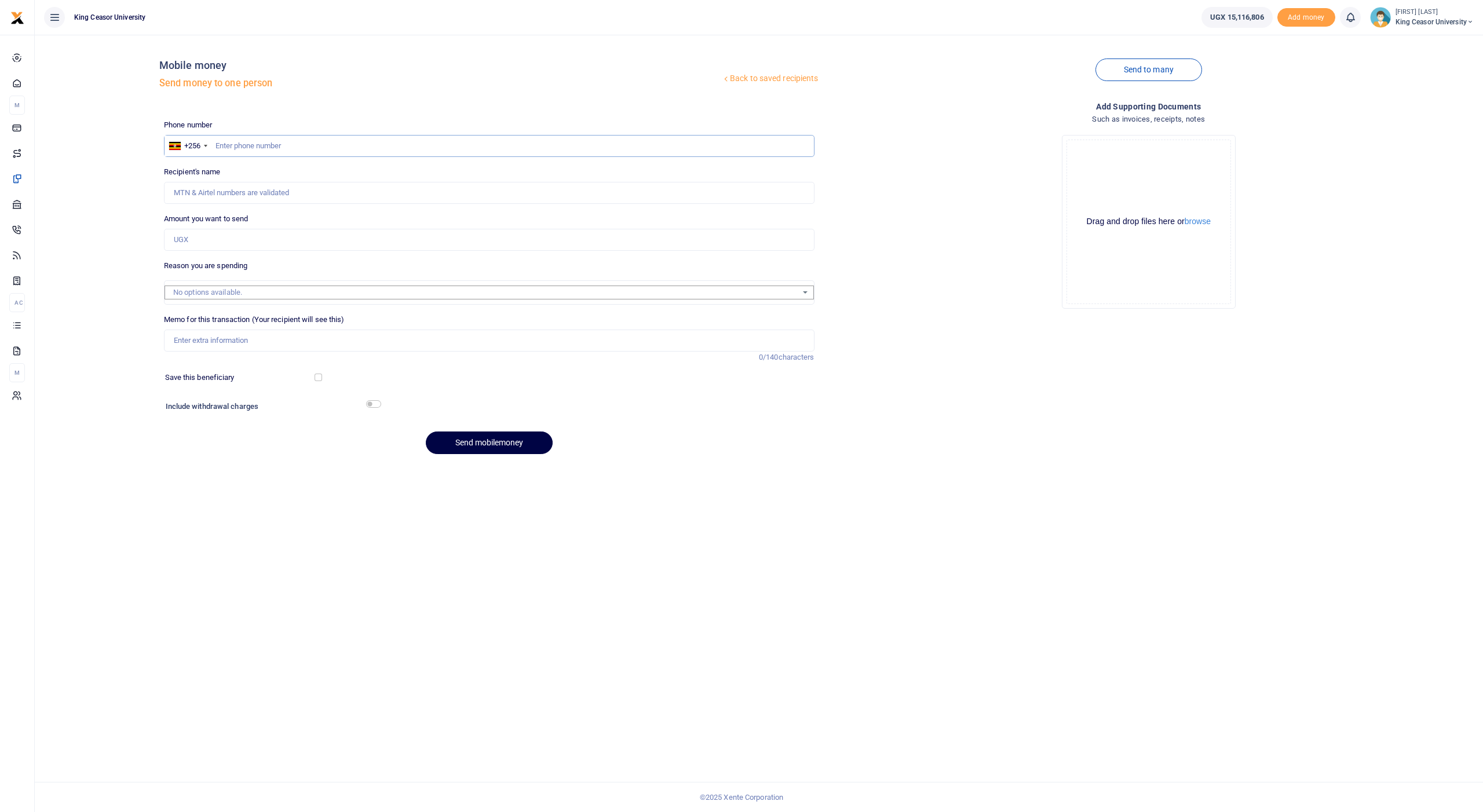 click at bounding box center [489, 146] 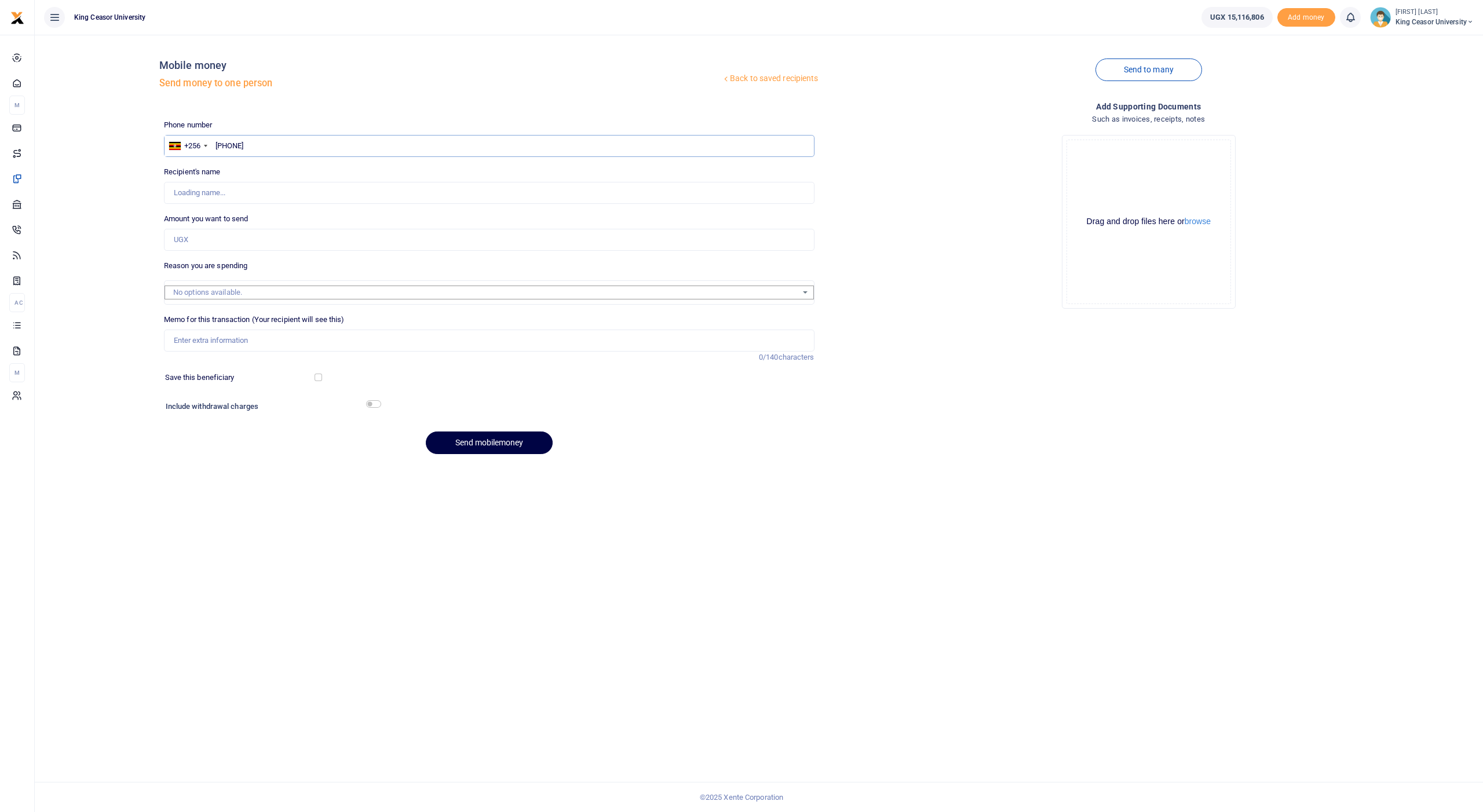 type on "701396292" 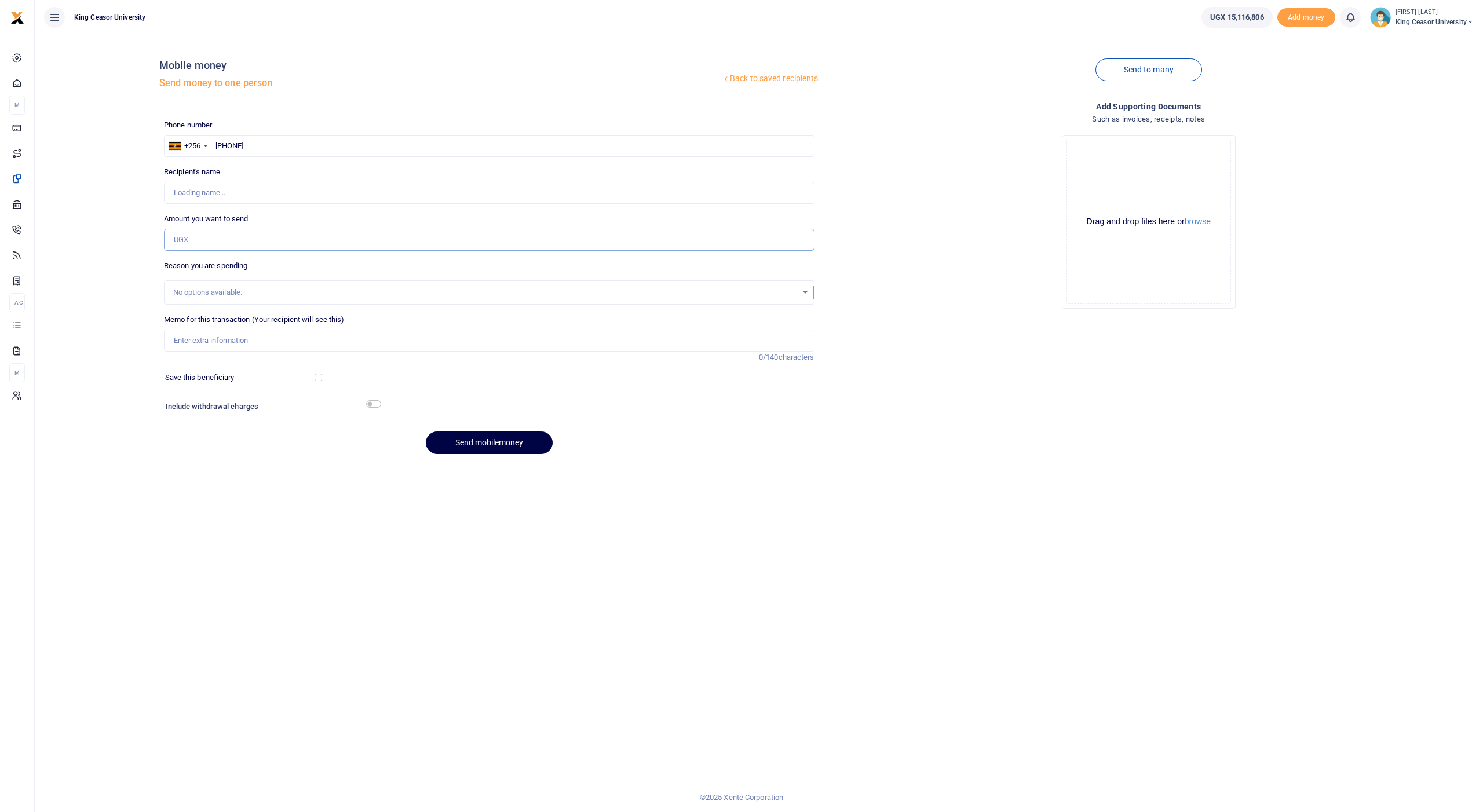 click on "Amount you want to send" at bounding box center (489, 240) 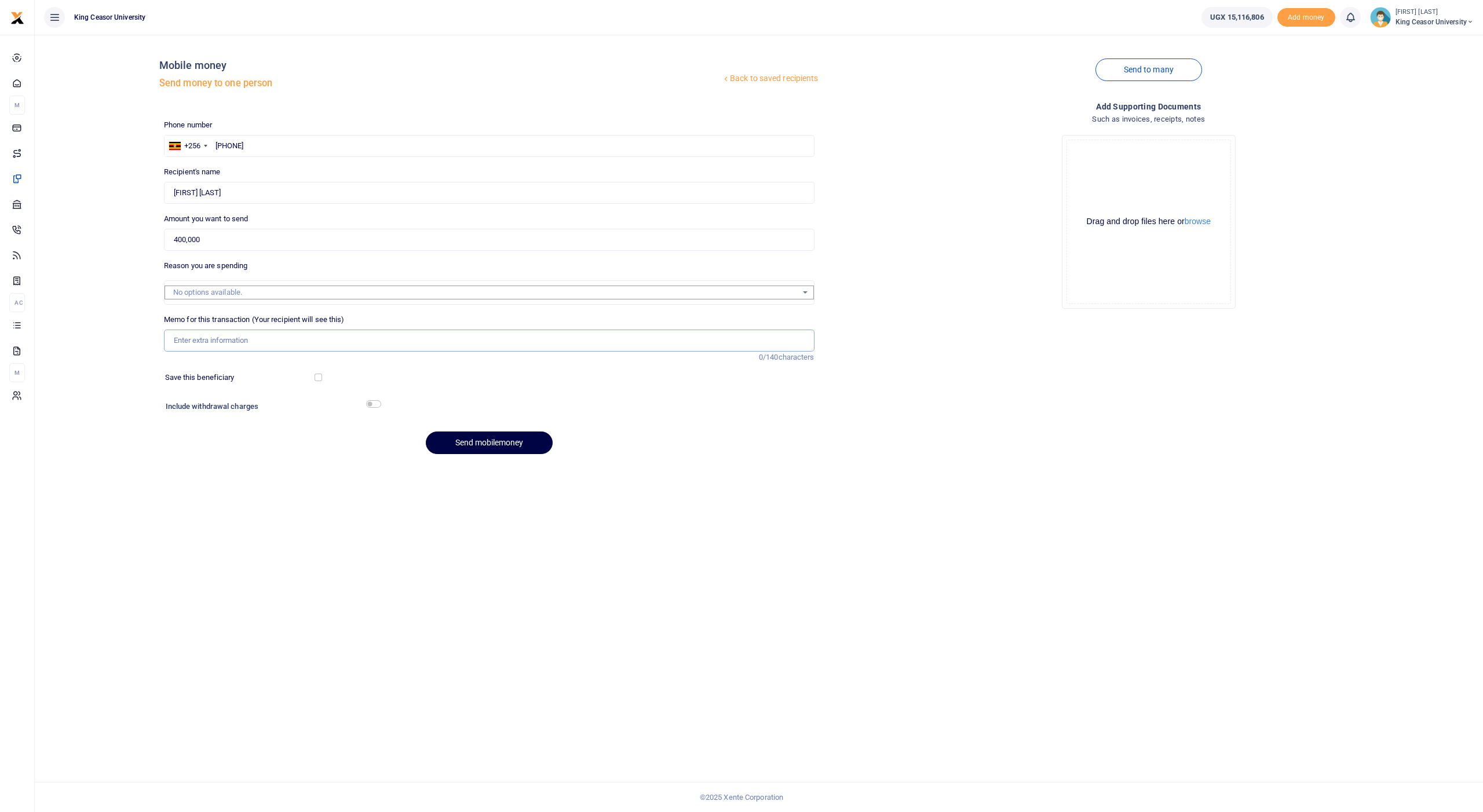 click on "Memo for this transaction (Your recipient will see this)" at bounding box center (489, 341) 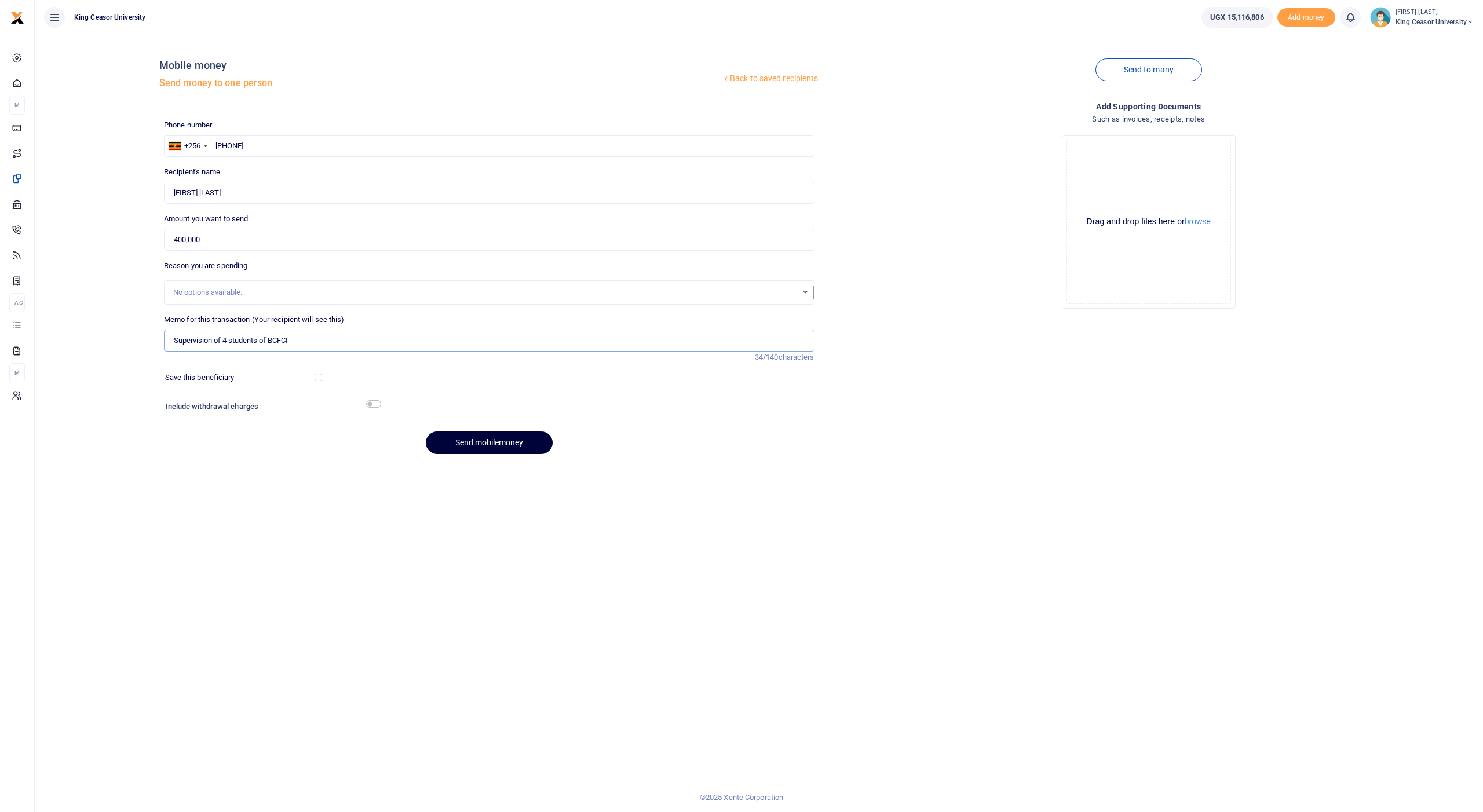 type on "Supervision of 4 students of BCFCI" 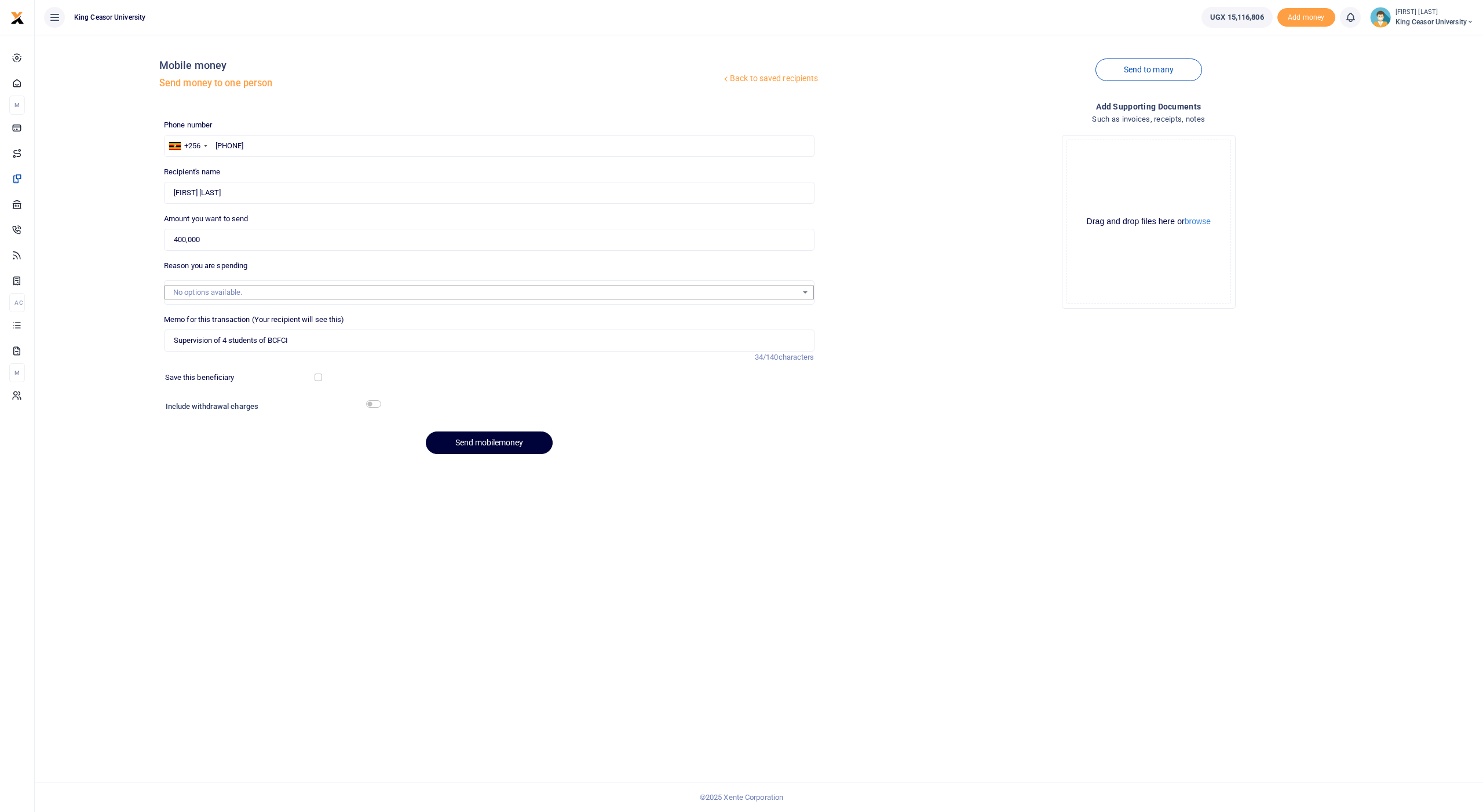 click on "Send mobilemoney" at bounding box center [489, 442] 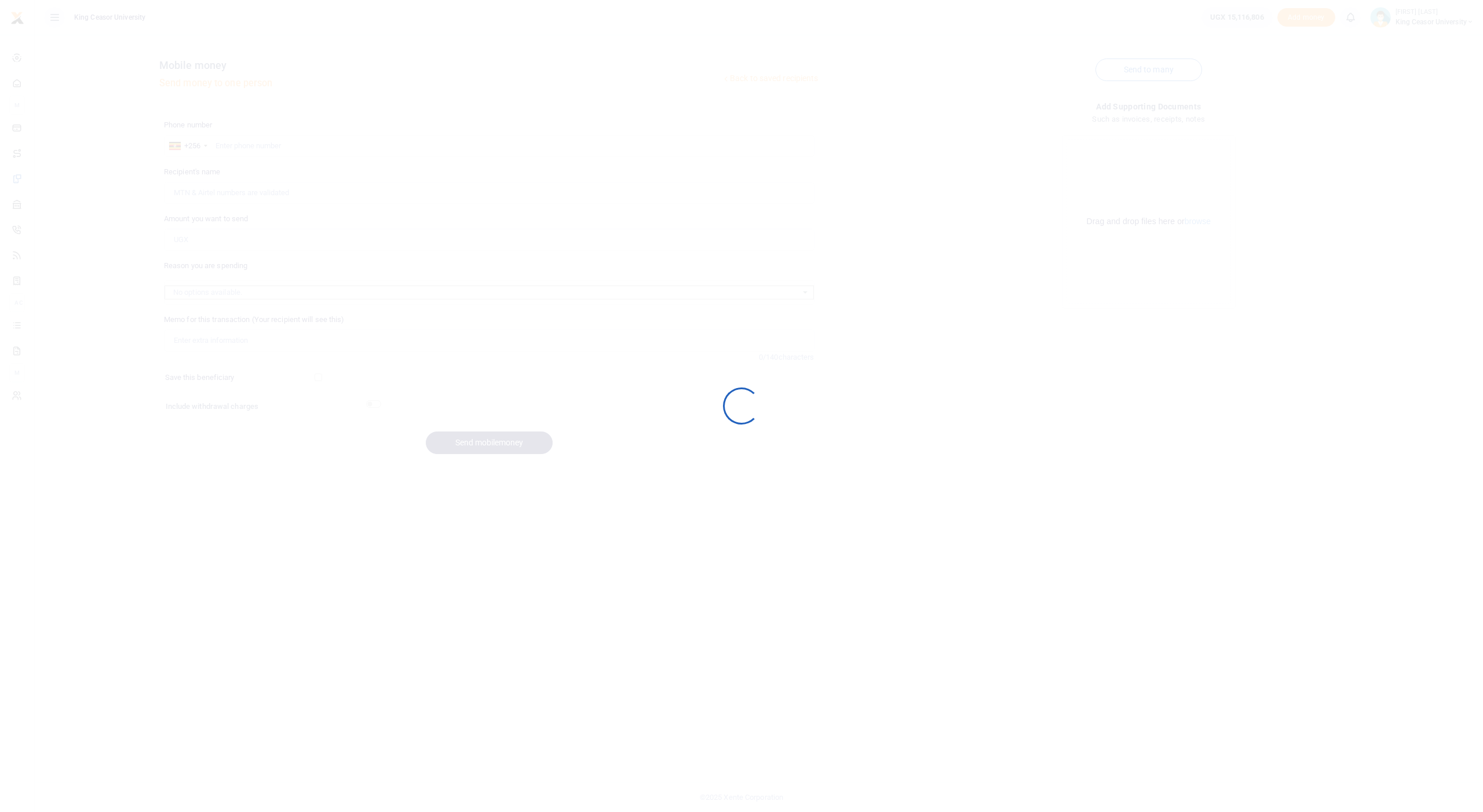 scroll, scrollTop: 0, scrollLeft: 0, axis: both 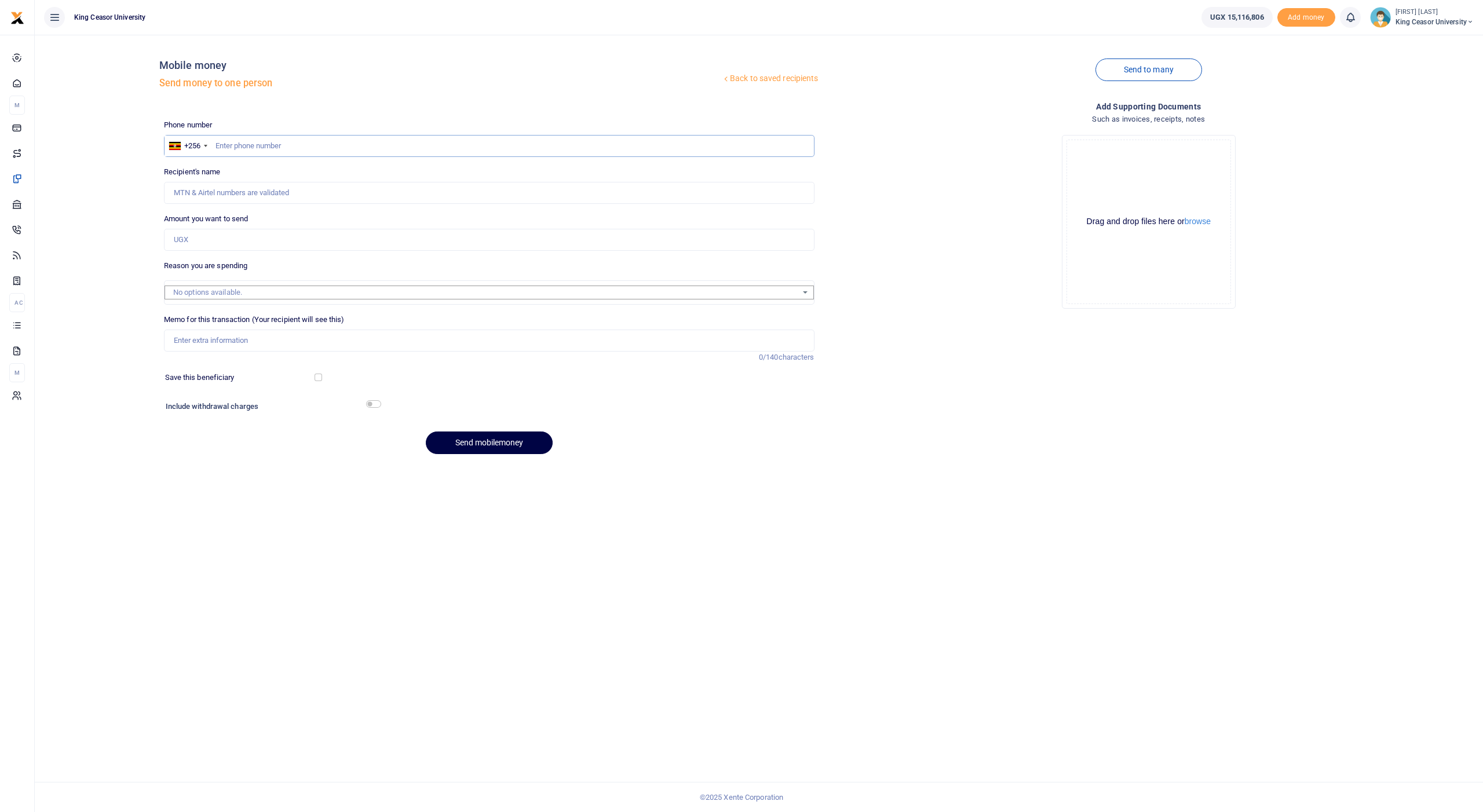 click at bounding box center [489, 146] 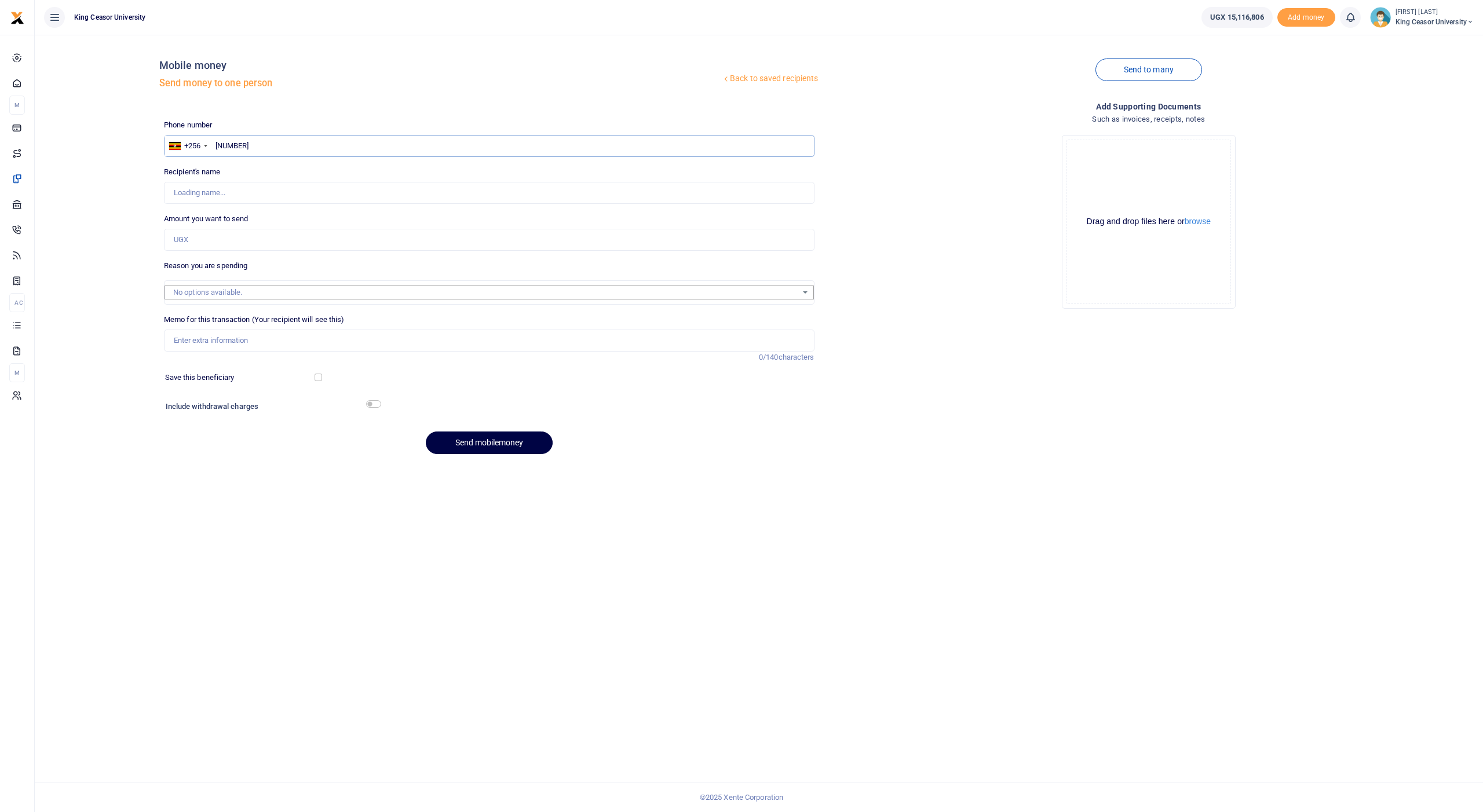 type on "751028787" 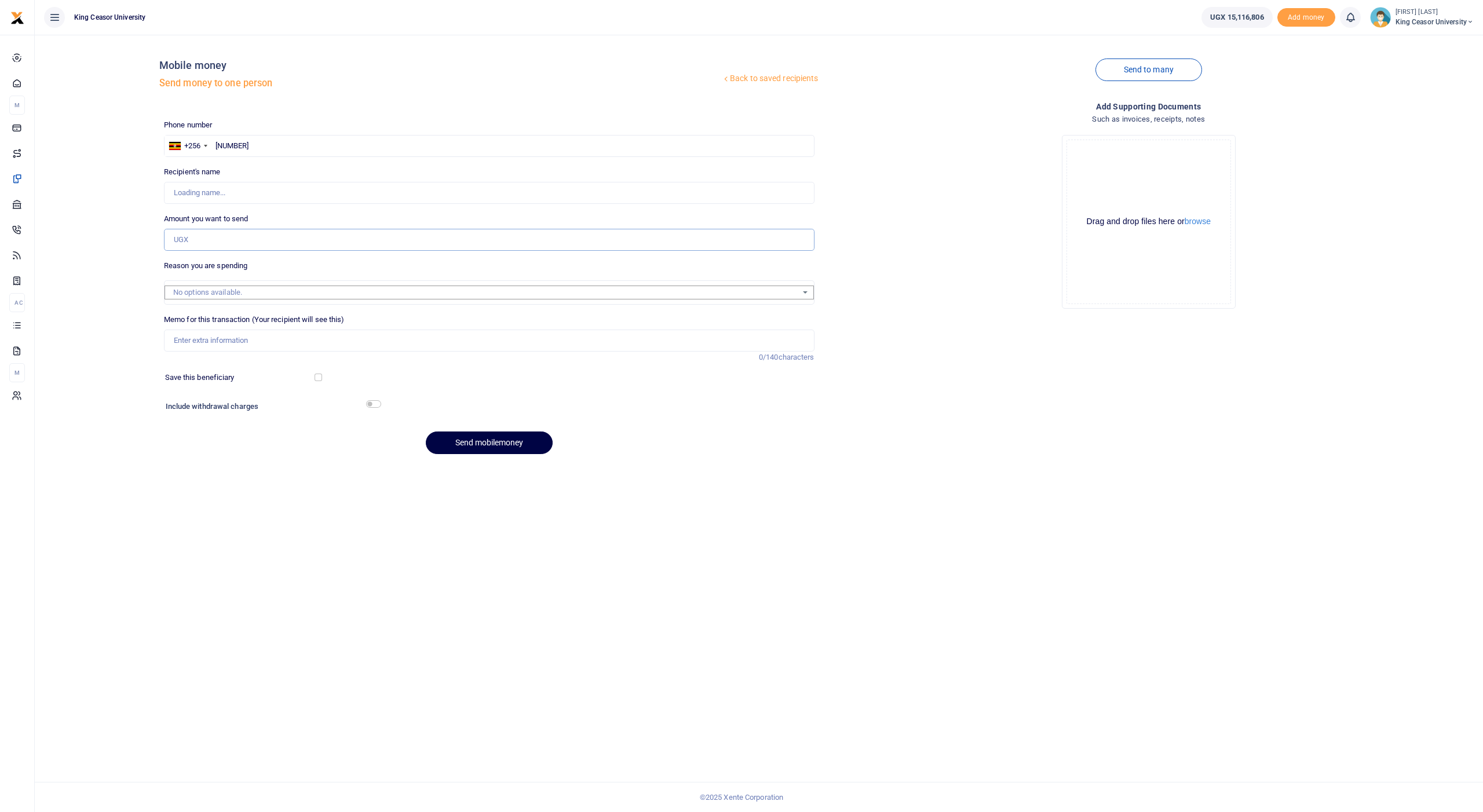 click on "Amount you want to send" at bounding box center (489, 240) 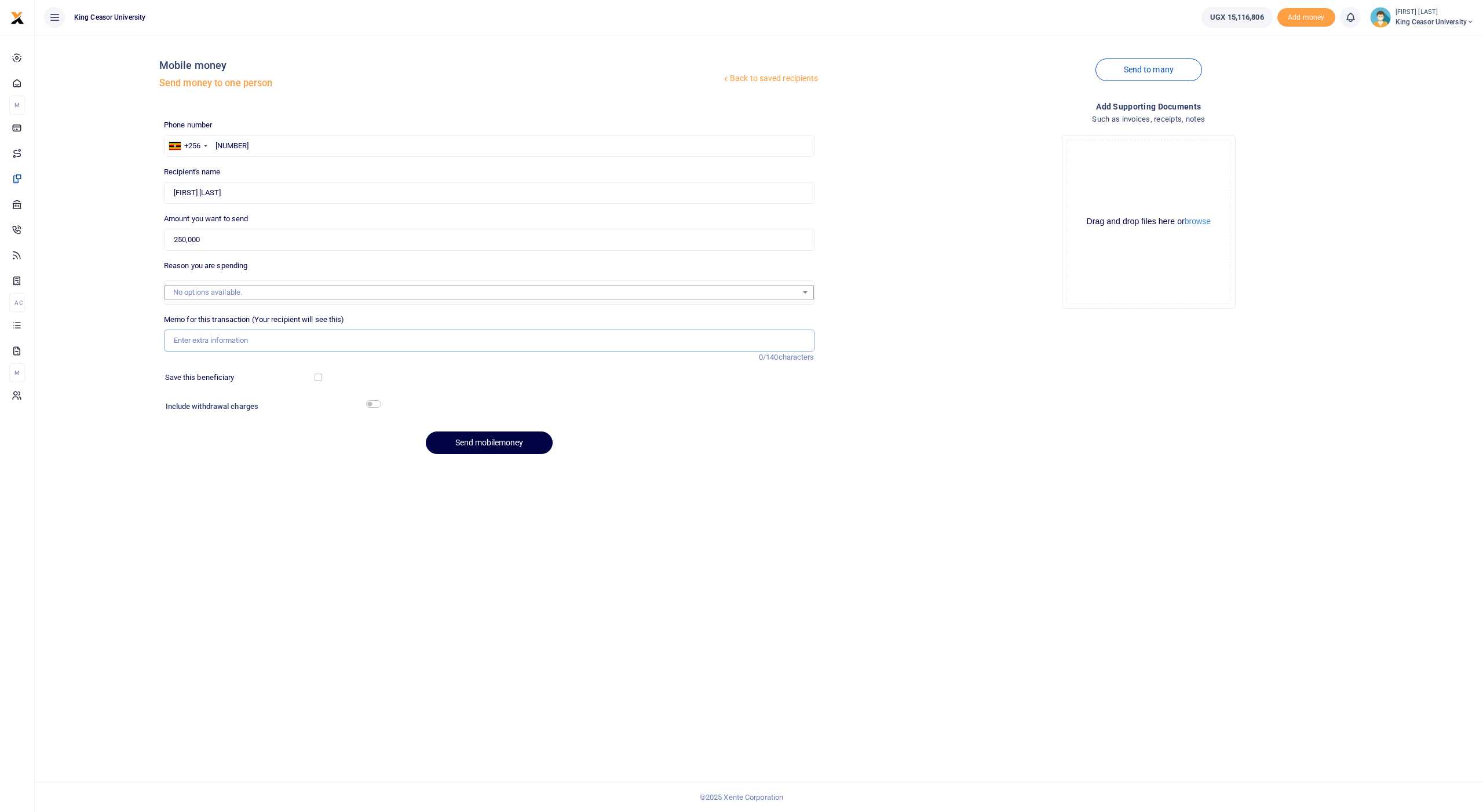 click on "Memo for this transaction (Your recipient will see this)" at bounding box center (489, 341) 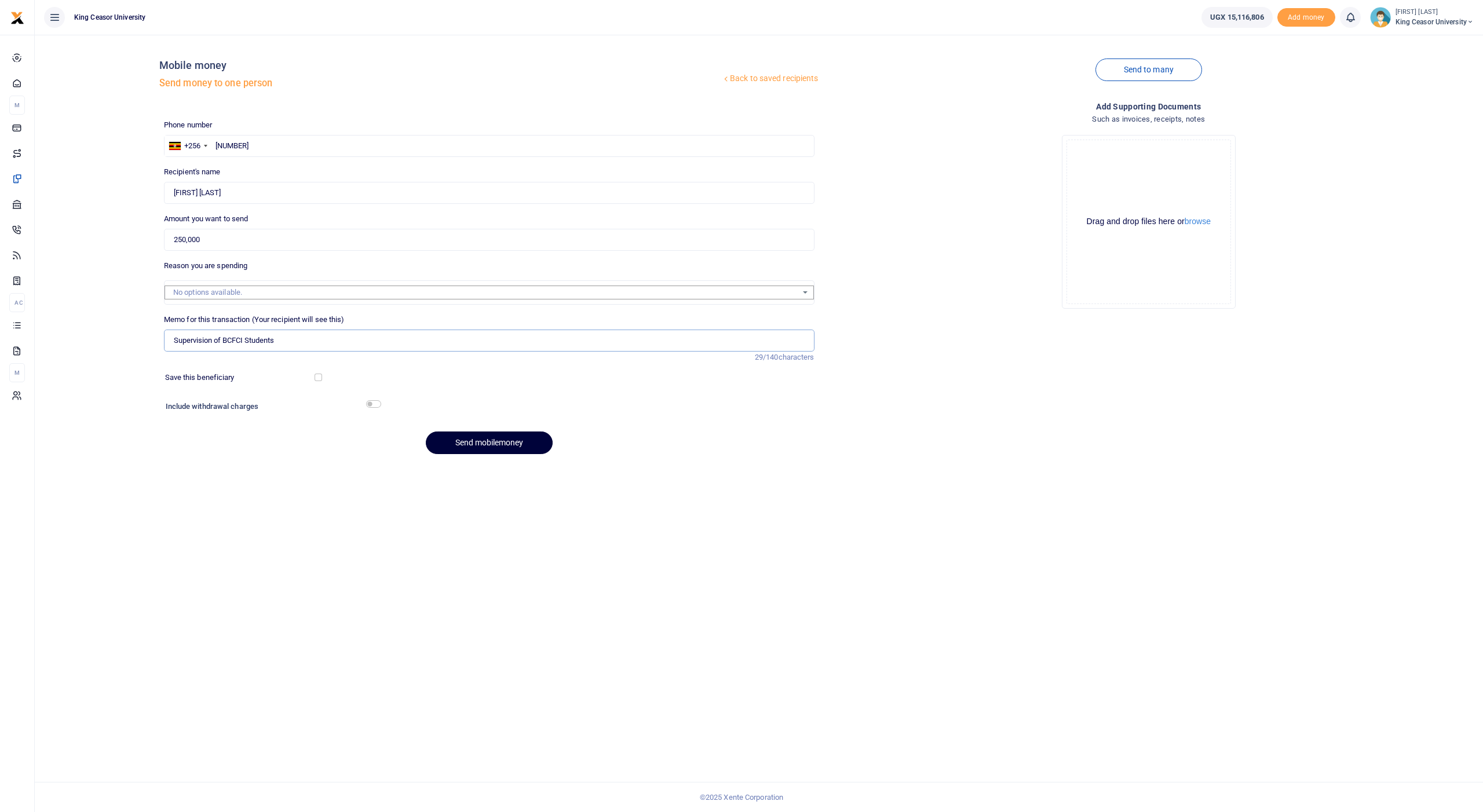 type on "Supervision of BCFCI Students" 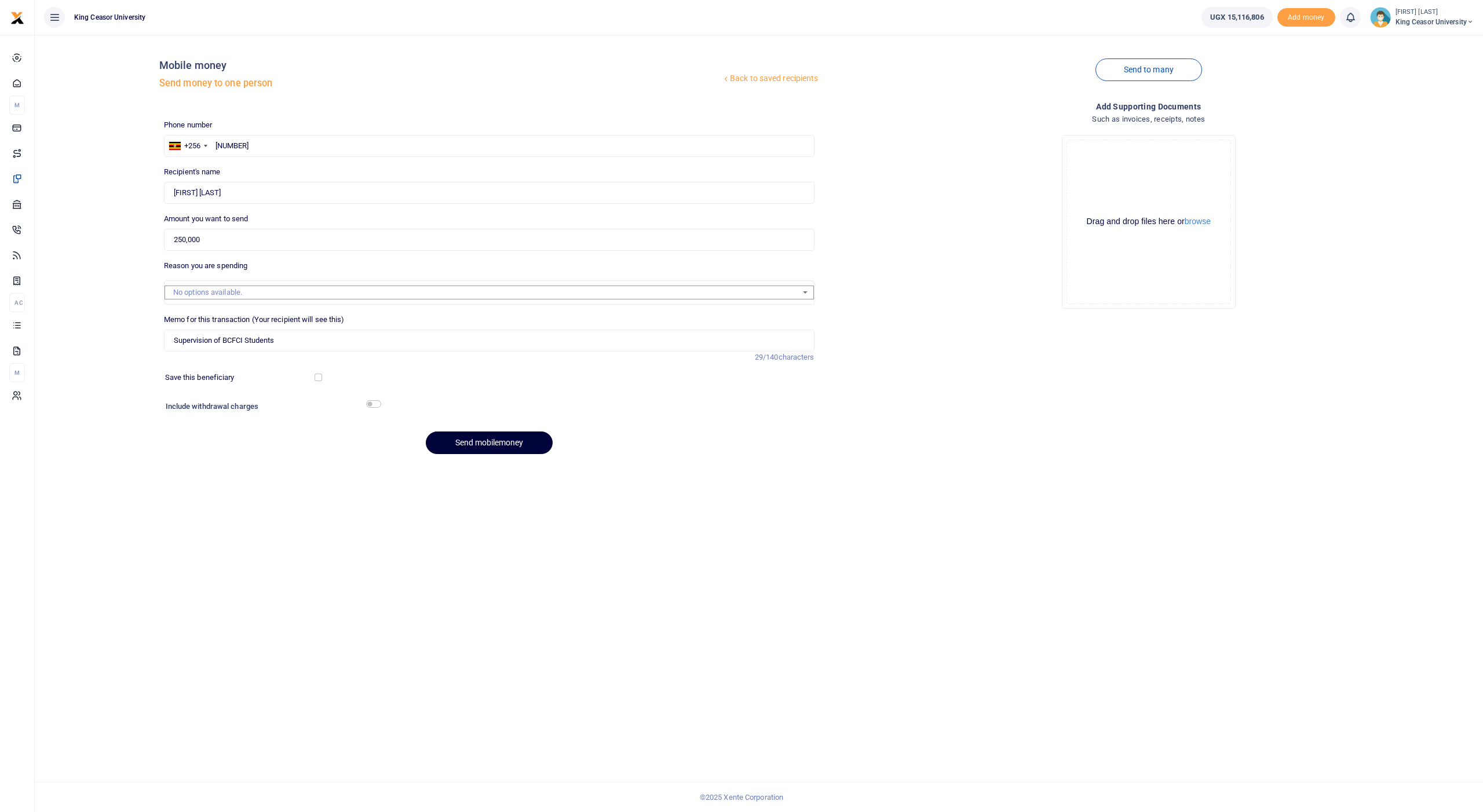 click on "Send mobilemoney" at bounding box center (489, 442) 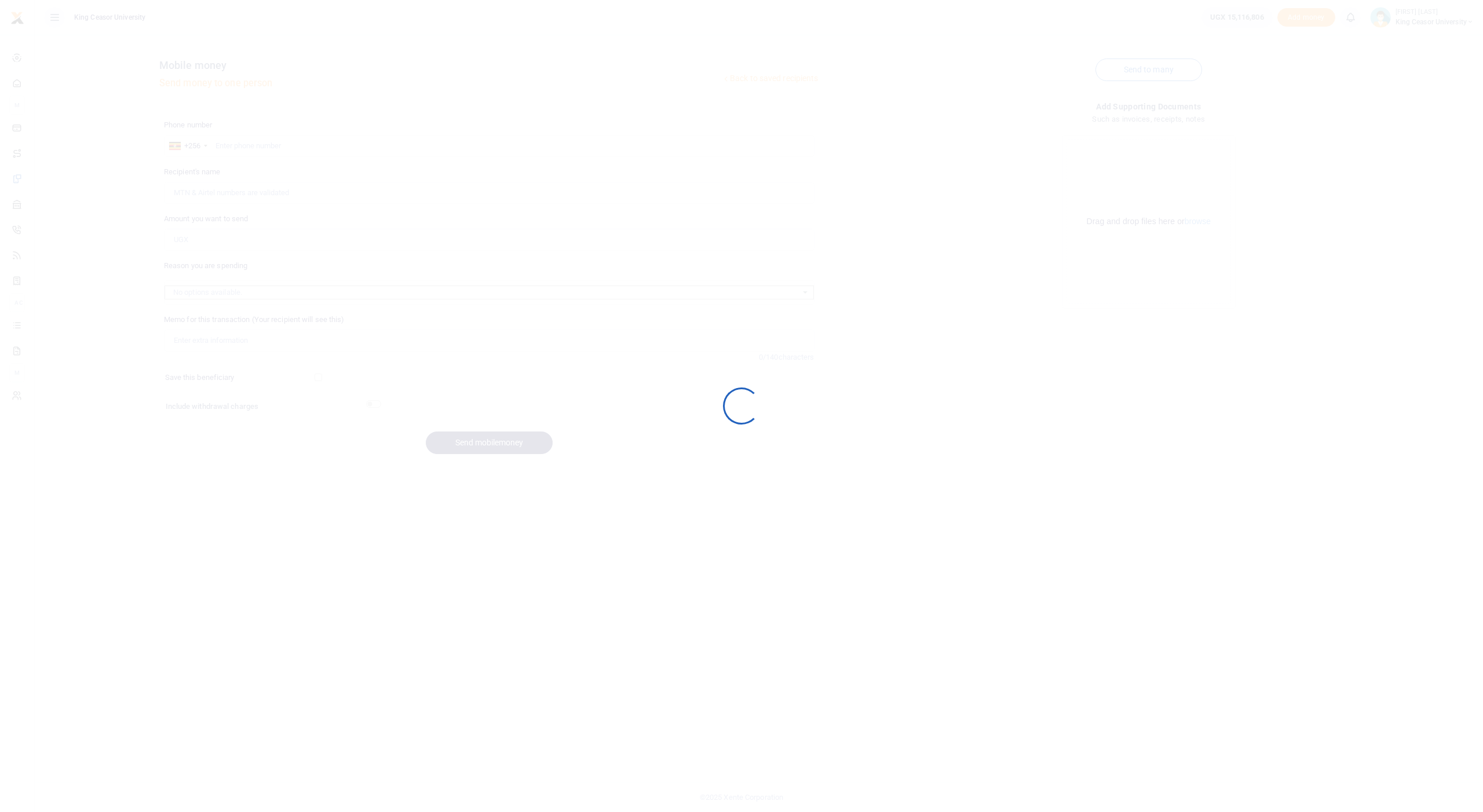 scroll, scrollTop: 0, scrollLeft: 0, axis: both 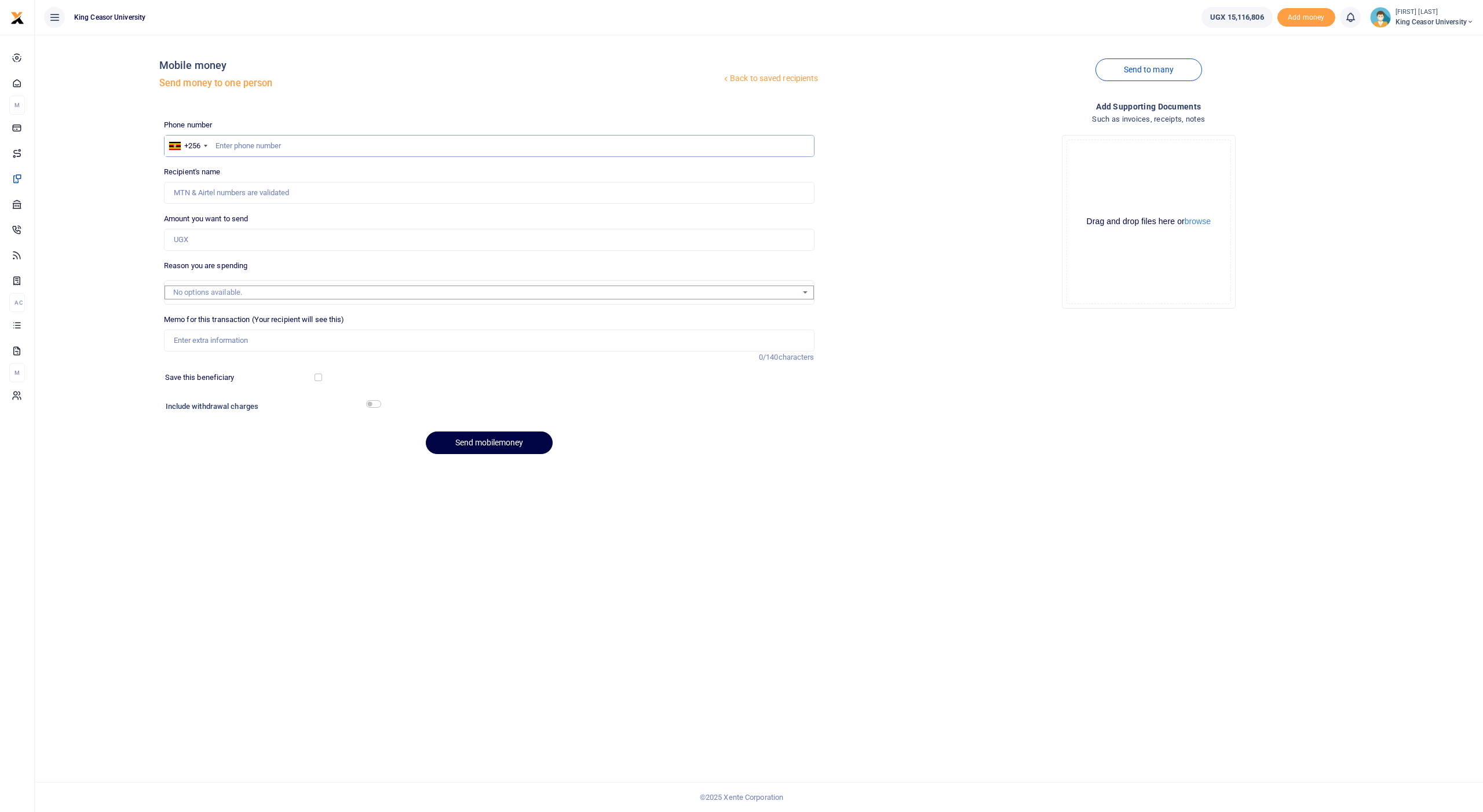 click at bounding box center (489, 146) 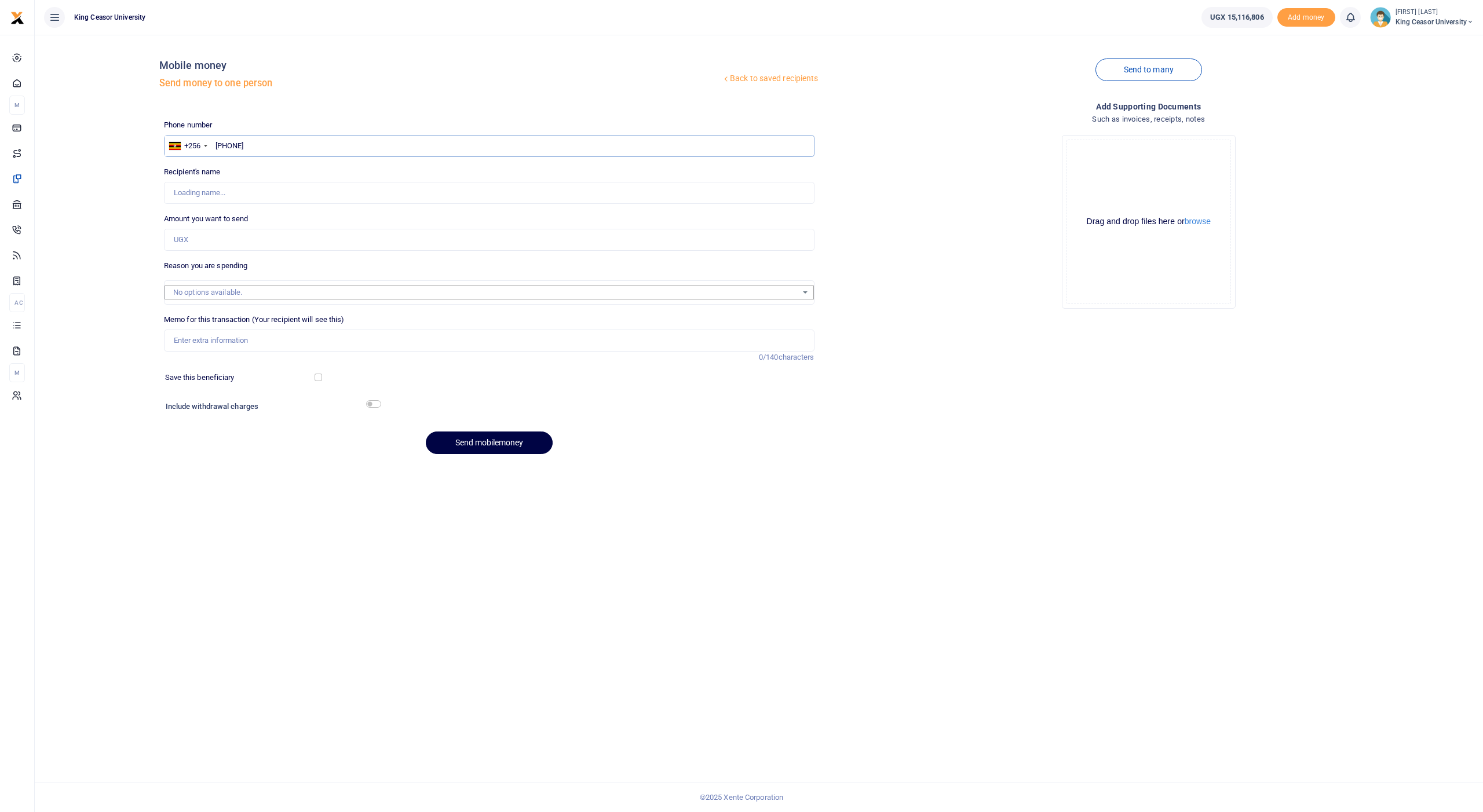 type on "[PHONE]" 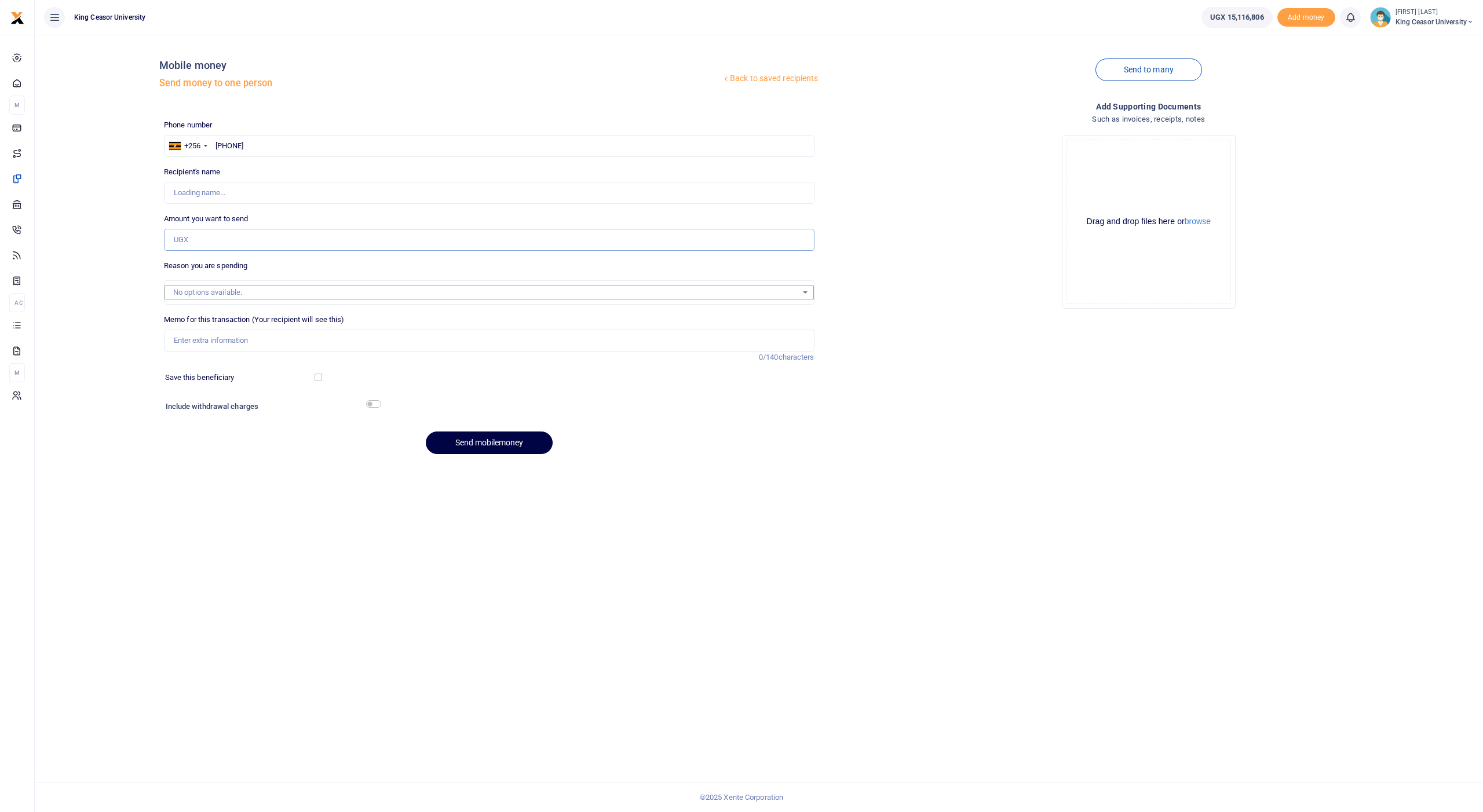 click on "Amount you want to send" at bounding box center (489, 240) 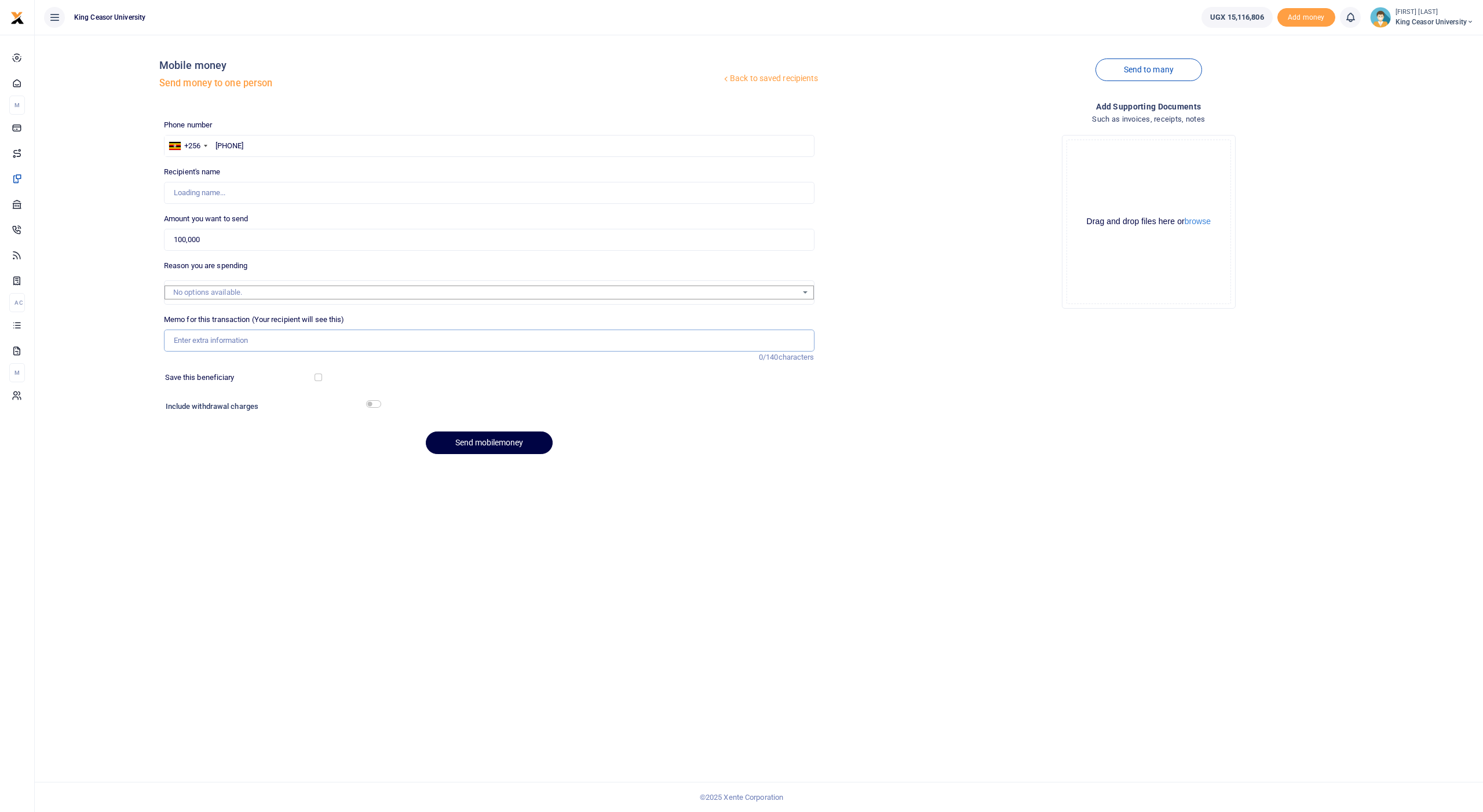 click on "Memo for this transaction (Your recipient will see this)" at bounding box center (489, 341) 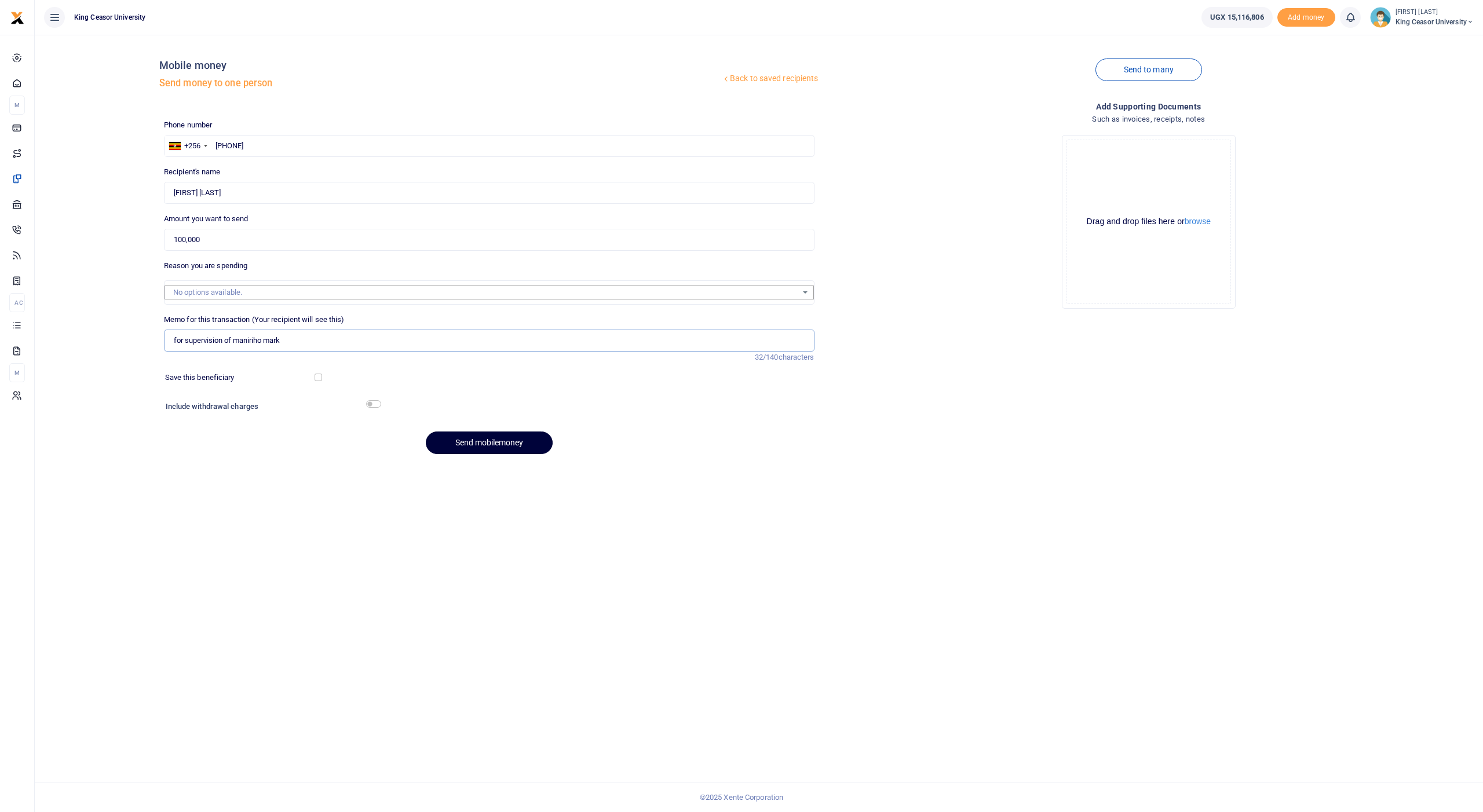 type on "for supervision of maniriho mark" 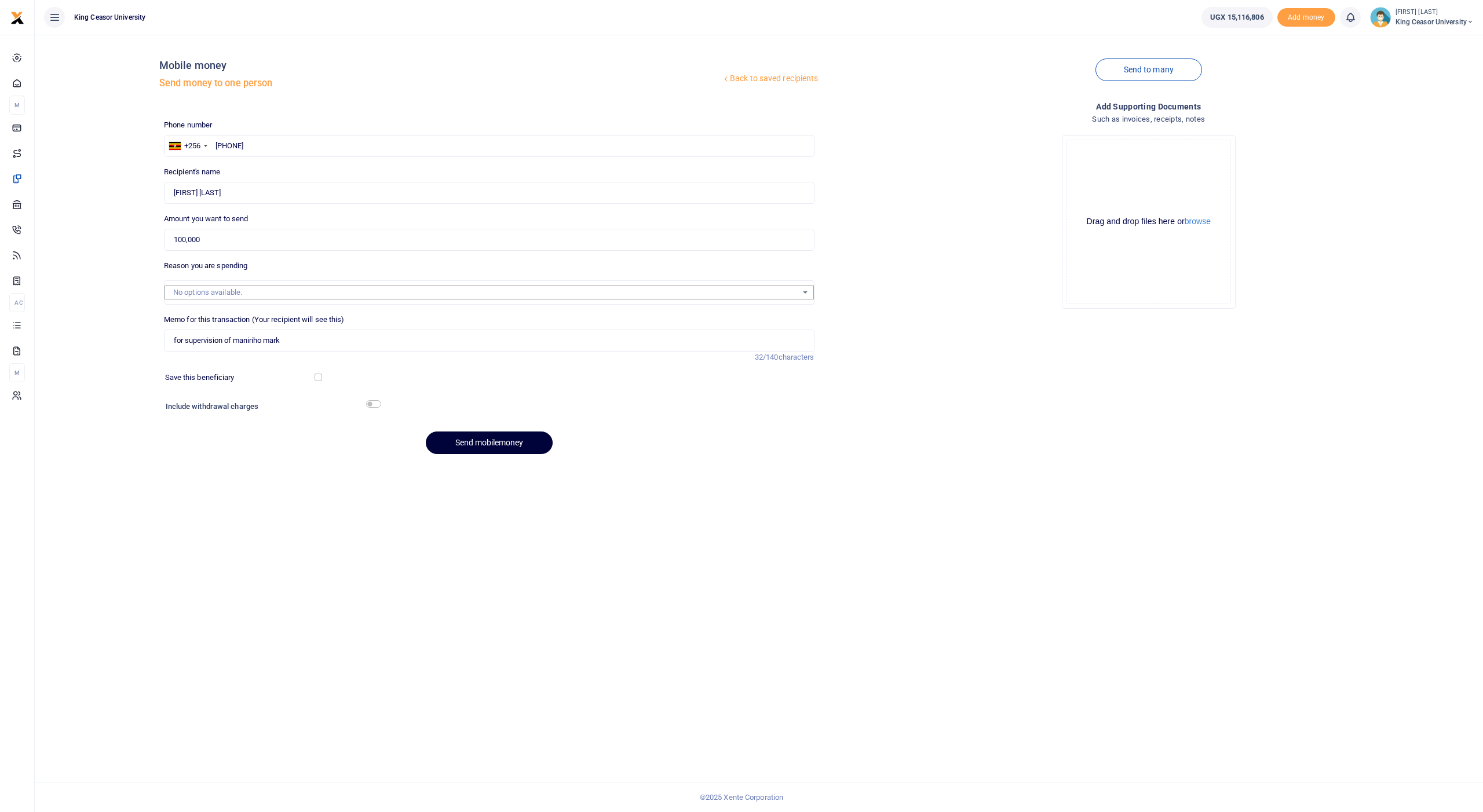 click on "Send mobilemoney" at bounding box center [489, 442] 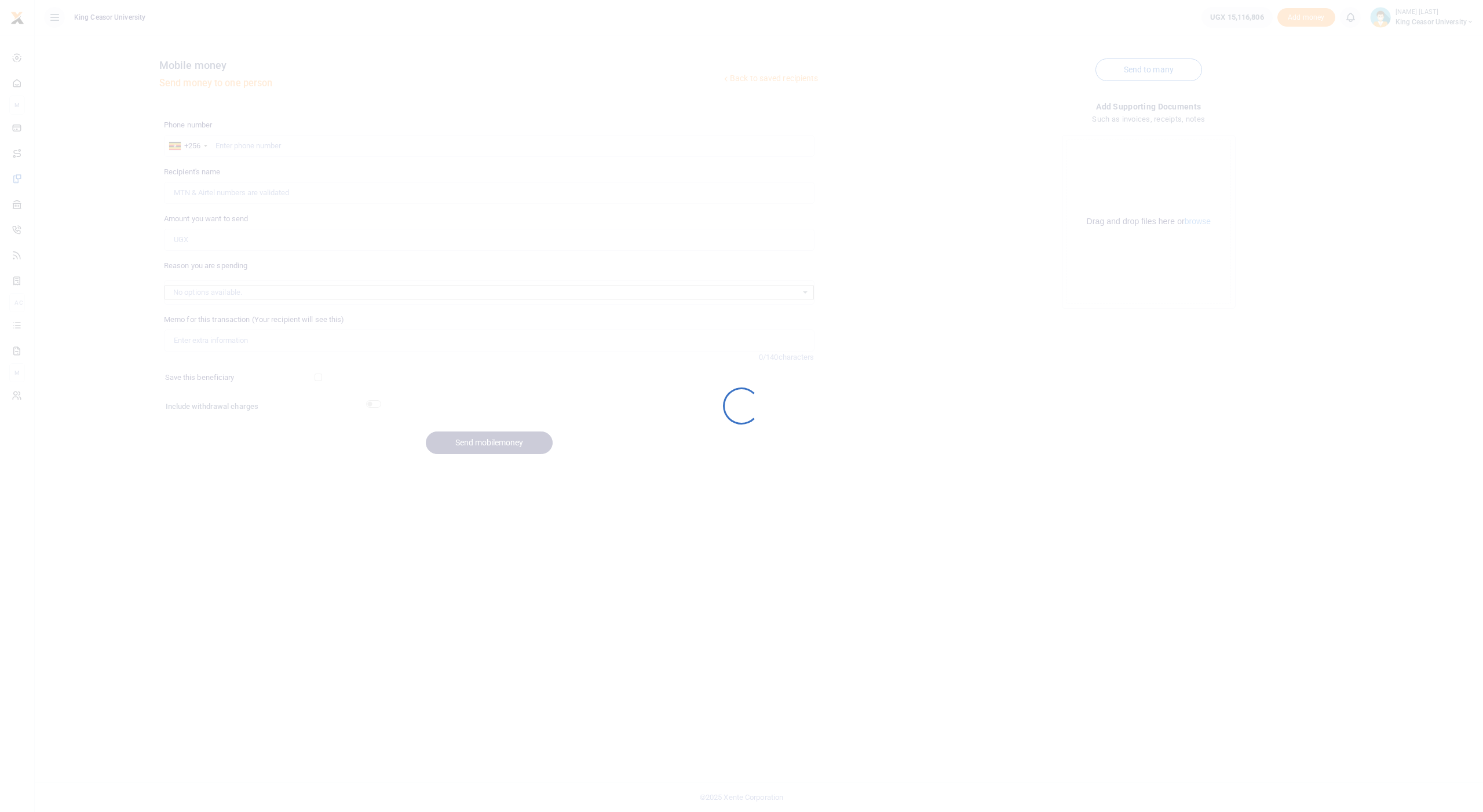scroll, scrollTop: 0, scrollLeft: 0, axis: both 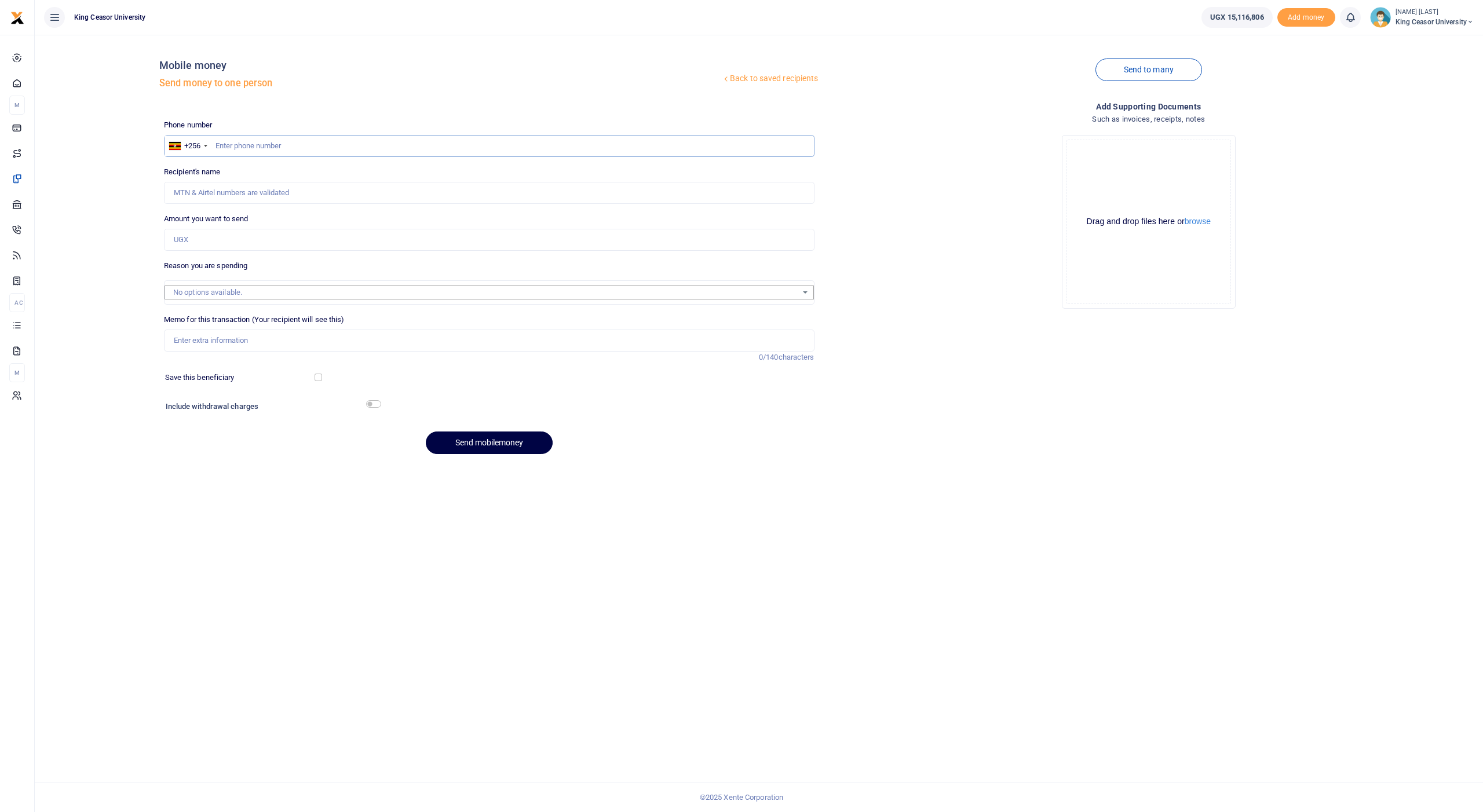 click at bounding box center [489, 146] 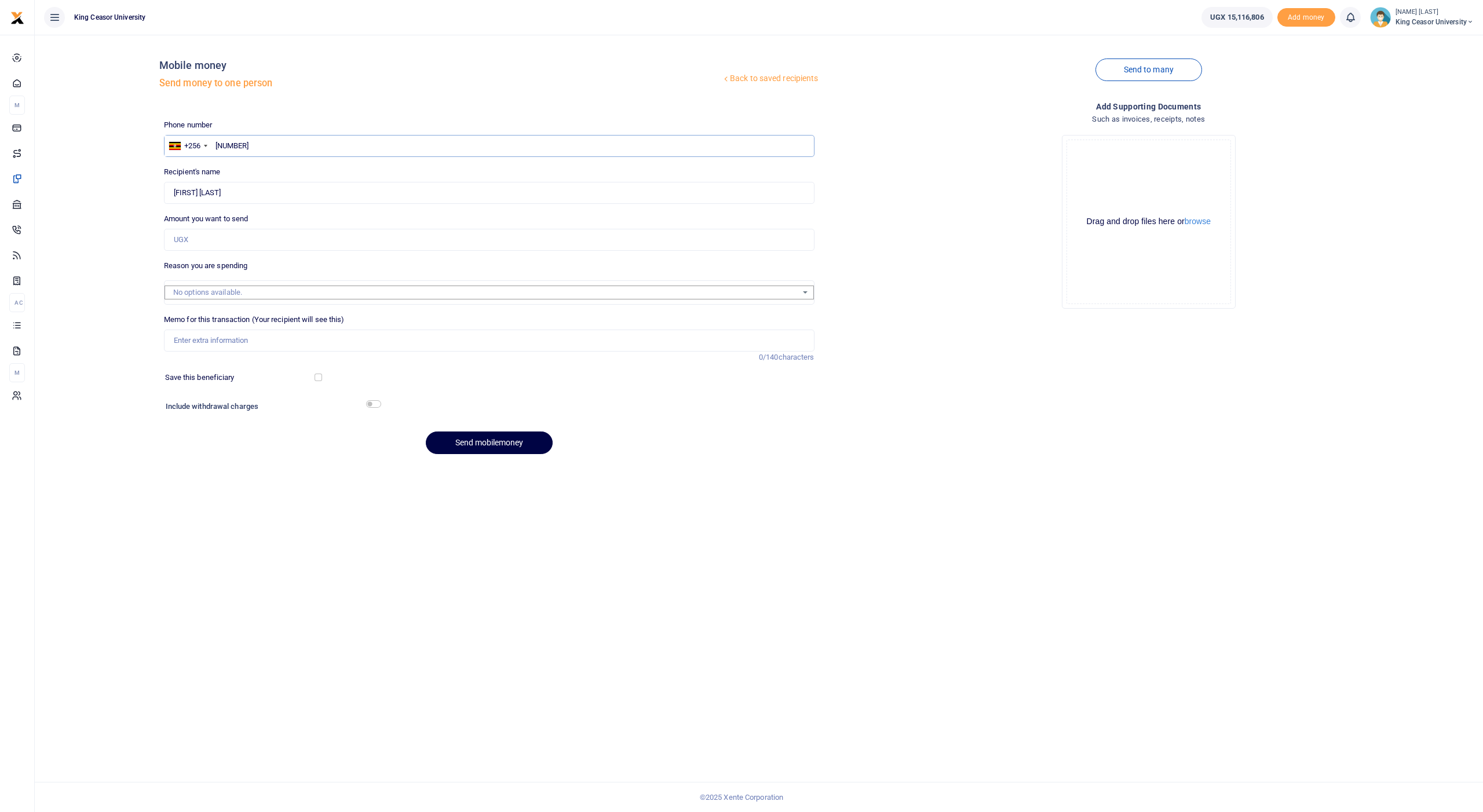 type on "[NUMBER]" 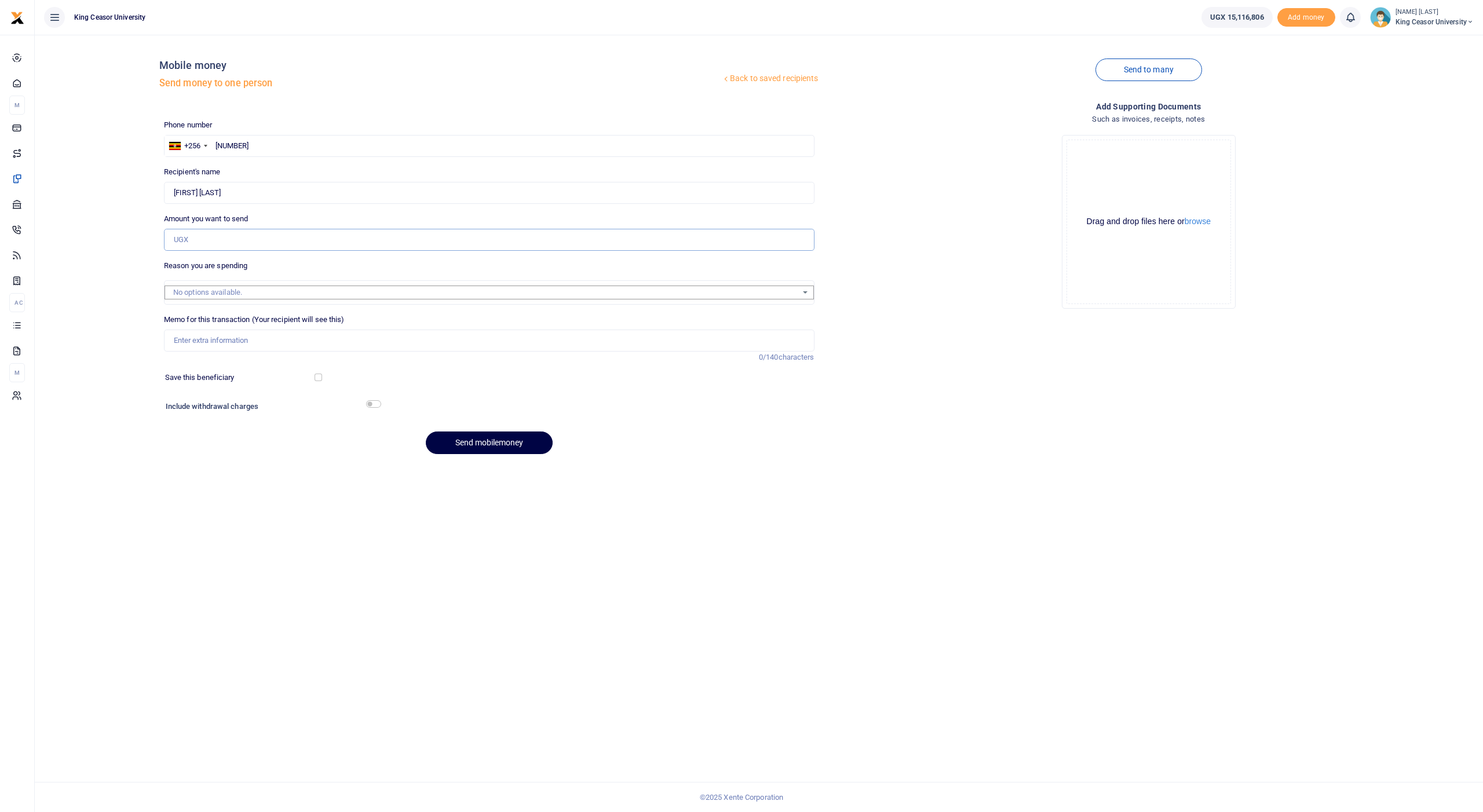 click on "Amount you want to send" at bounding box center (489, 240) 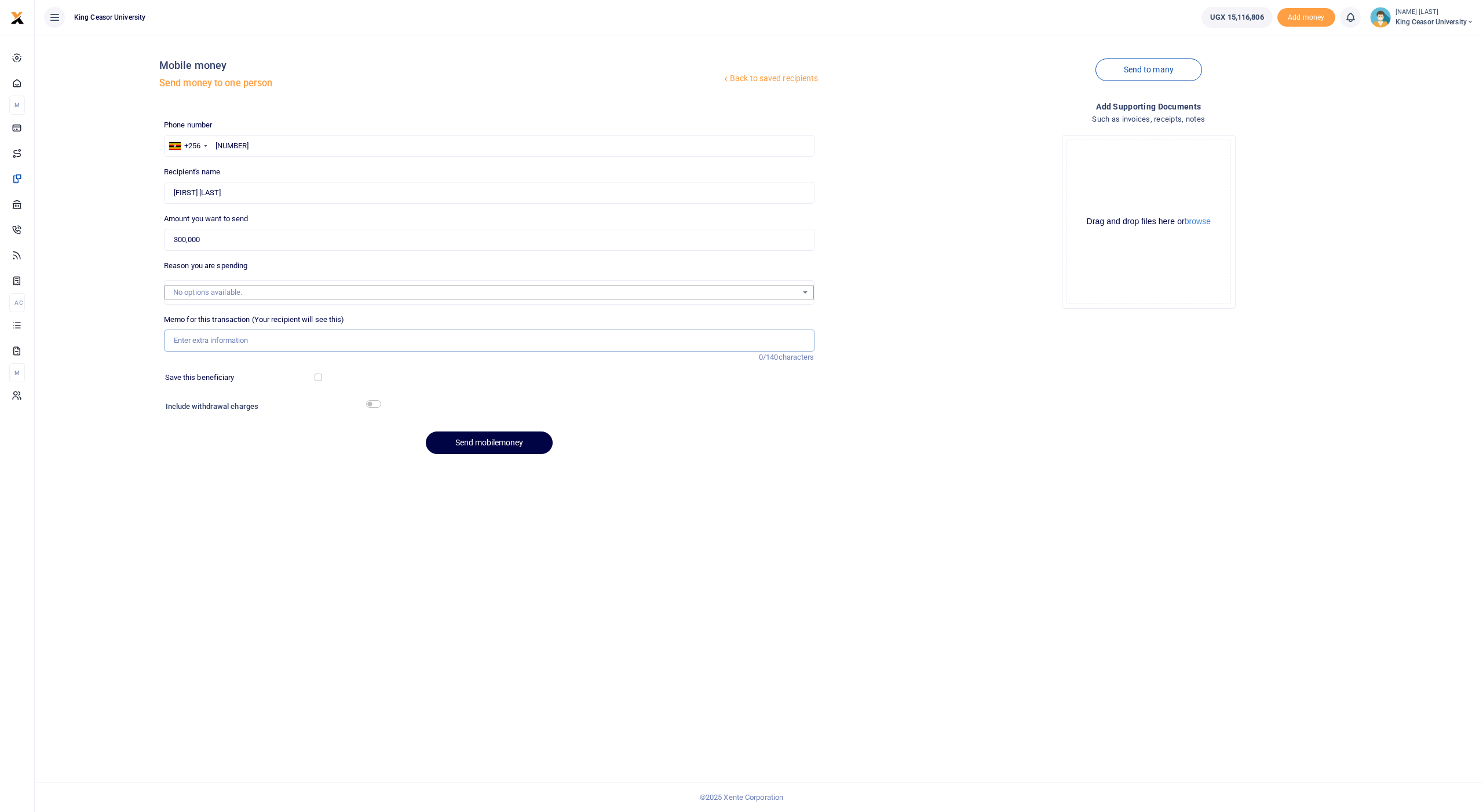 click on "Memo for this transaction (Your recipient will see this)" at bounding box center [489, 341] 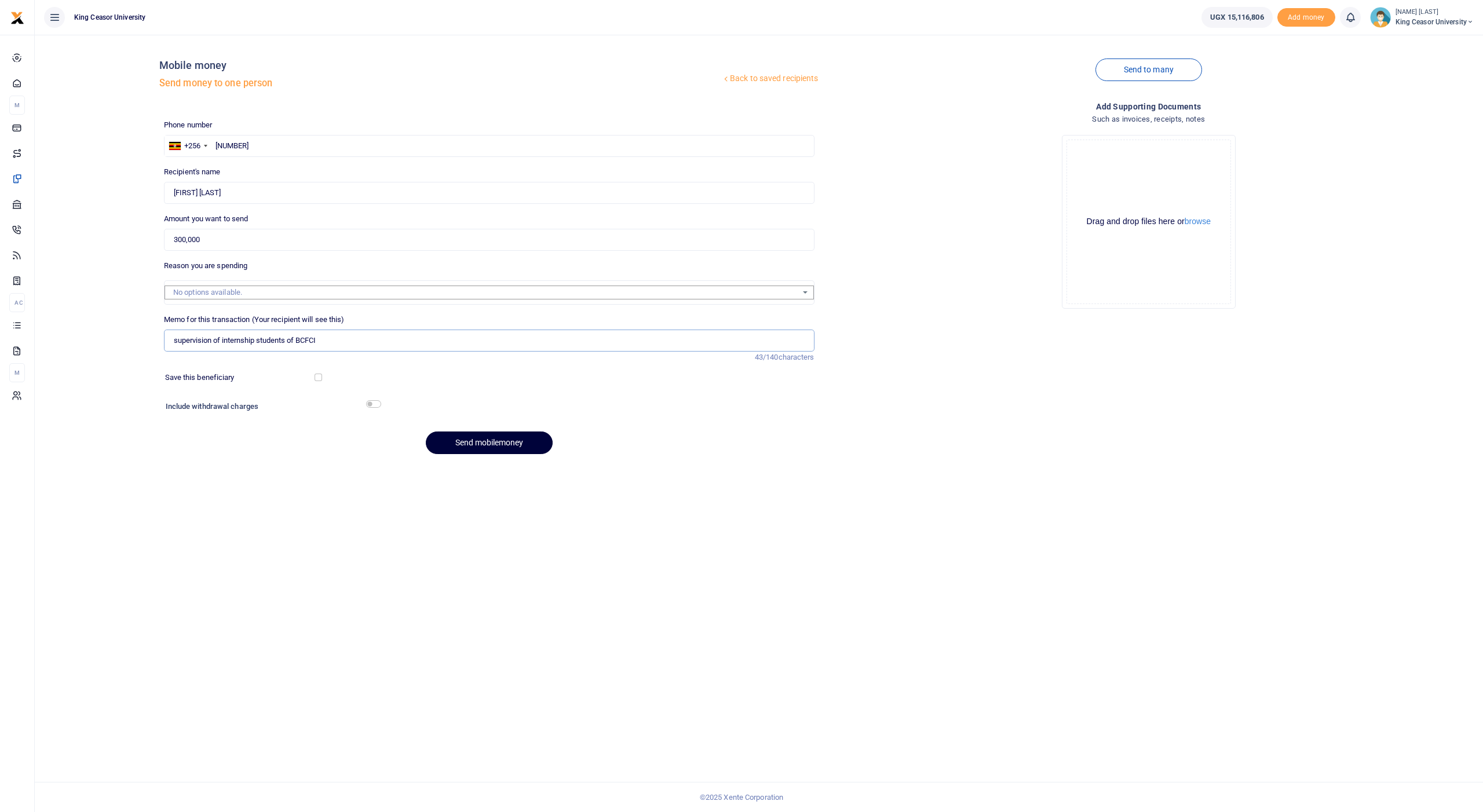 type on "supervision of internship students of BCFCI" 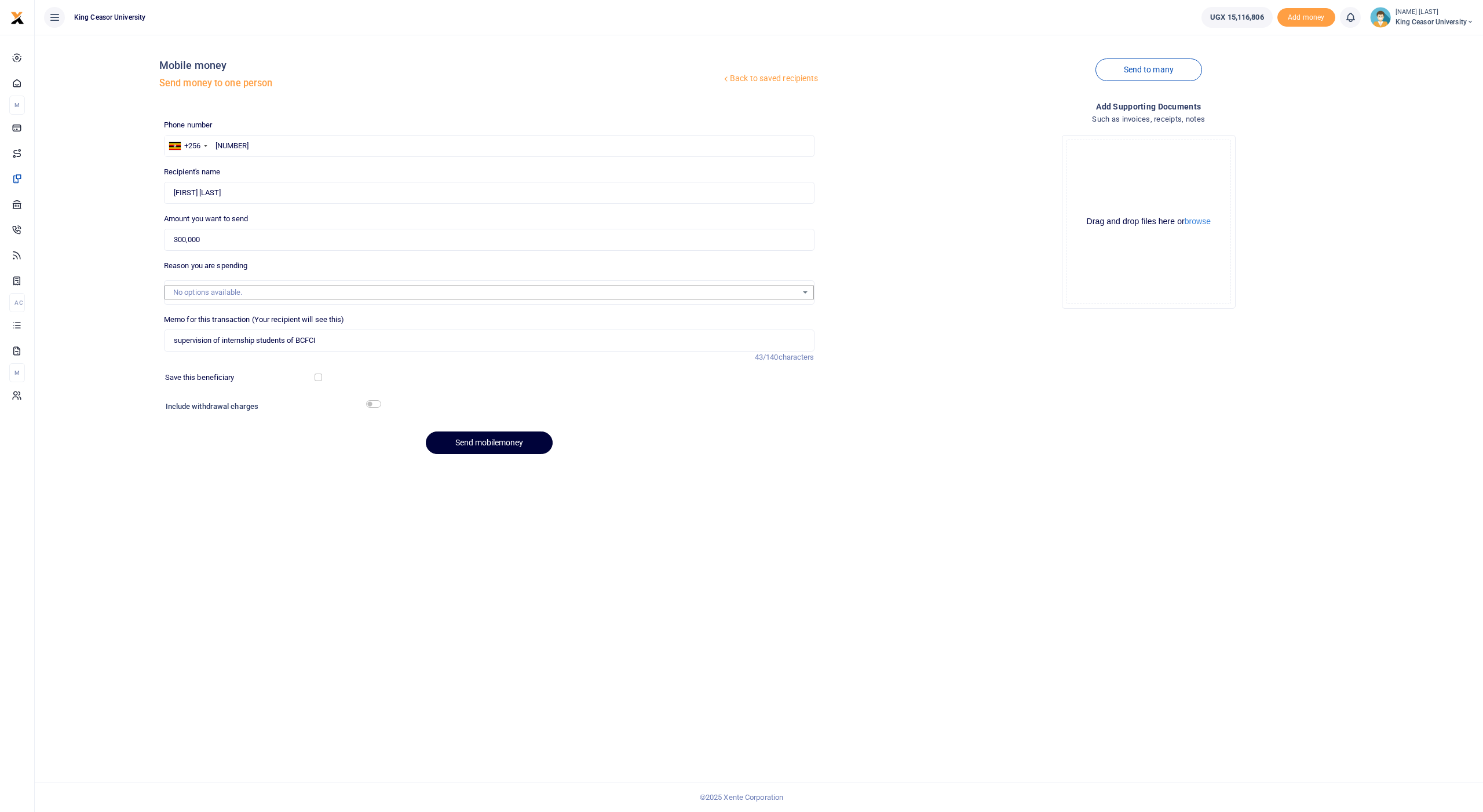 click on "Send mobilemoney" at bounding box center (489, 442) 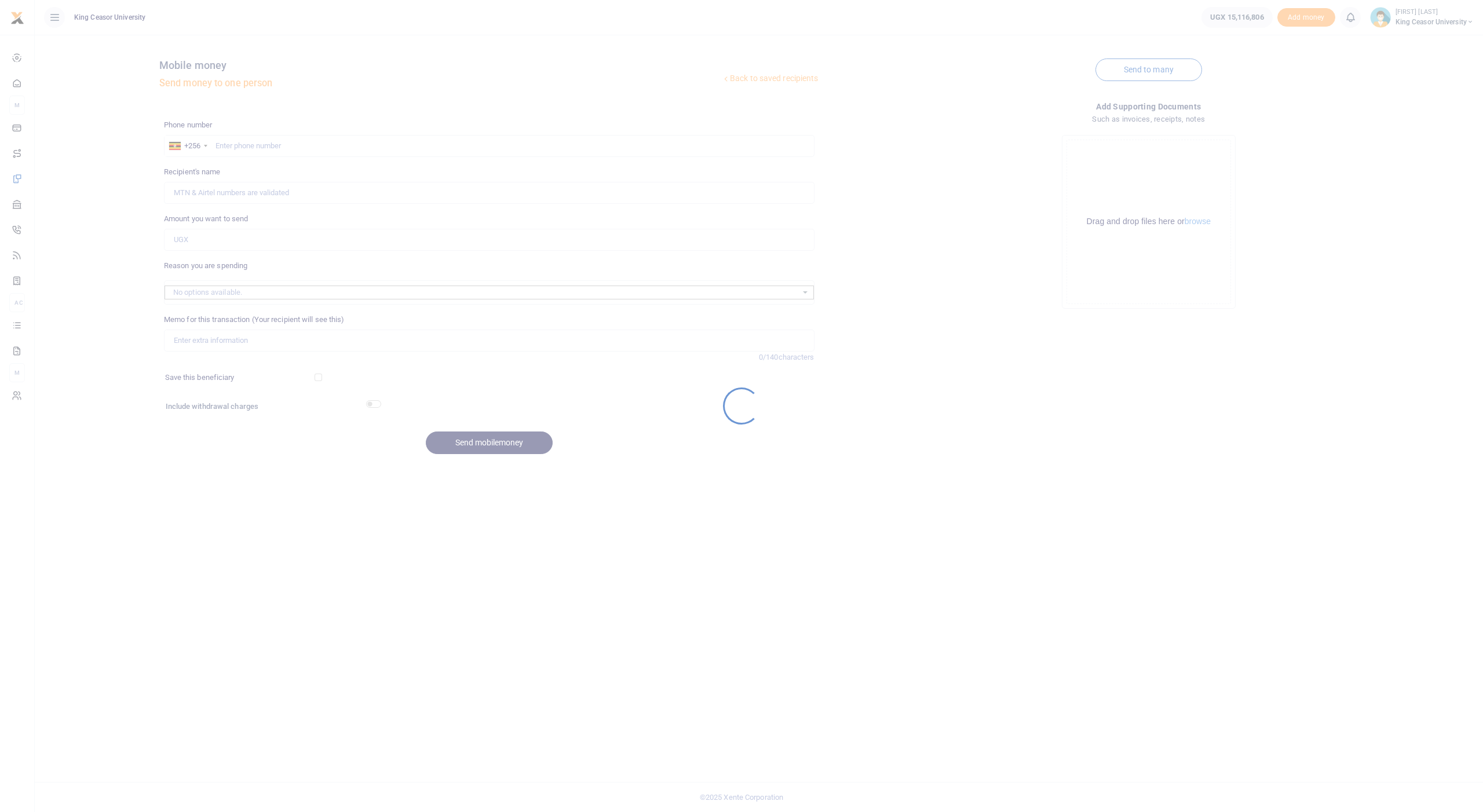 scroll, scrollTop: 0, scrollLeft: 0, axis: both 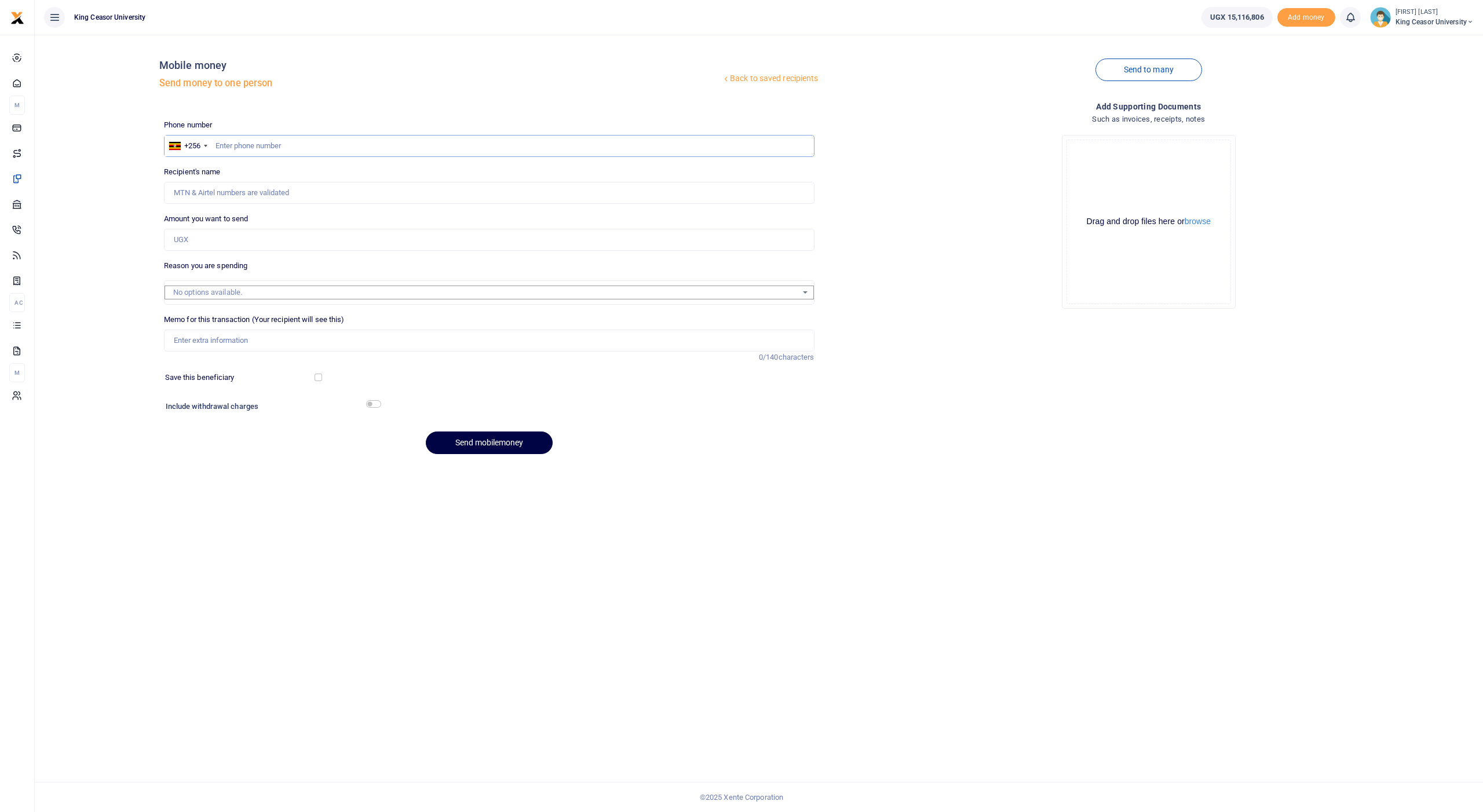 click at bounding box center [489, 146] 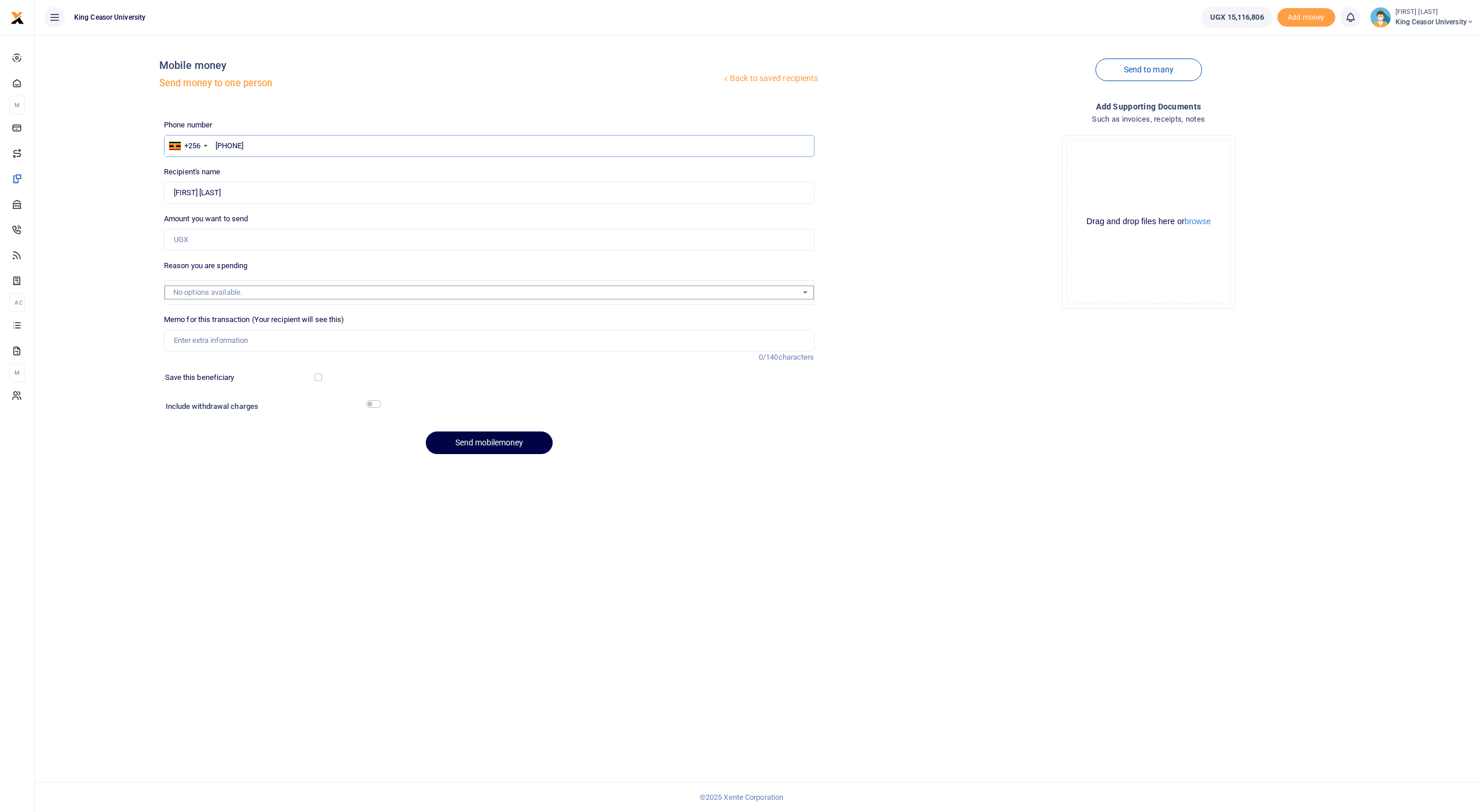 type on "773173671" 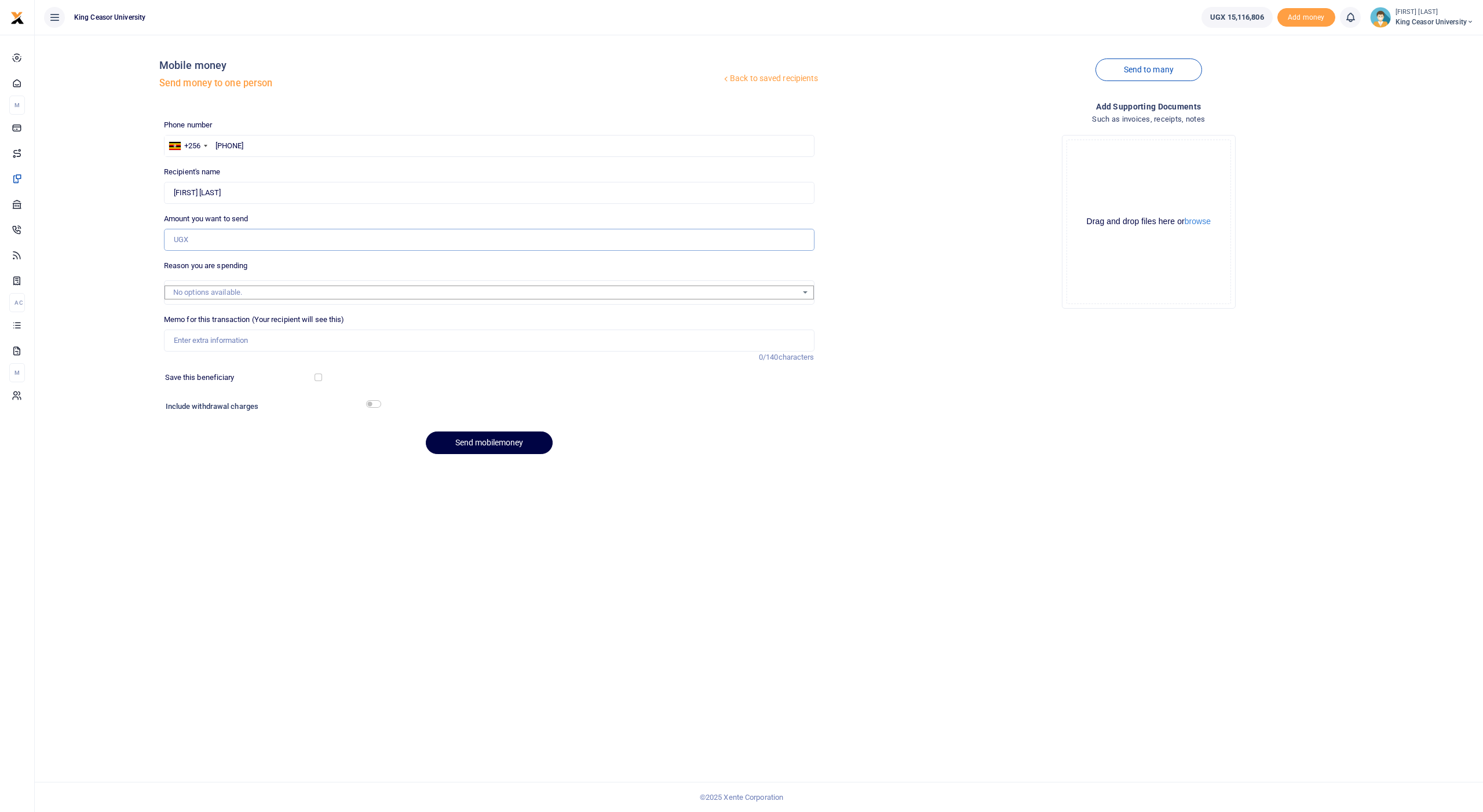 click on "Amount you want to send" at bounding box center (489, 240) 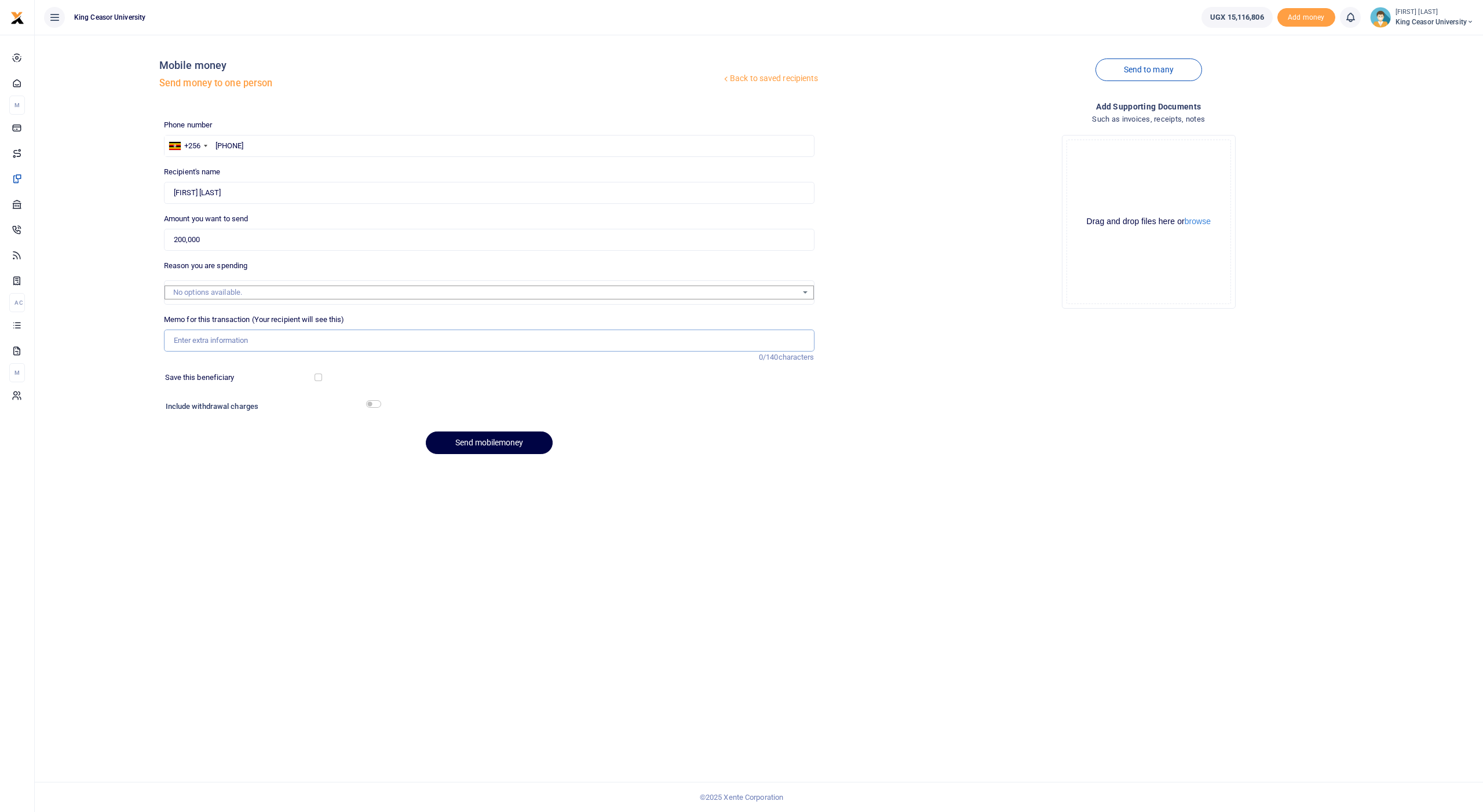 click on "Memo for this transaction (Your recipient will see this)" at bounding box center [489, 341] 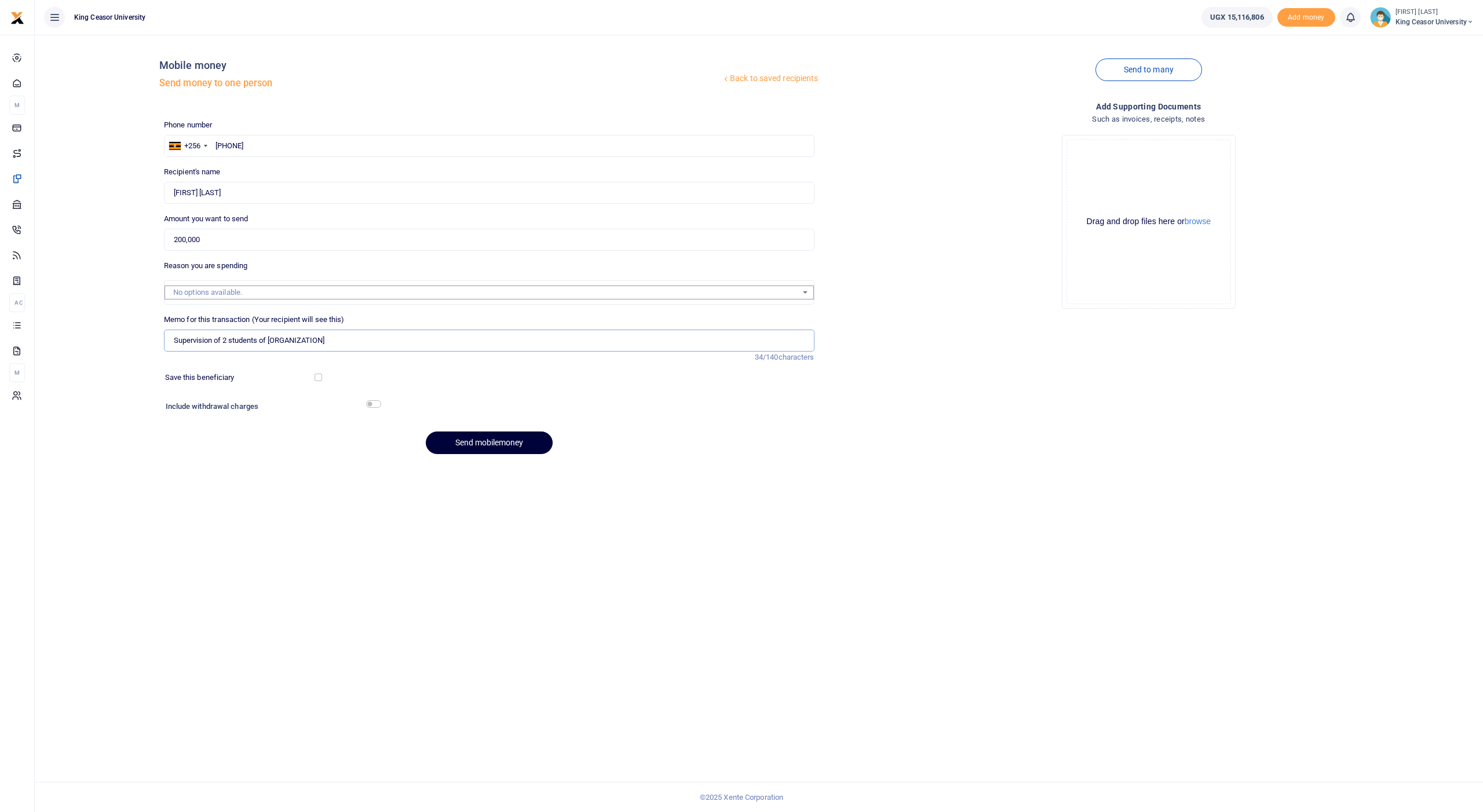 type on "Supervision of 2 students of BCFCI" 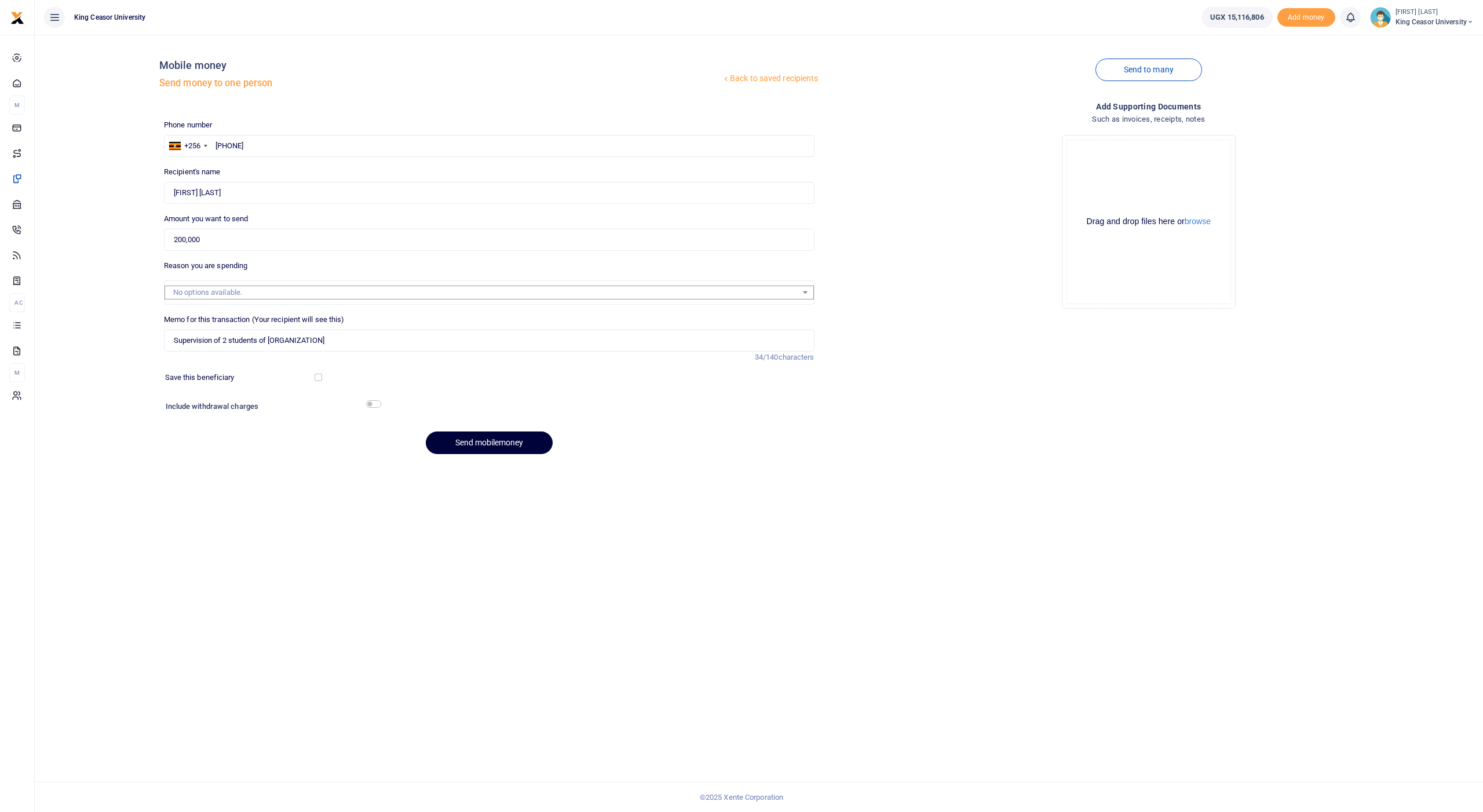click on "Send mobilemoney" at bounding box center (489, 442) 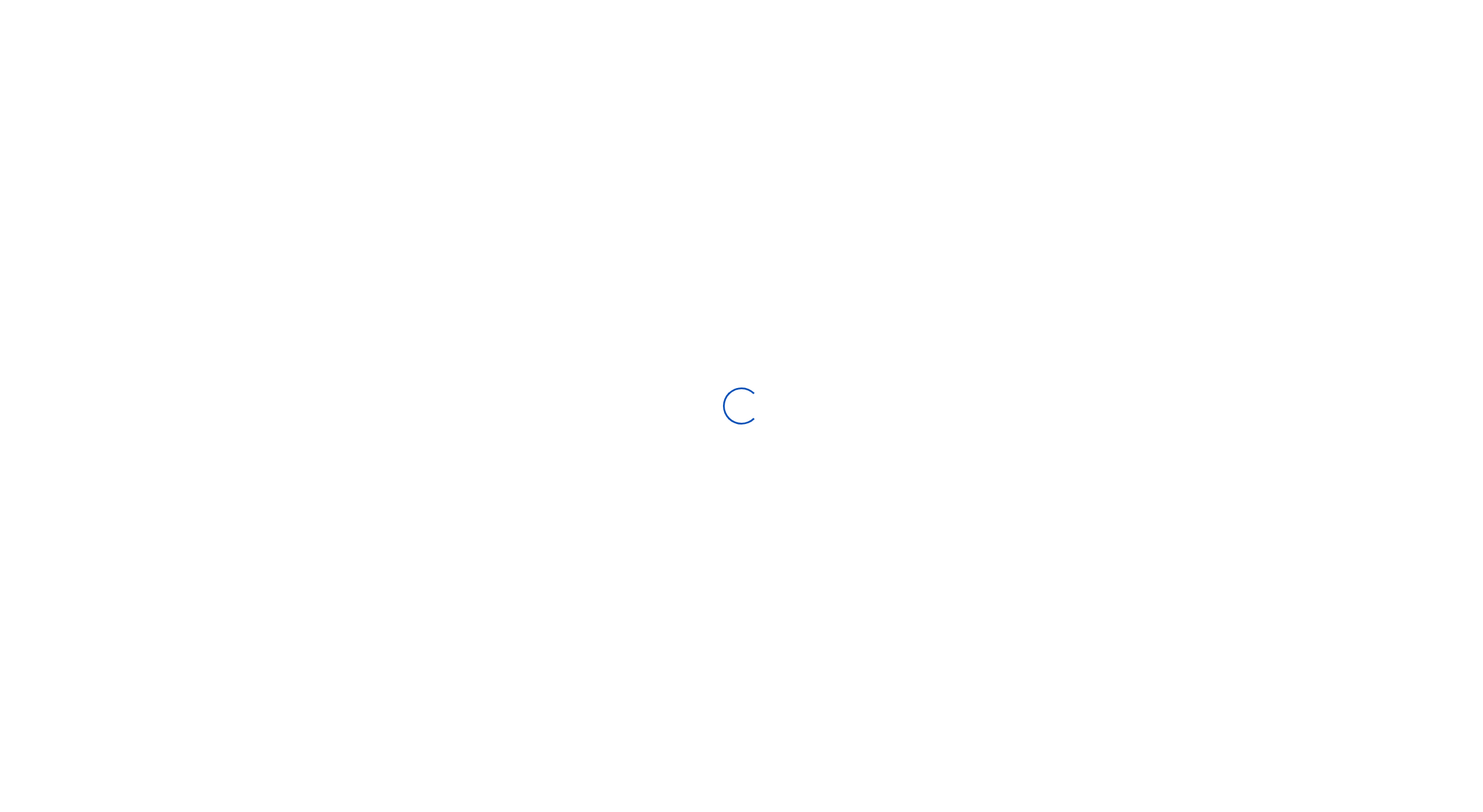 scroll, scrollTop: 0, scrollLeft: 0, axis: both 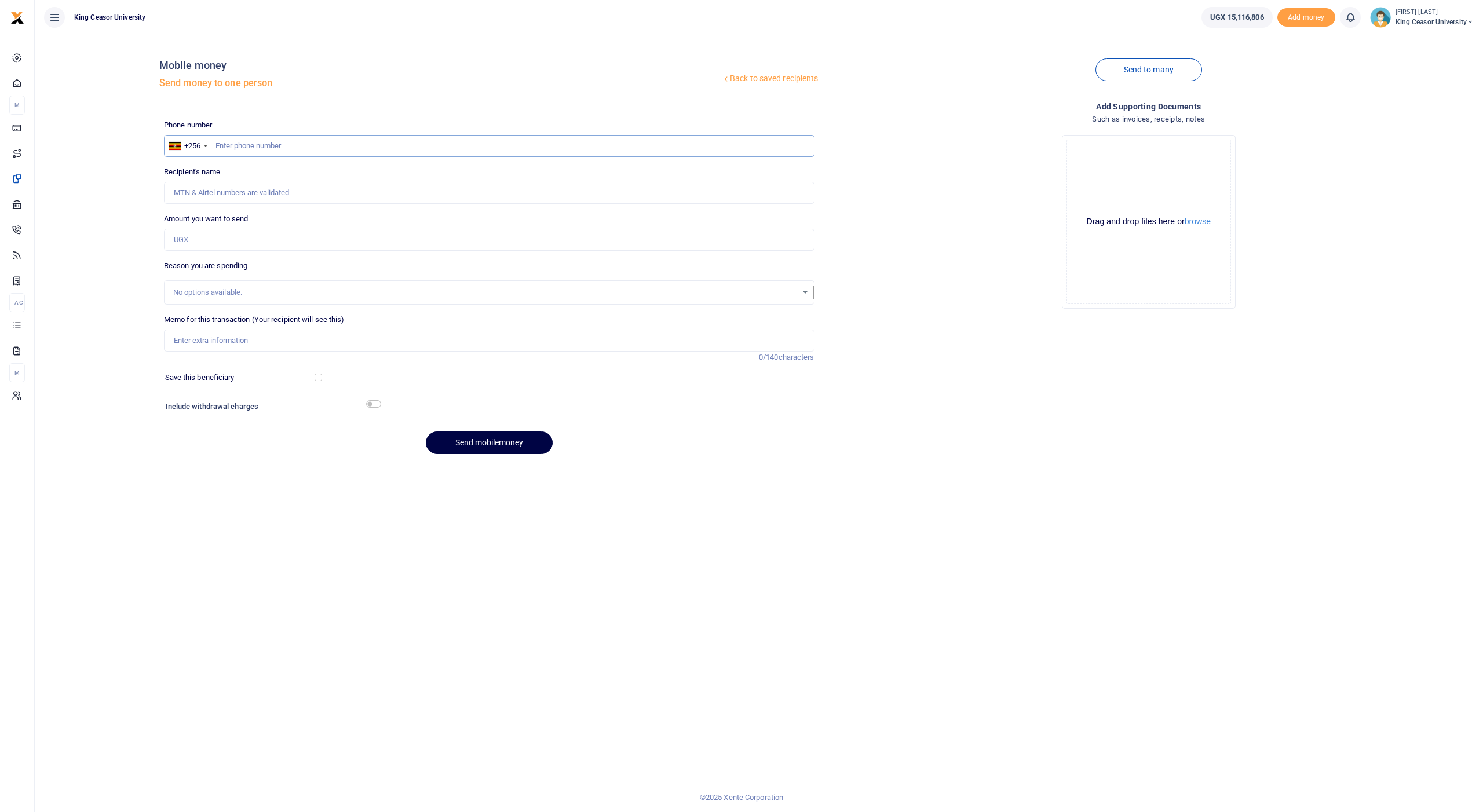click at bounding box center [489, 146] 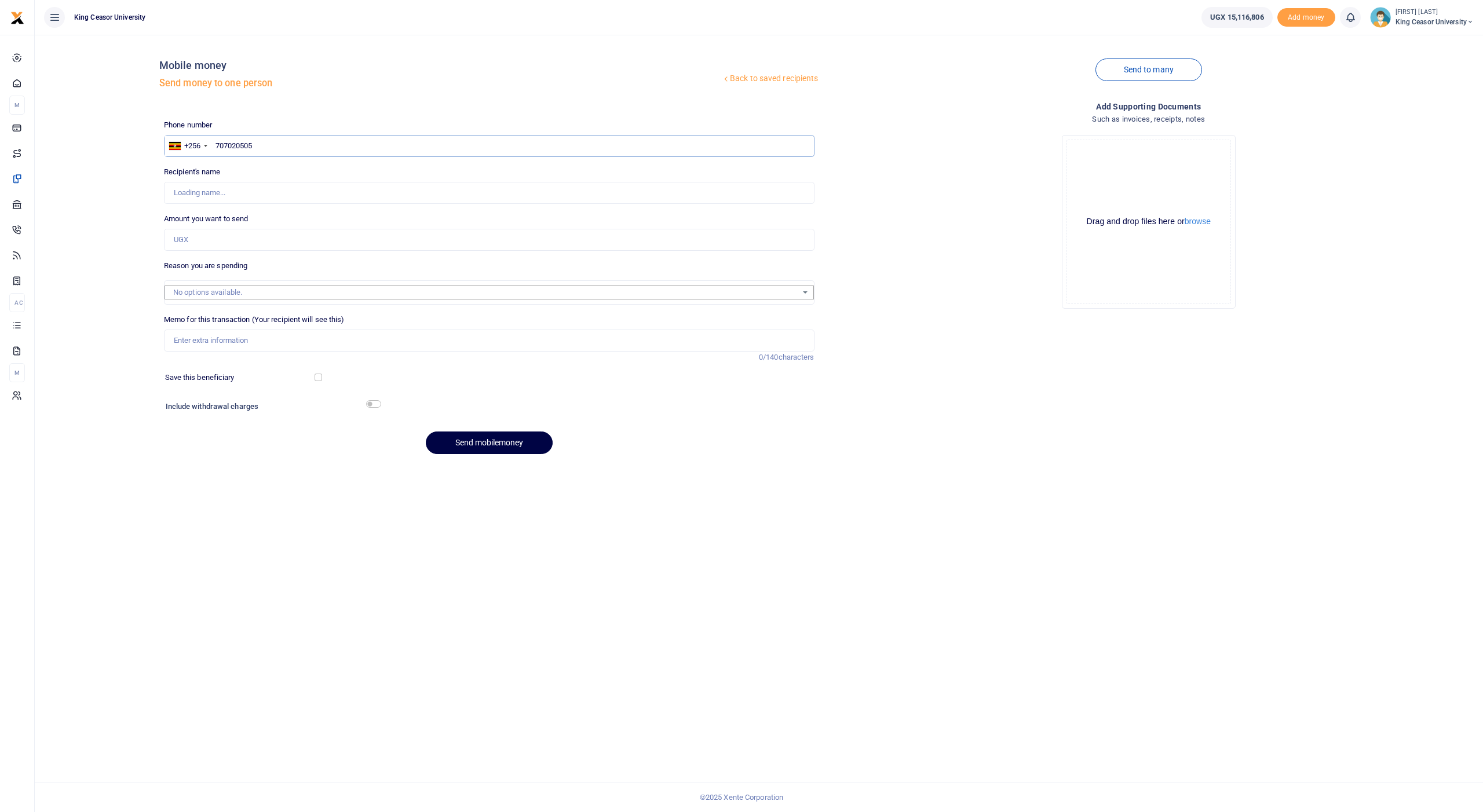type on "707020505" 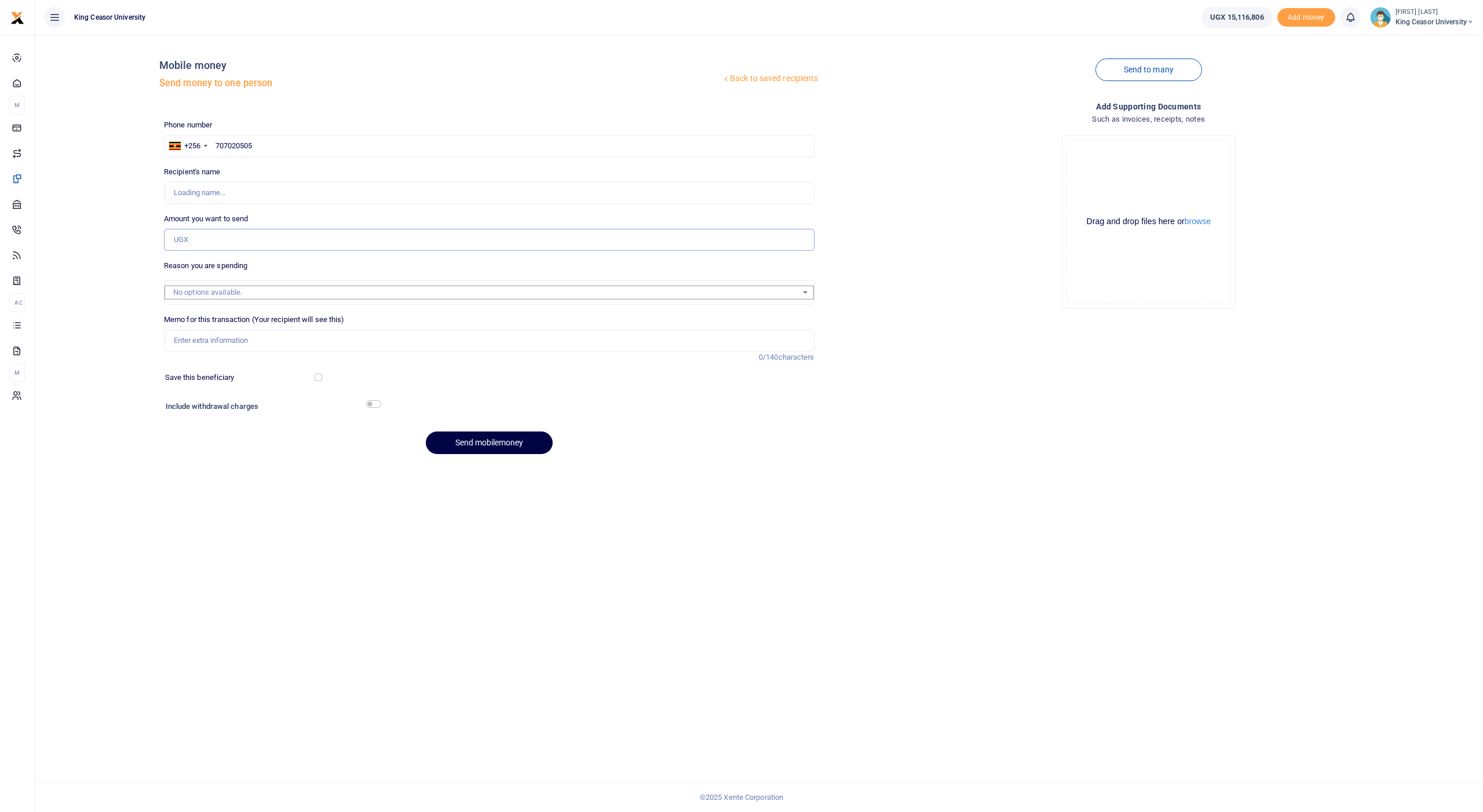 click on "Amount you want to send" at bounding box center [489, 240] 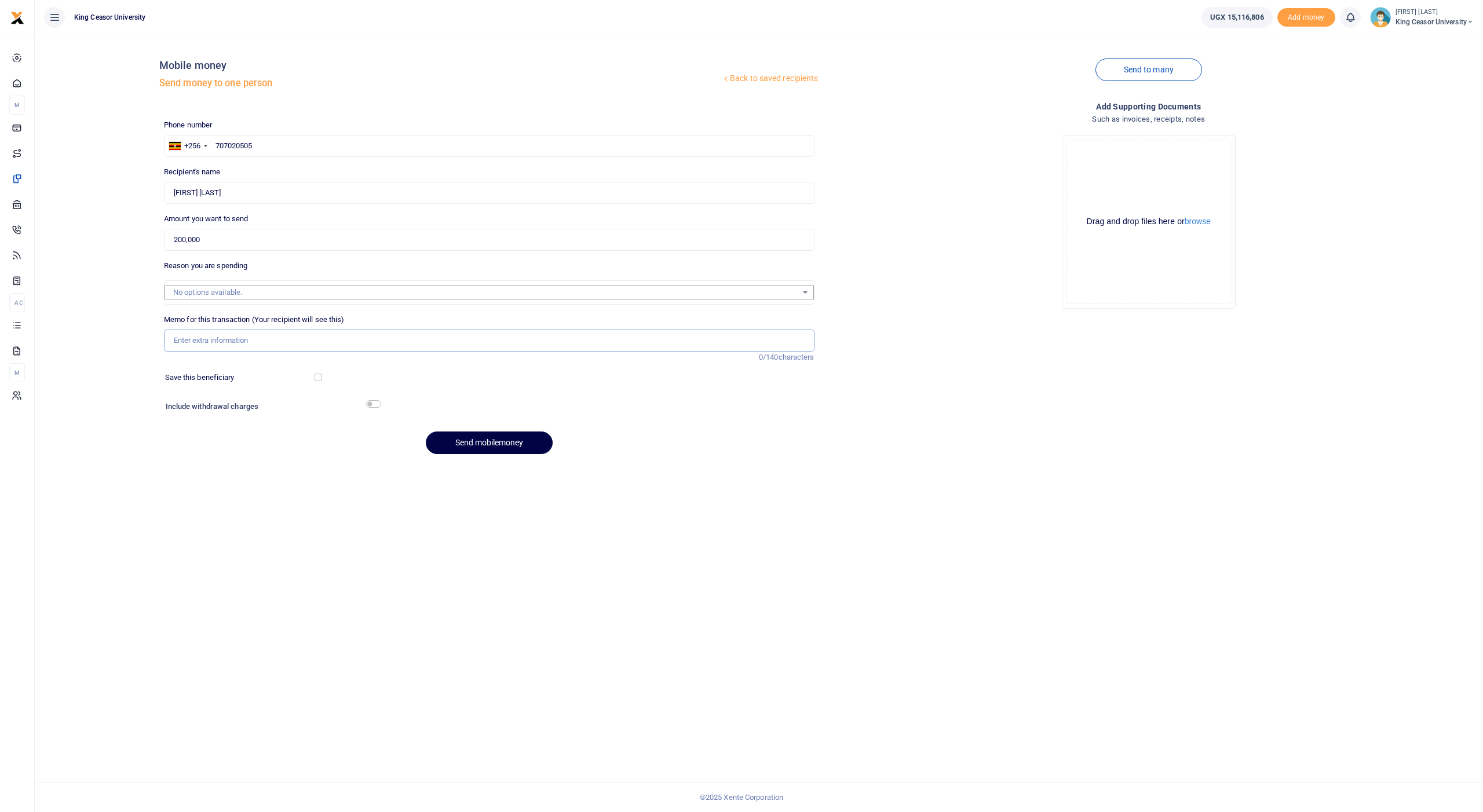 click on "Memo for this transaction (Your recipient will see this)" at bounding box center (489, 341) 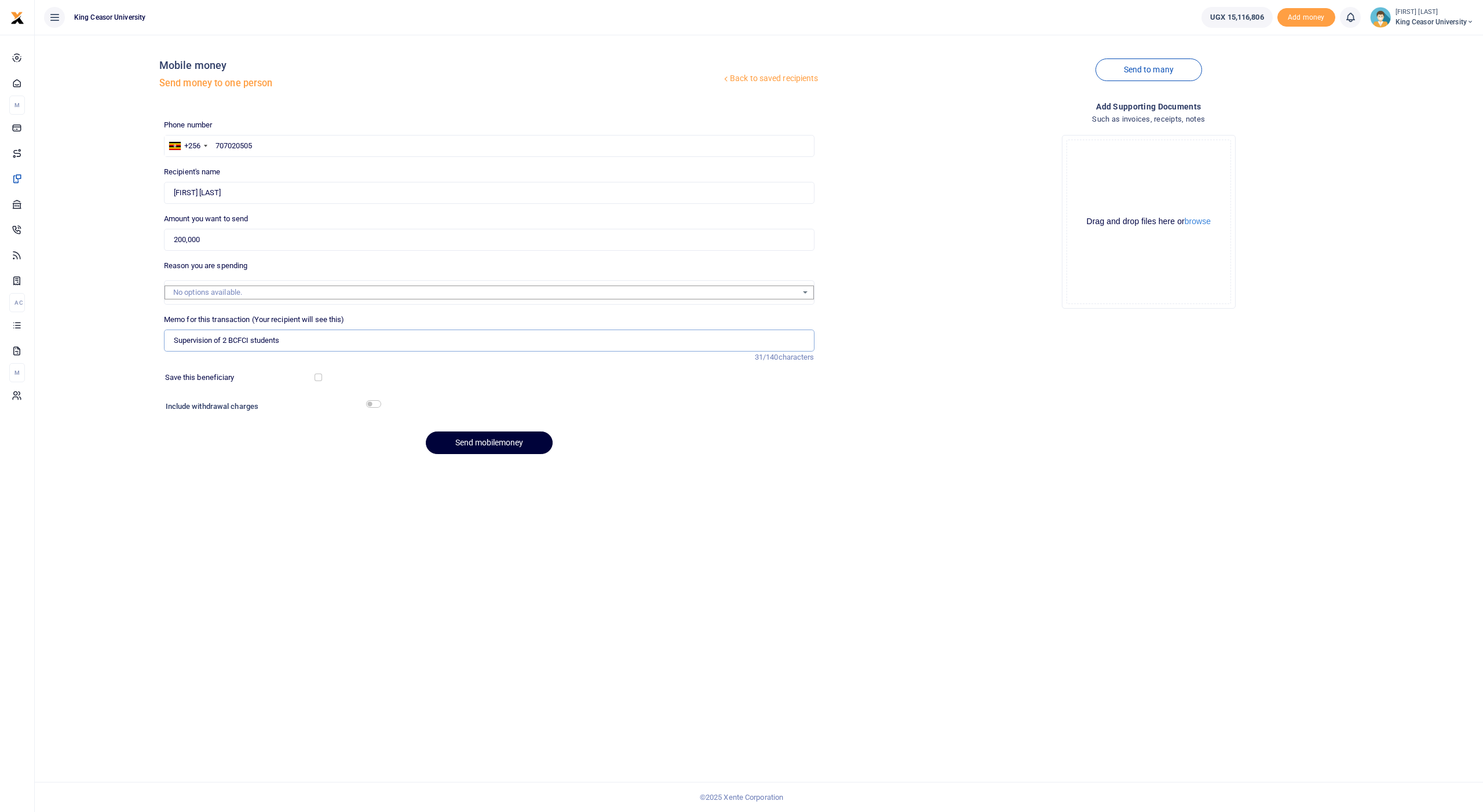 type on "Supervision of 2 BCFCI students" 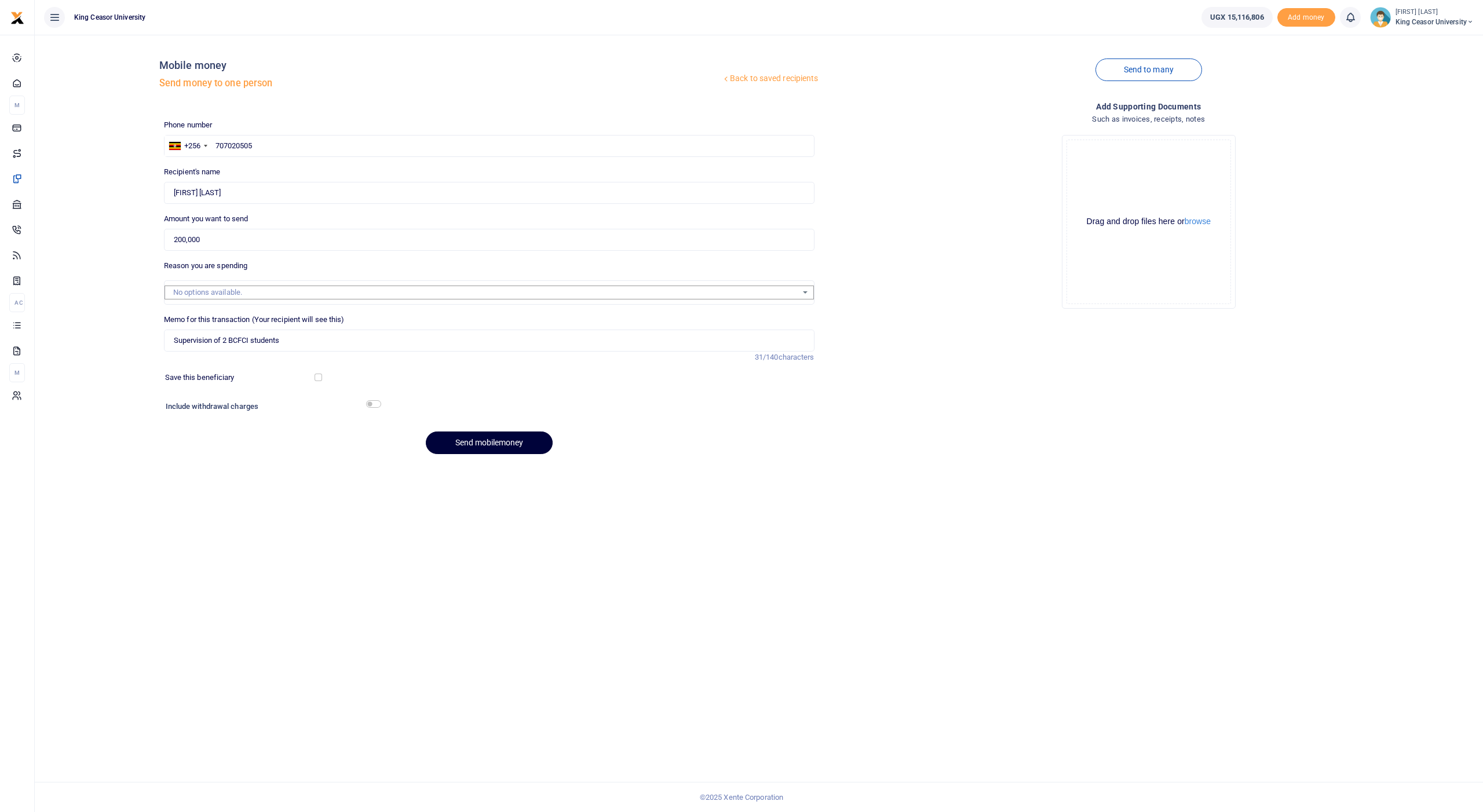click on "Send mobilemoney" at bounding box center (489, 442) 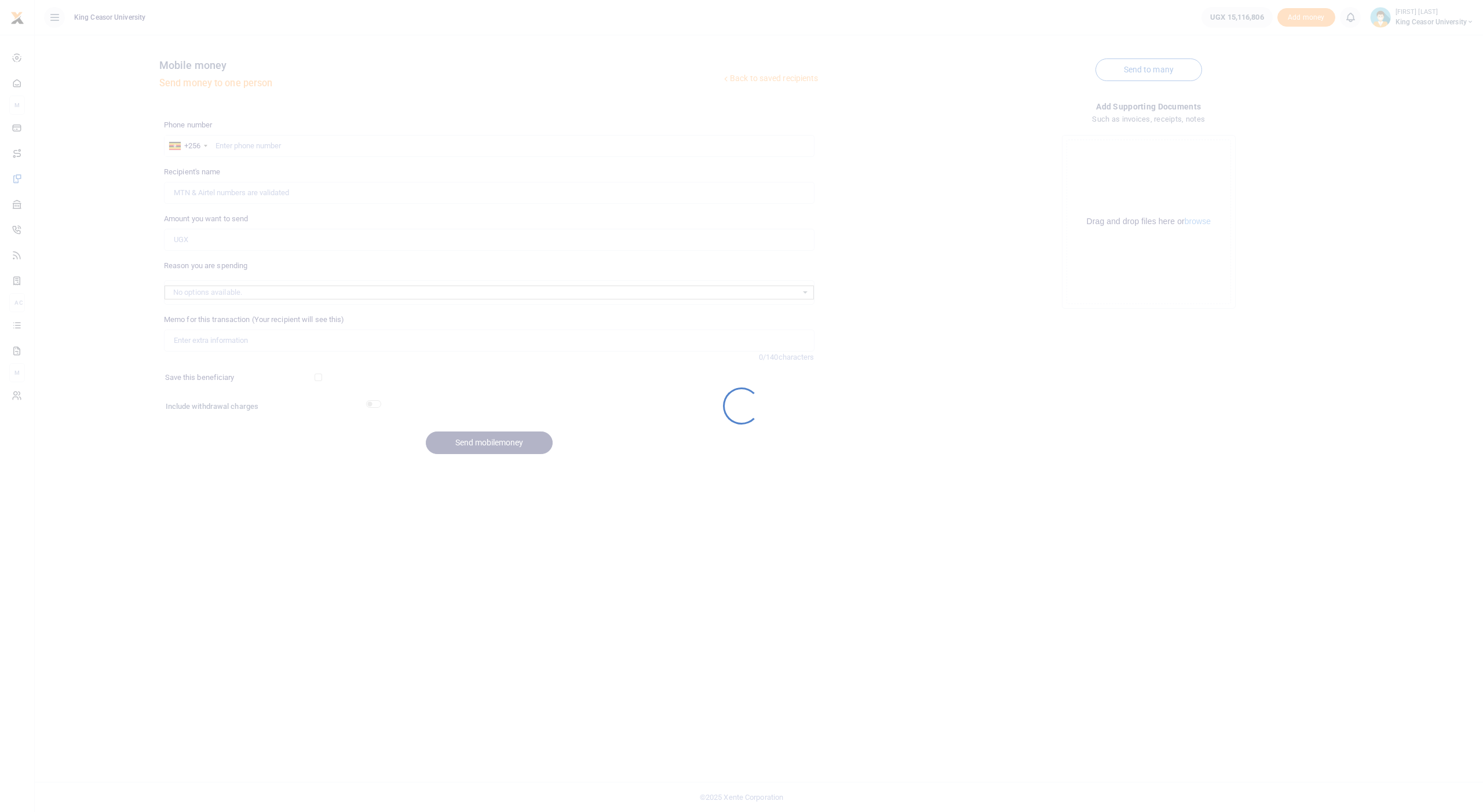 scroll, scrollTop: 0, scrollLeft: 0, axis: both 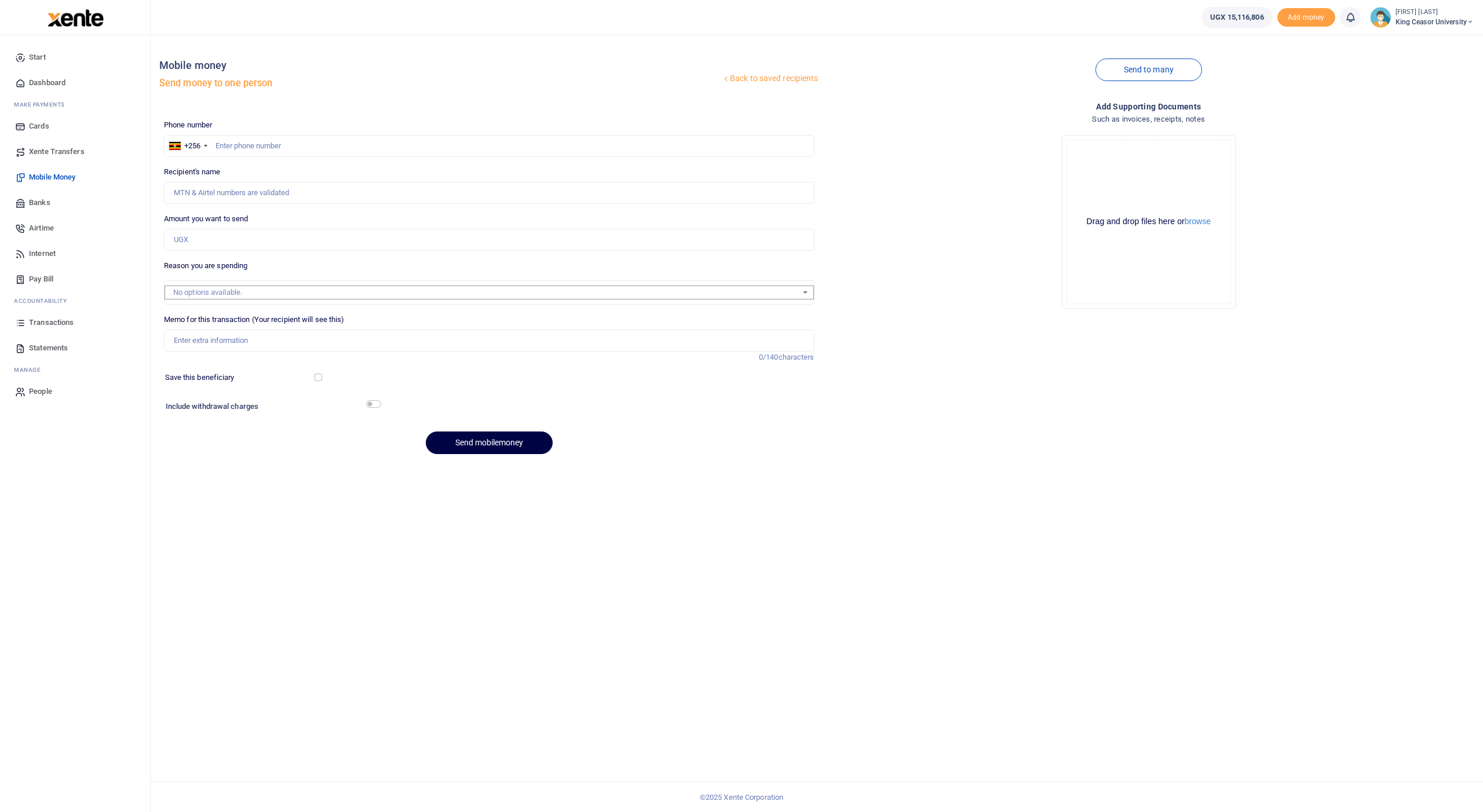 click on "Transactions" at bounding box center (51, 323) 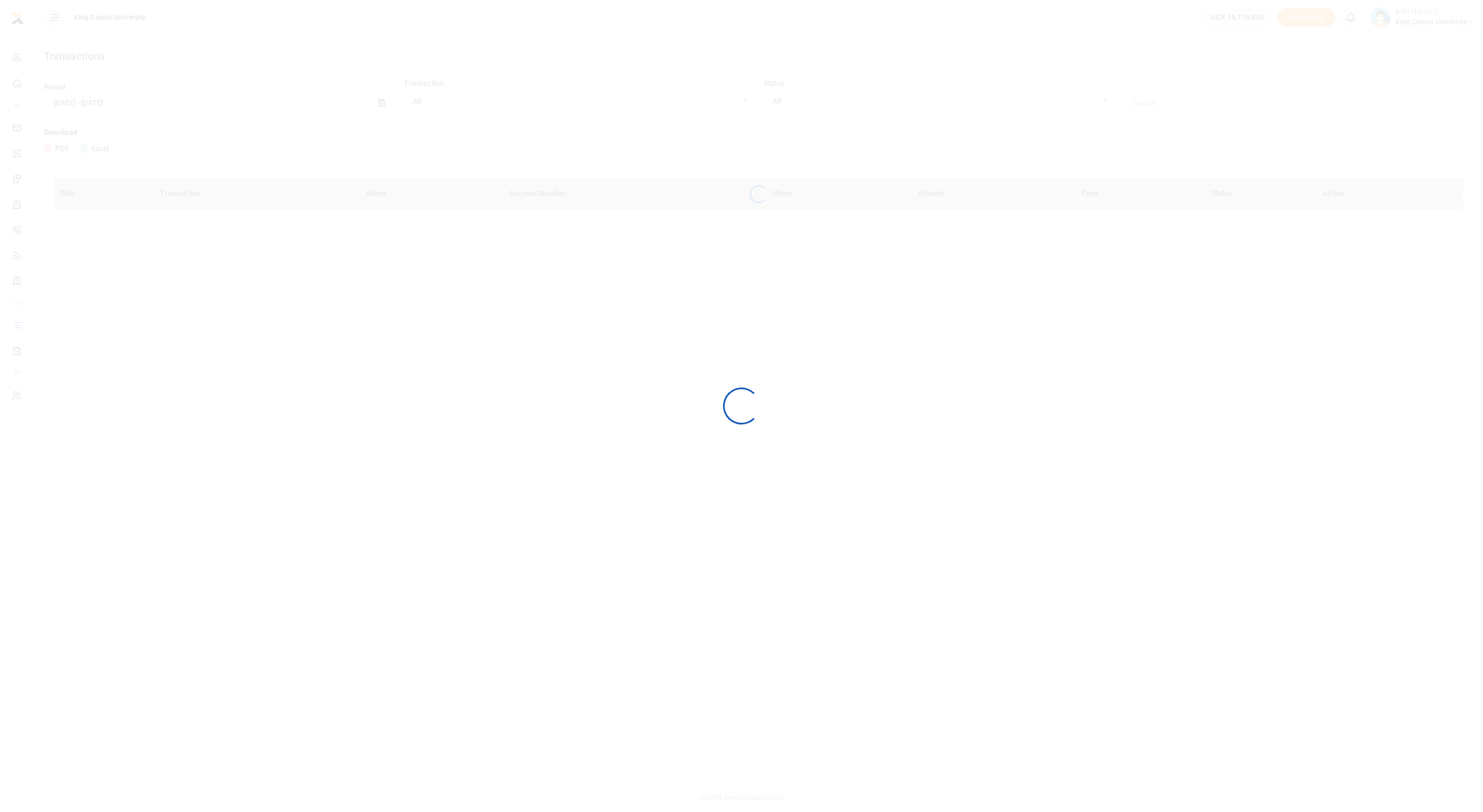 scroll, scrollTop: 0, scrollLeft: 0, axis: both 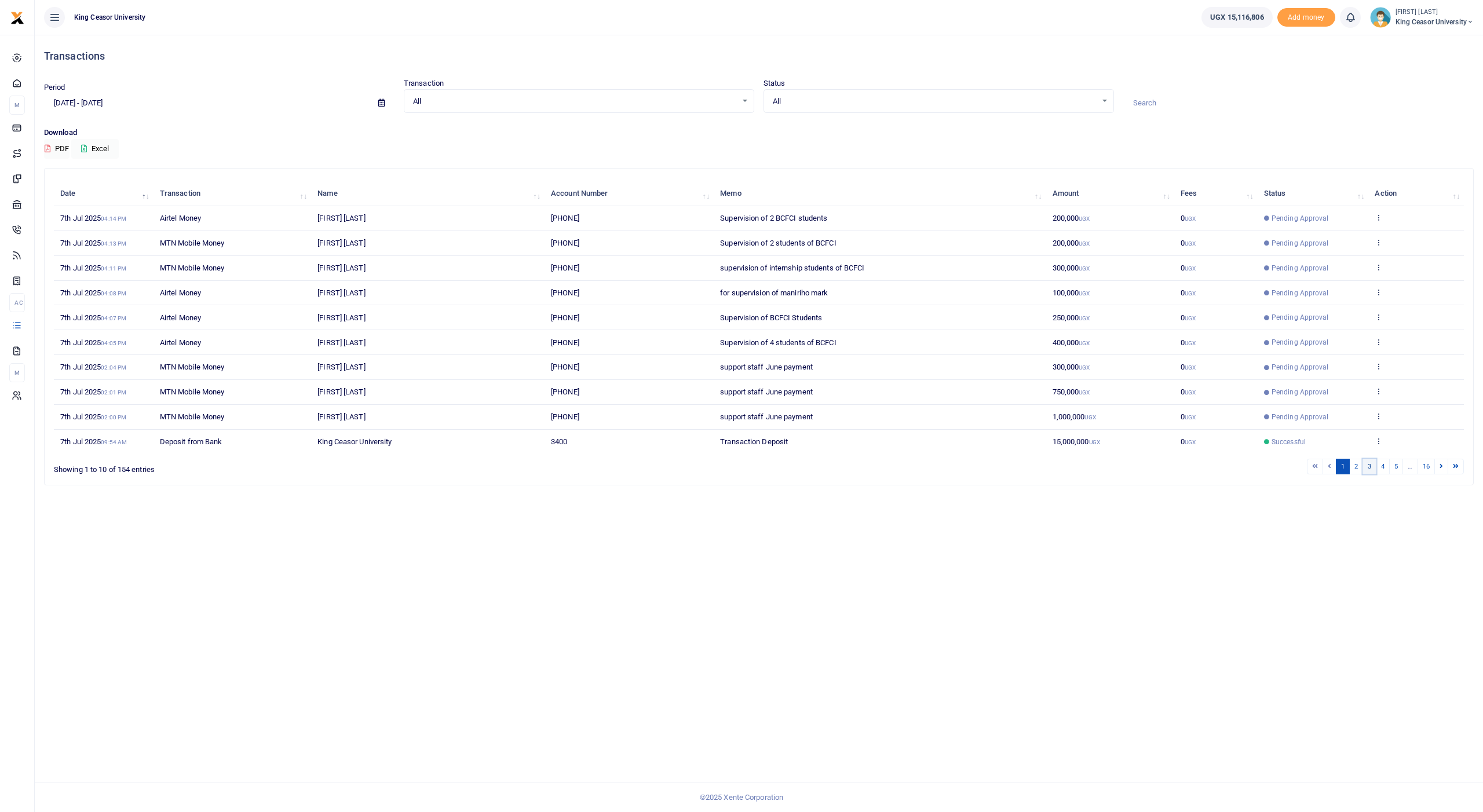 click on "3" at bounding box center [1315, 466] 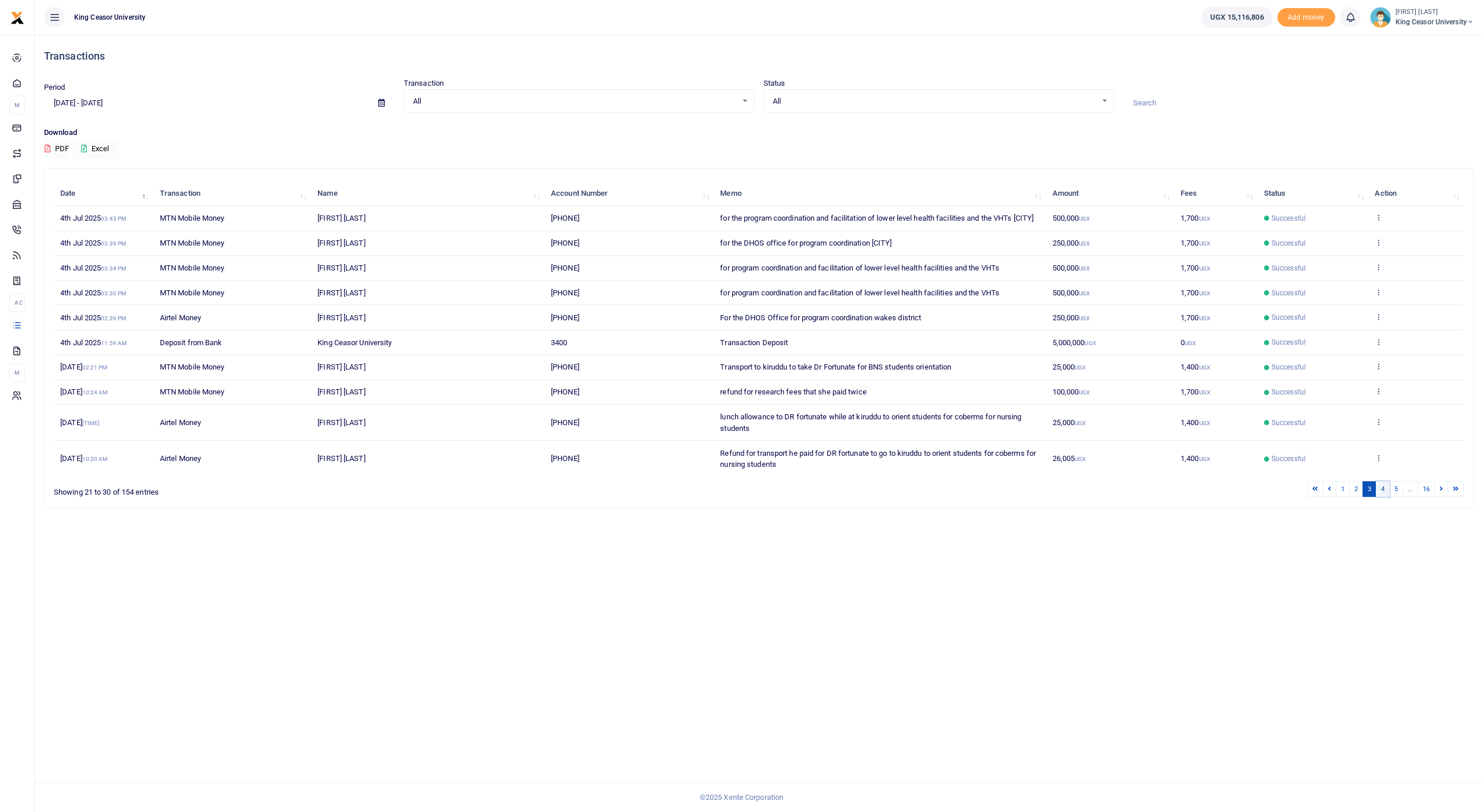 click on "4" at bounding box center (1315, 489) 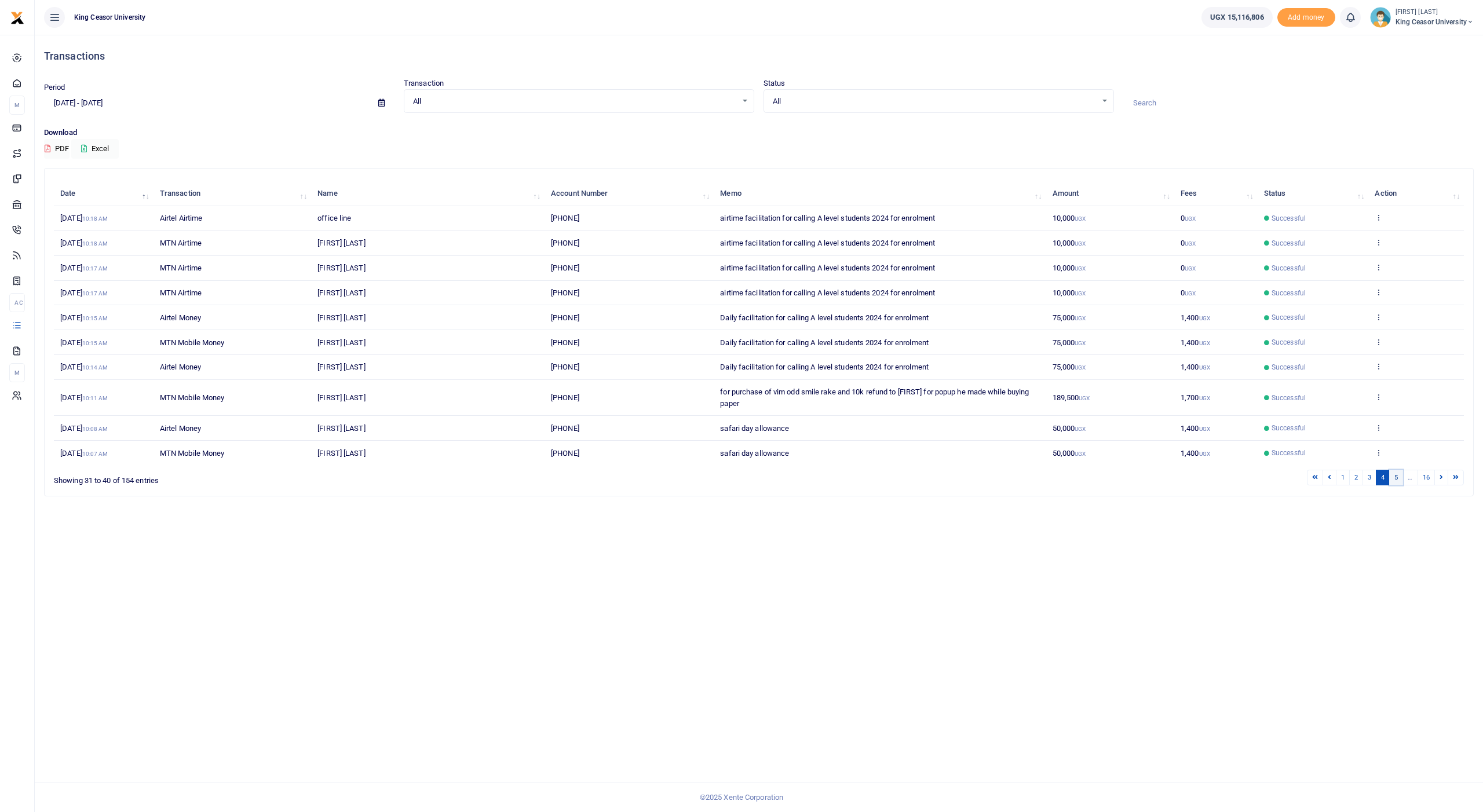 click on "5" at bounding box center [1315, 477] 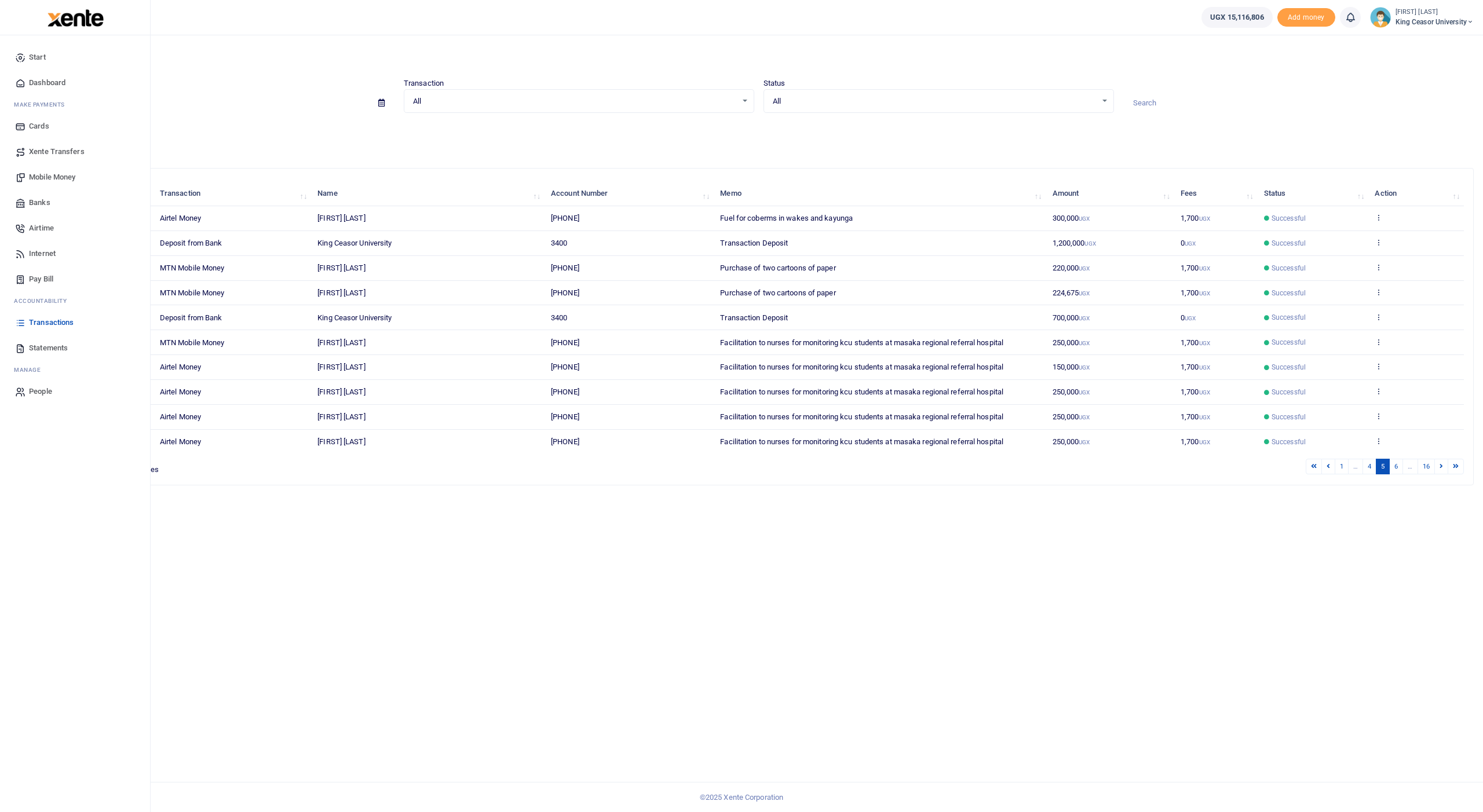 click on "Mobile Money" at bounding box center [52, 177] 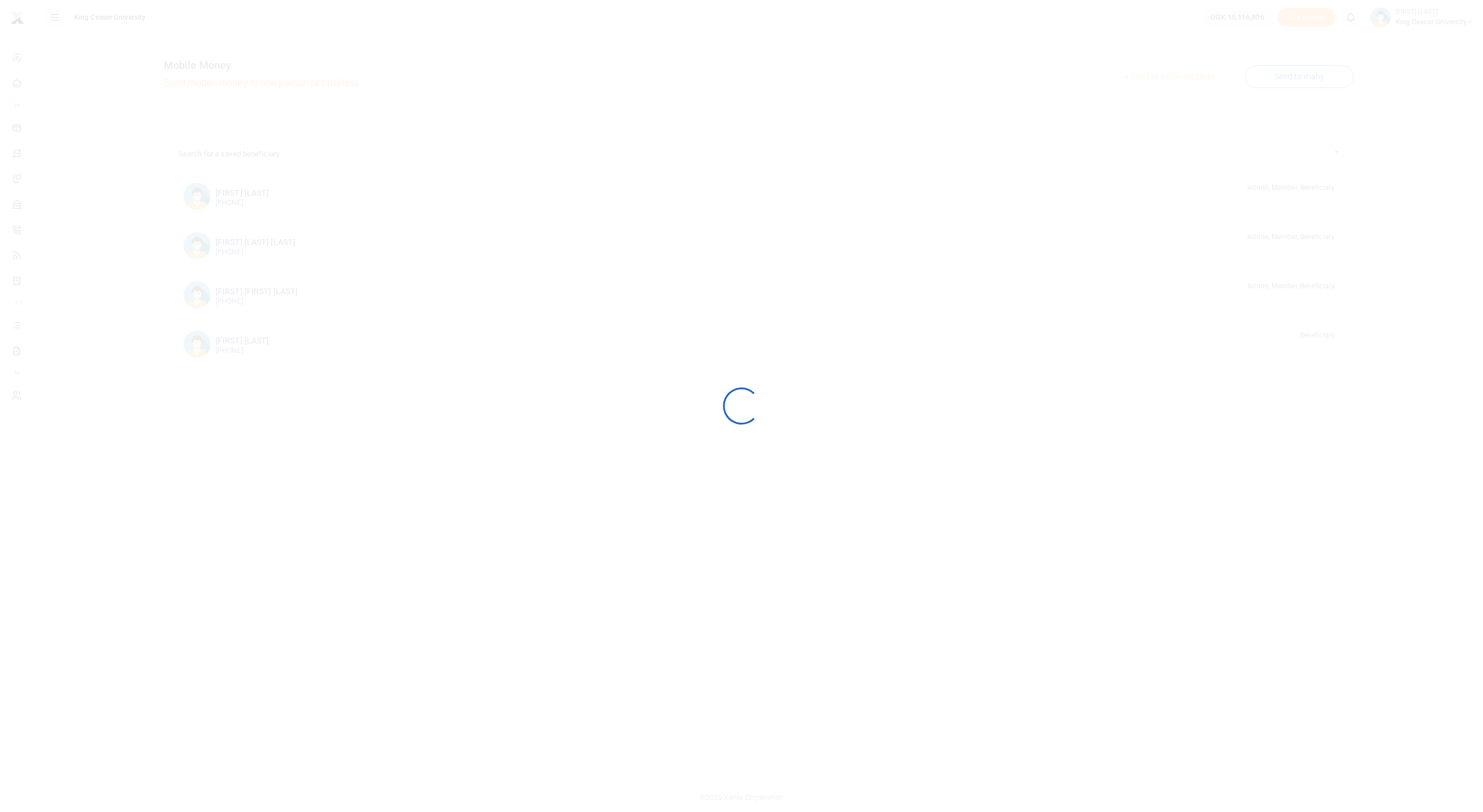 scroll, scrollTop: 0, scrollLeft: 0, axis: both 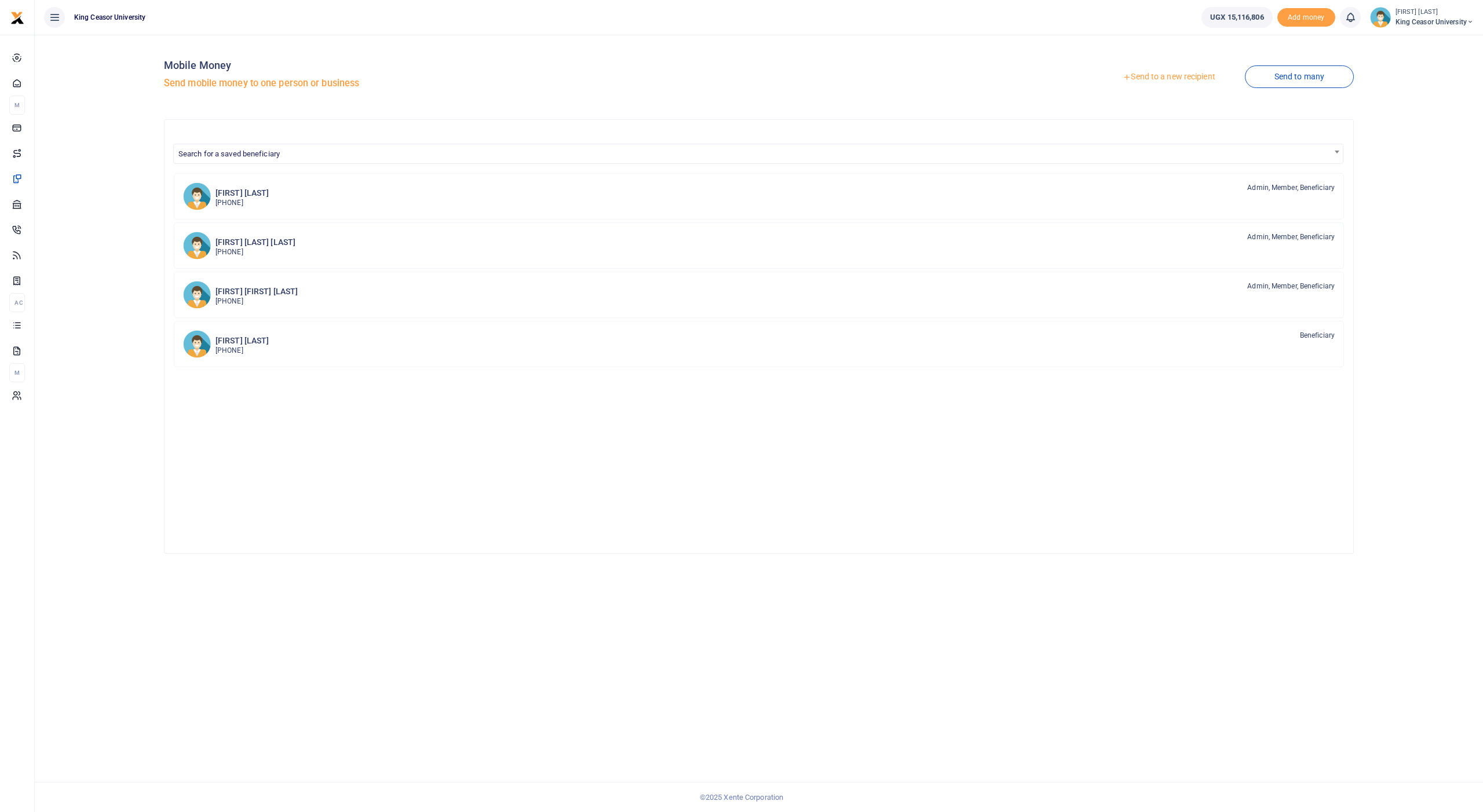 click on "Send to a new recipient" at bounding box center [1168, 77] 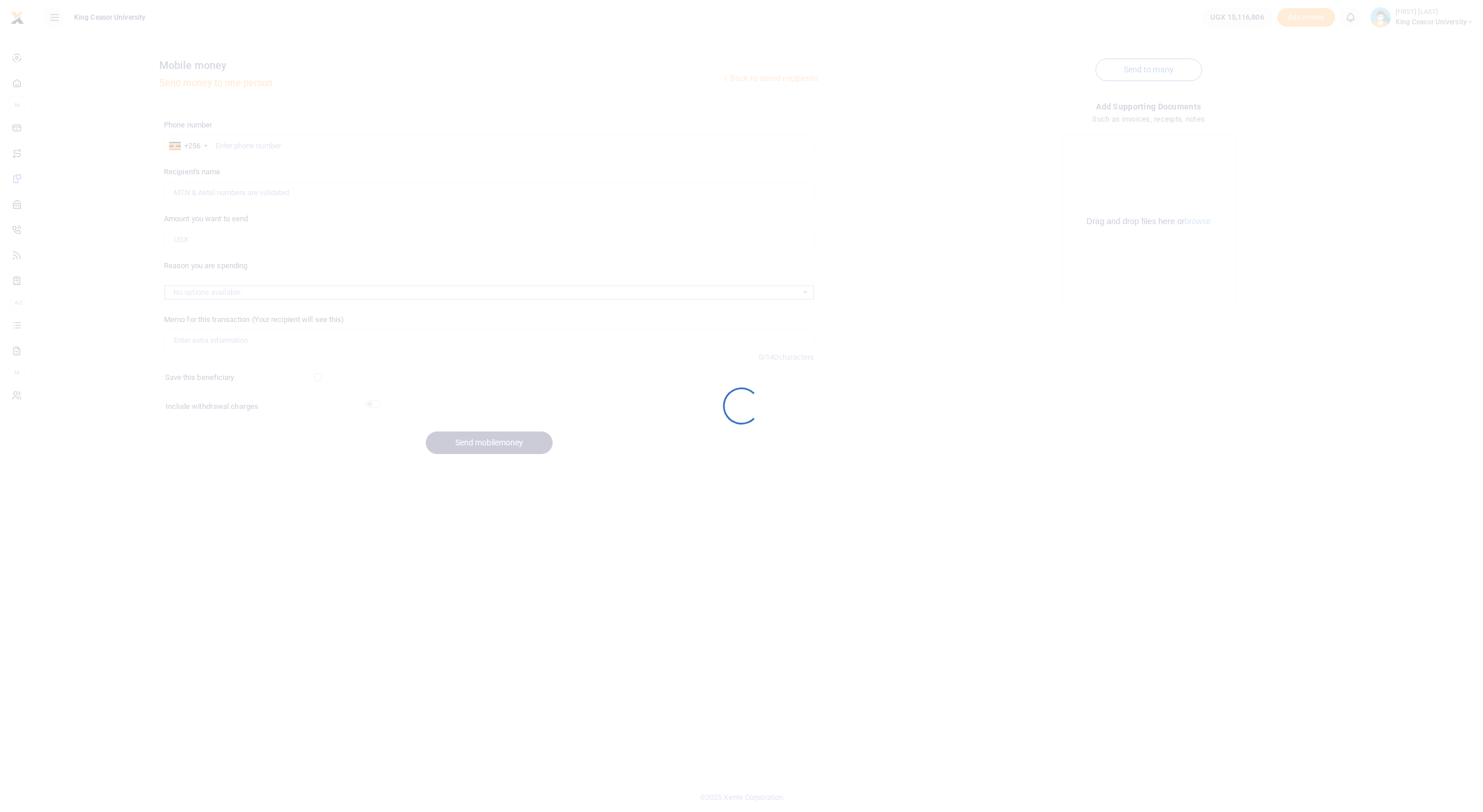 scroll, scrollTop: 0, scrollLeft: 0, axis: both 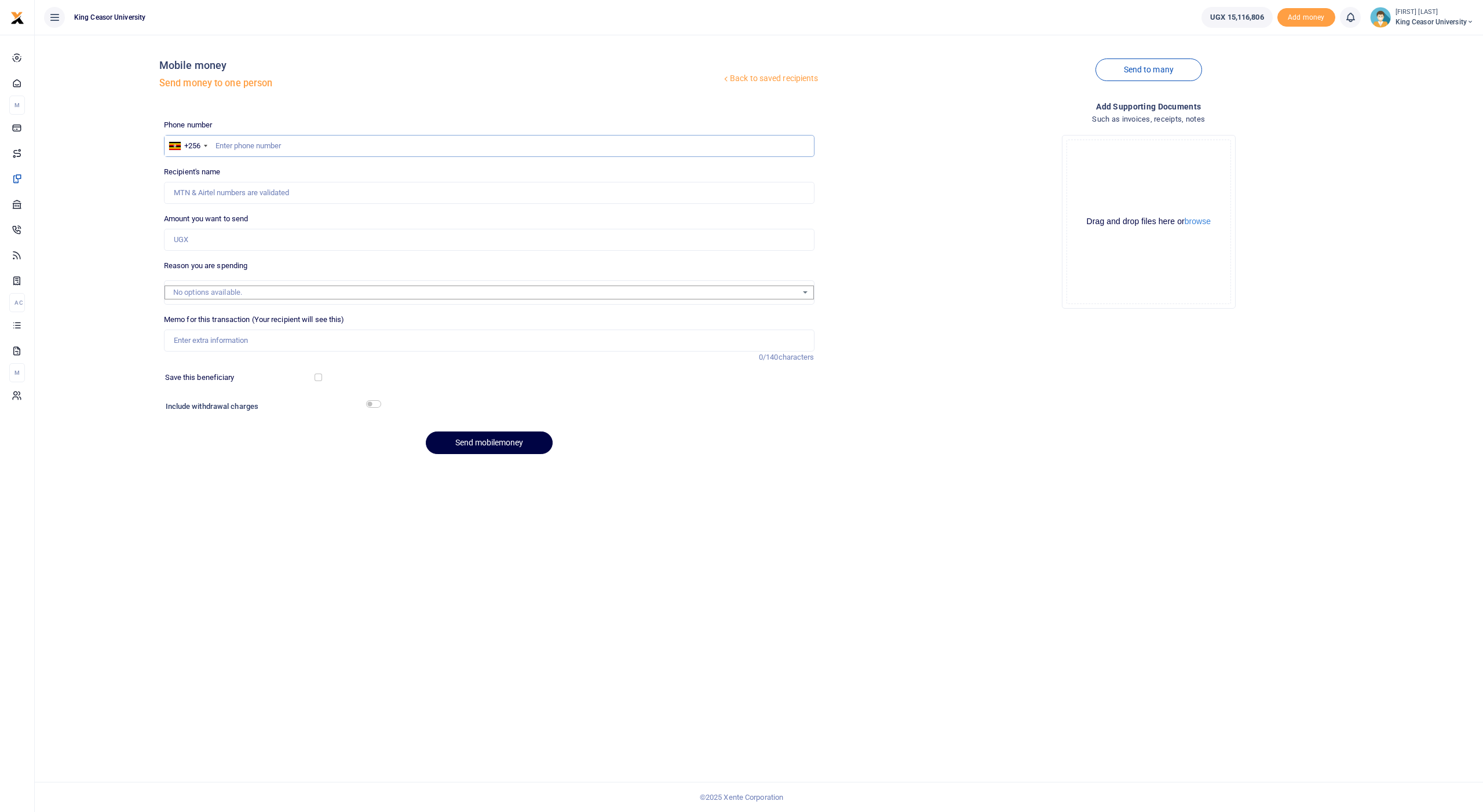 click at bounding box center [489, 146] 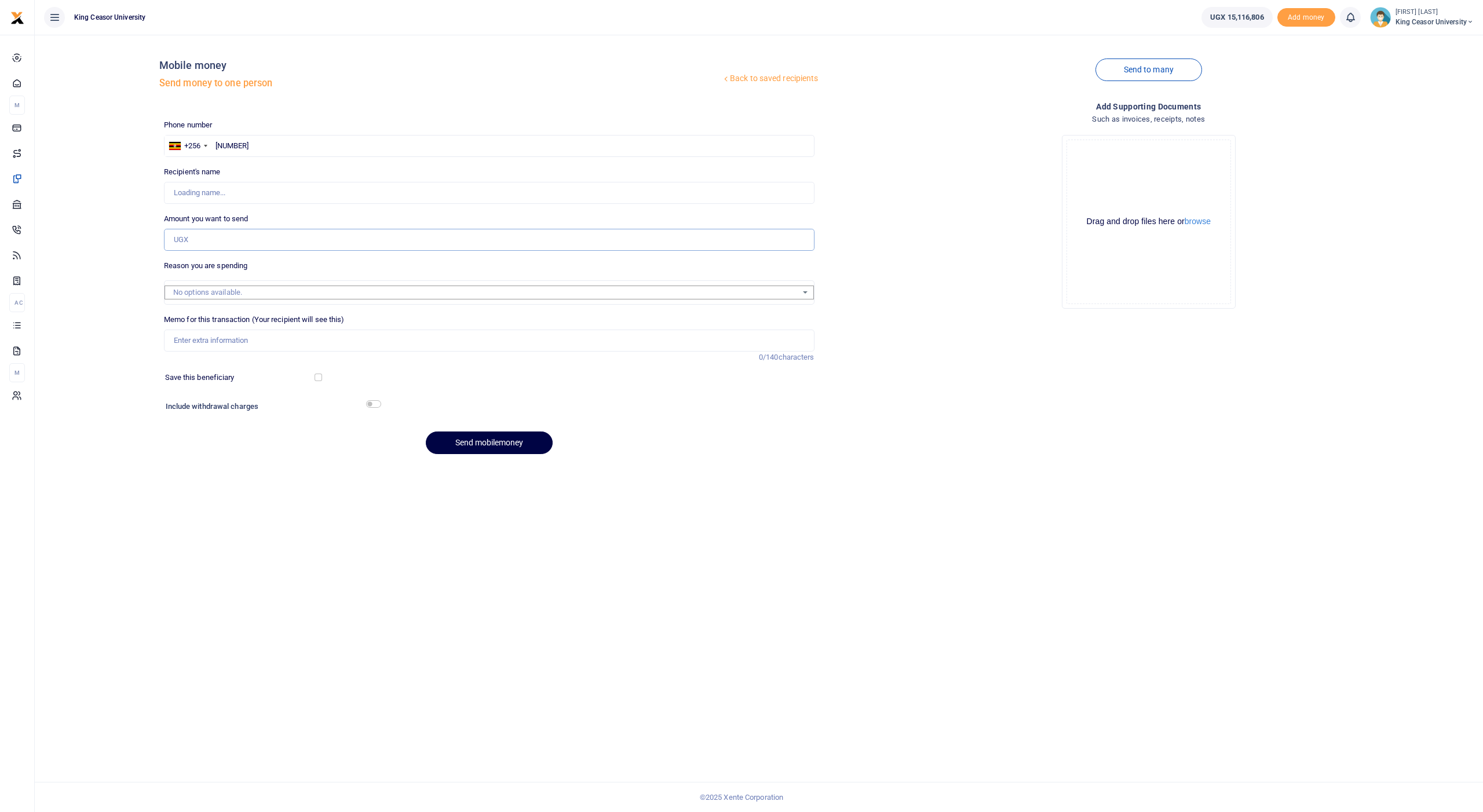 click on "Amount you want to send" at bounding box center [489, 240] 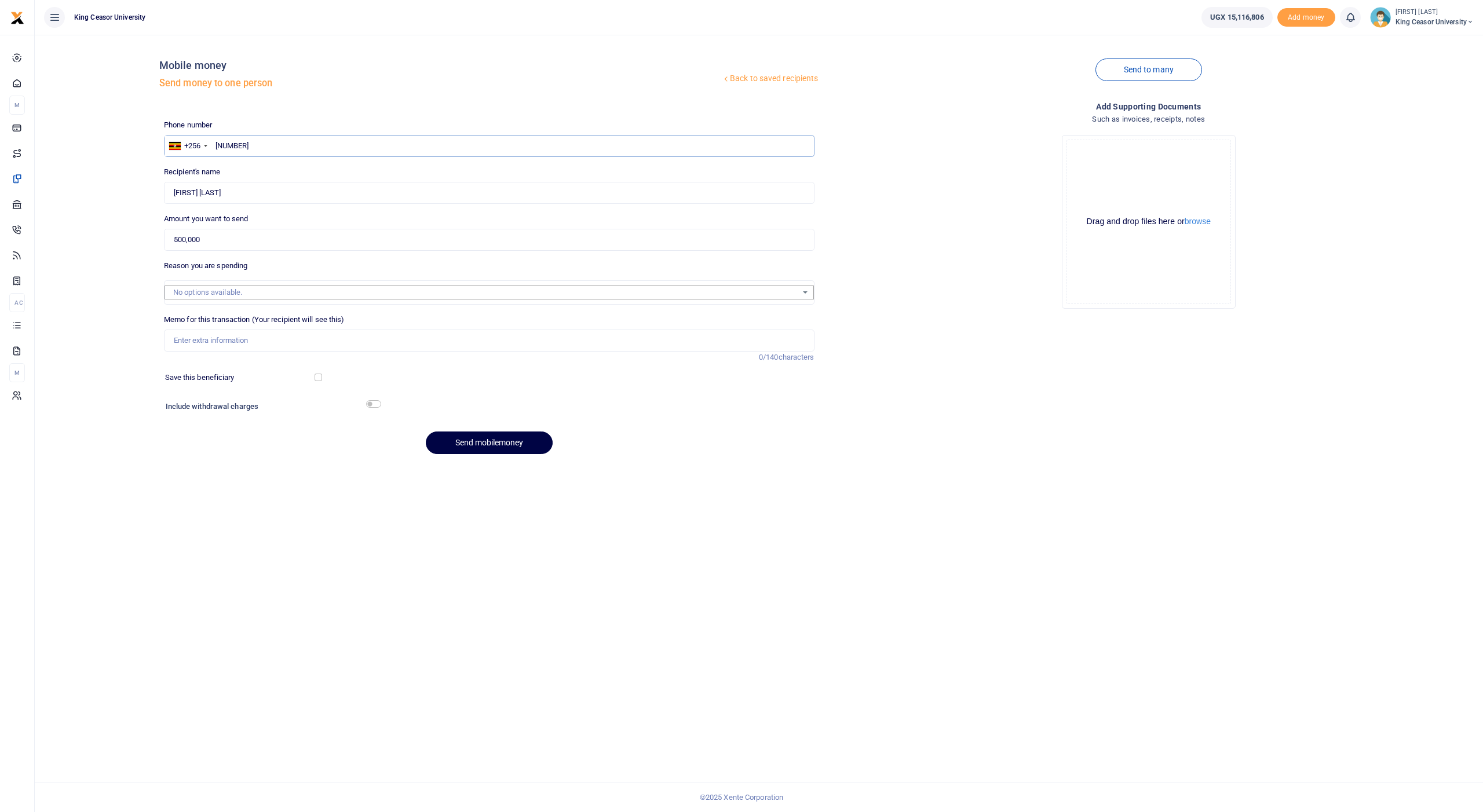 click on "7546374770" at bounding box center [489, 146] 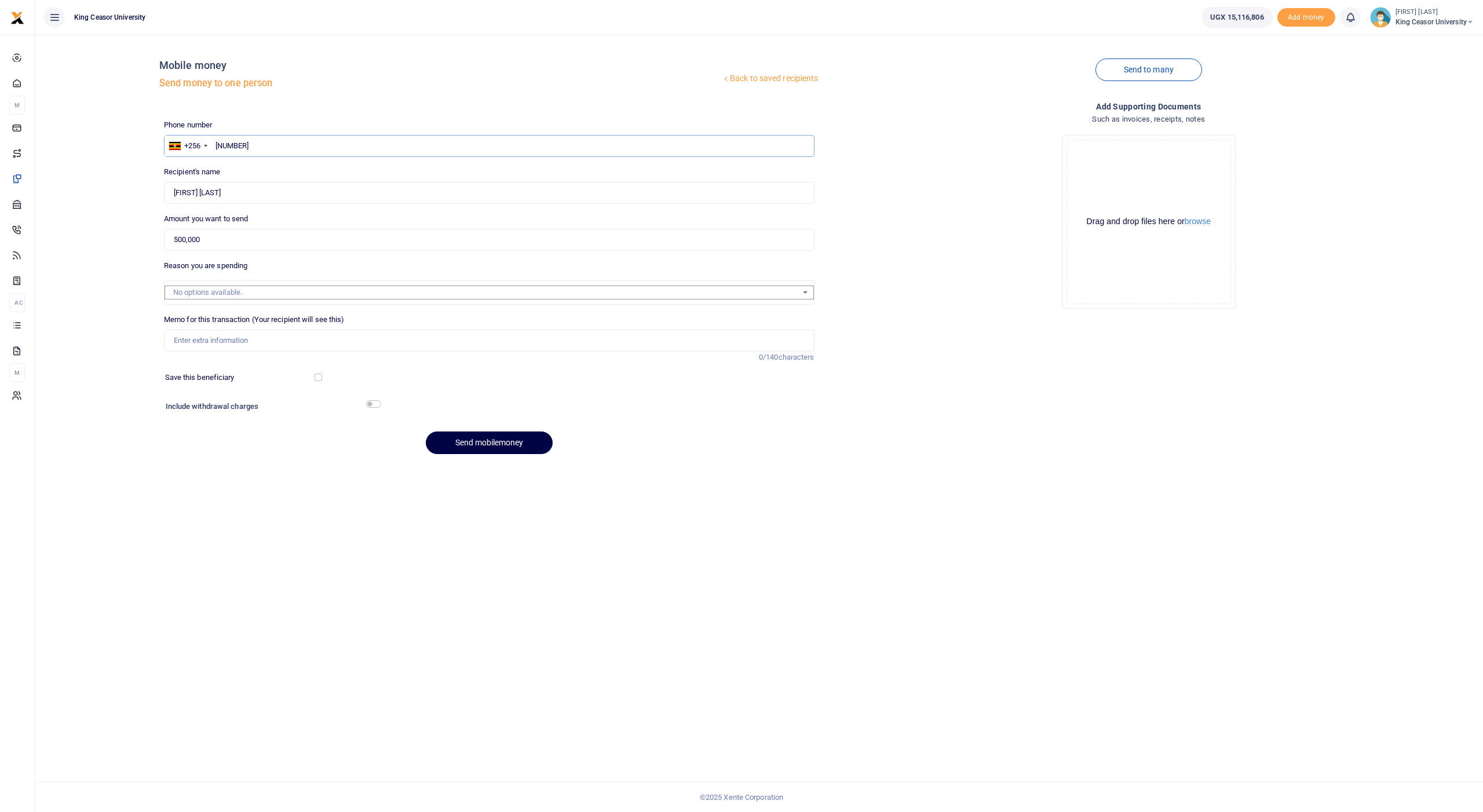 type on "754637470" 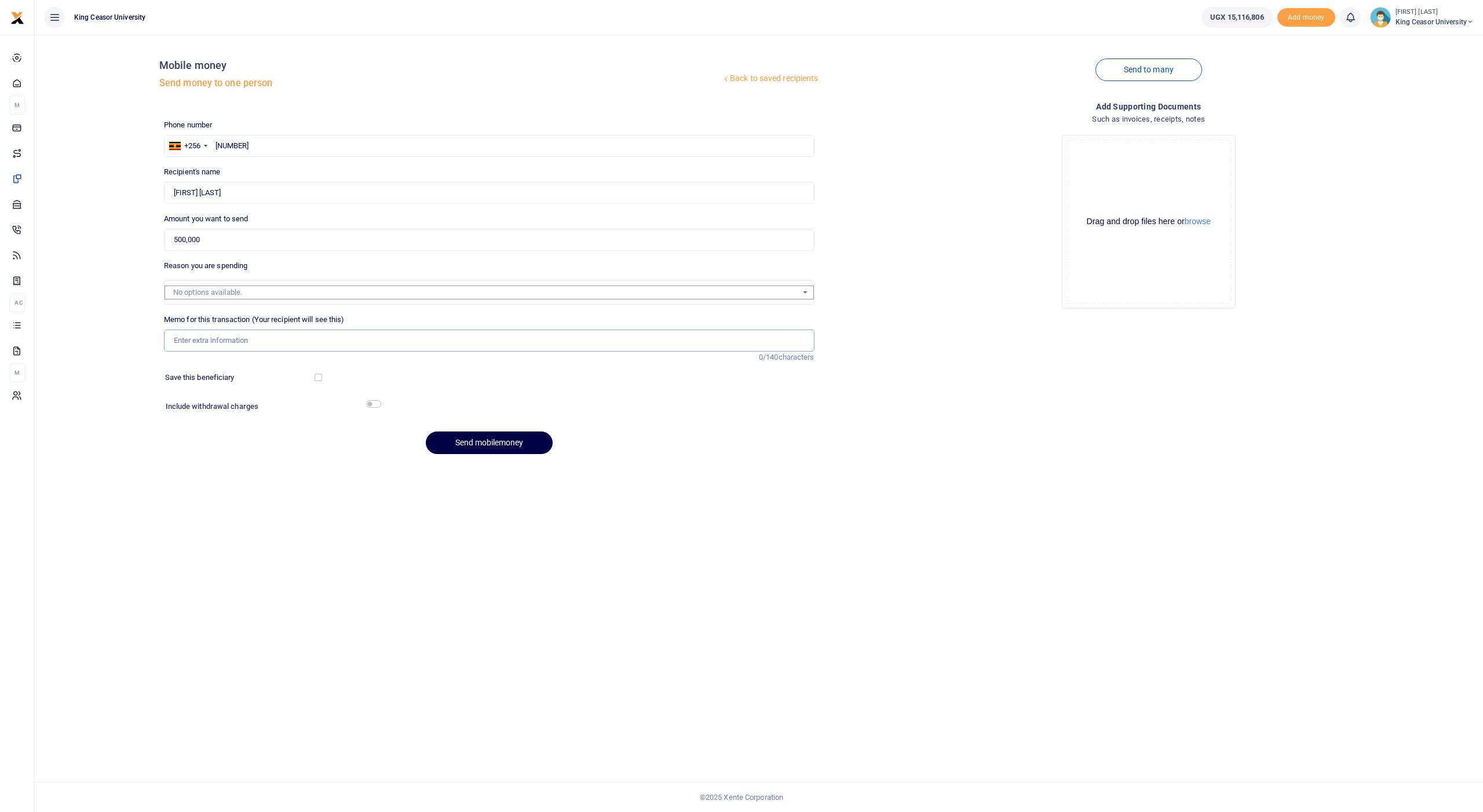 click on "Memo for this transaction (Your recipient will see this)" at bounding box center (489, 341) 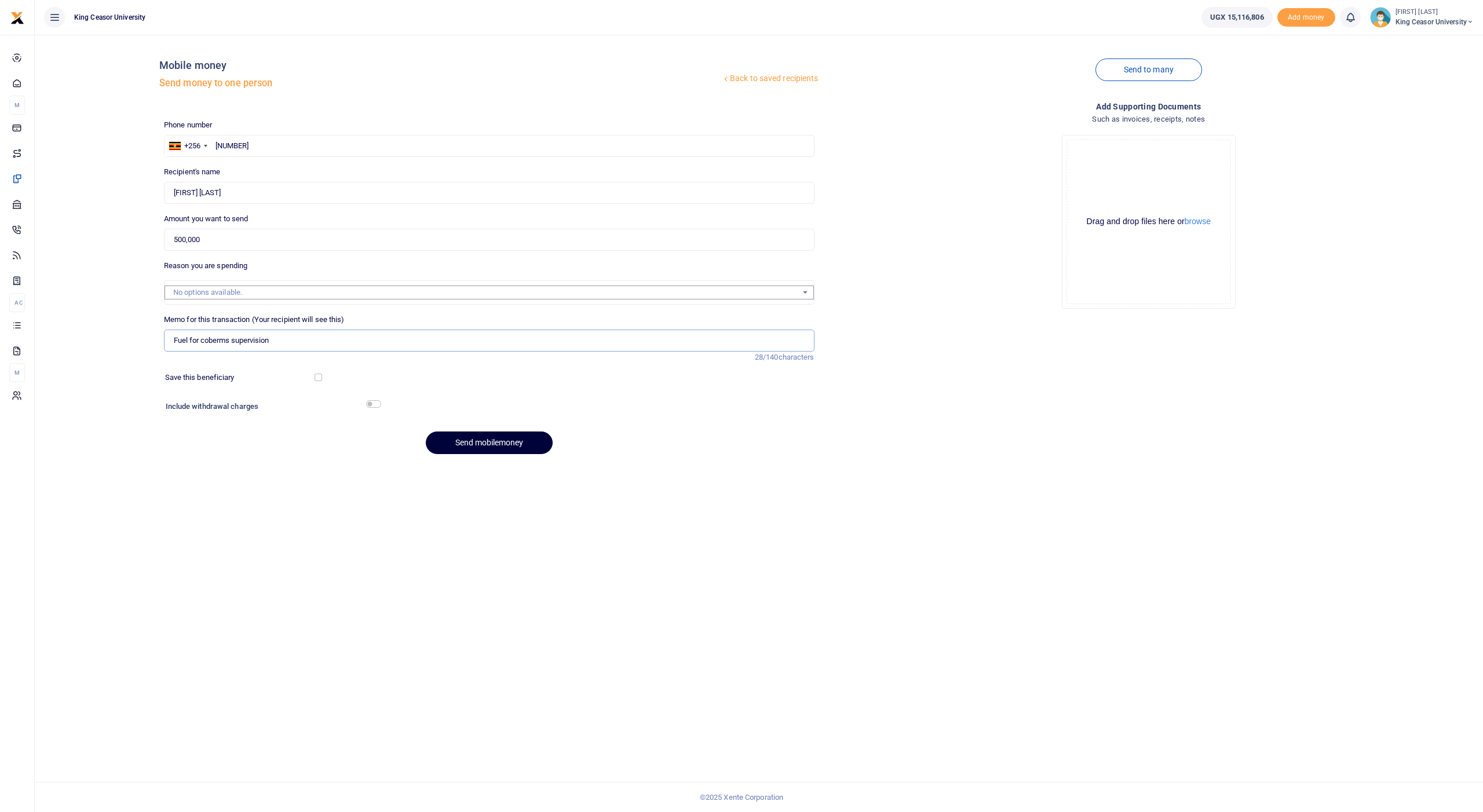 type on "Fuel for coberms supervision" 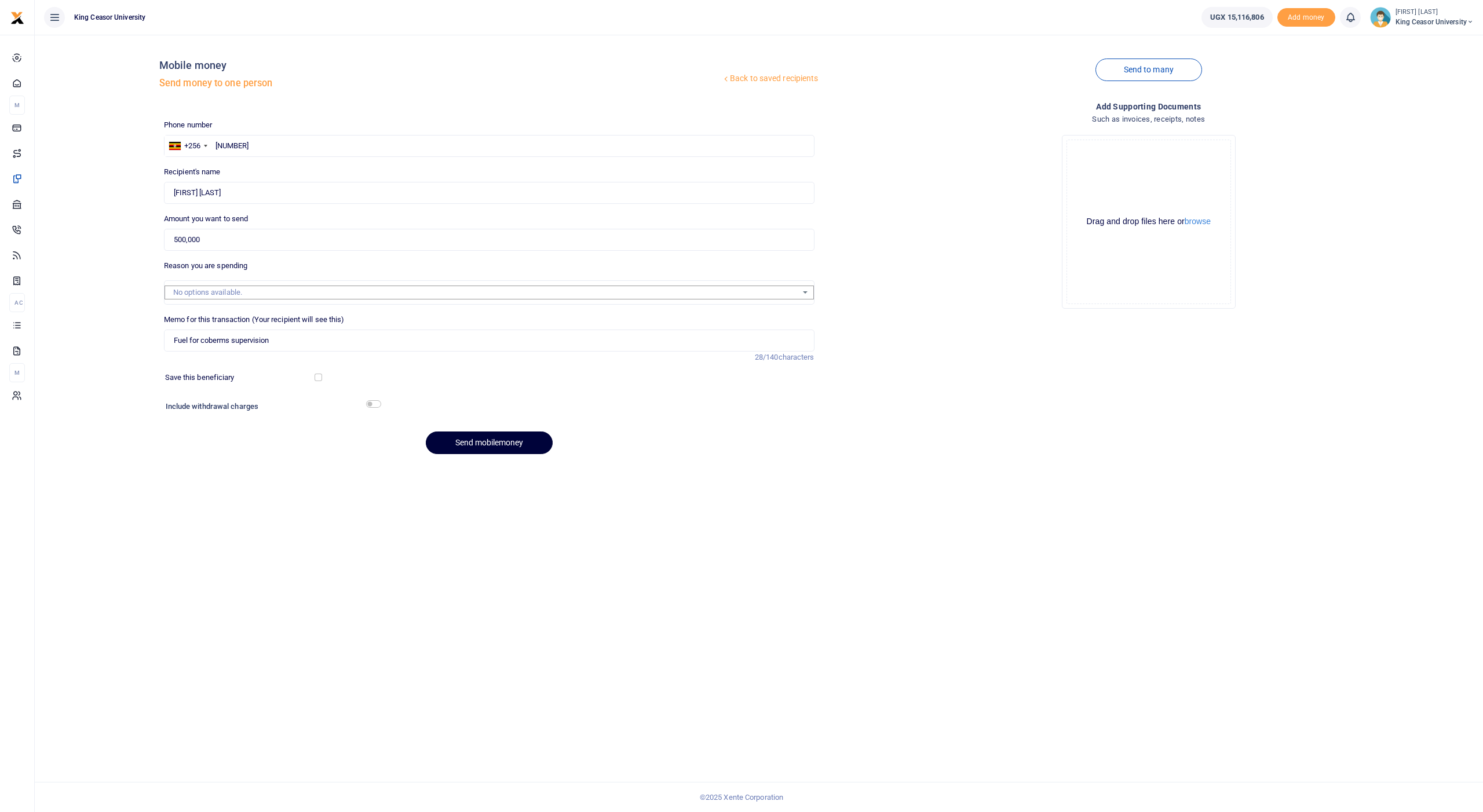click on "Send mobilemoney" at bounding box center (489, 442) 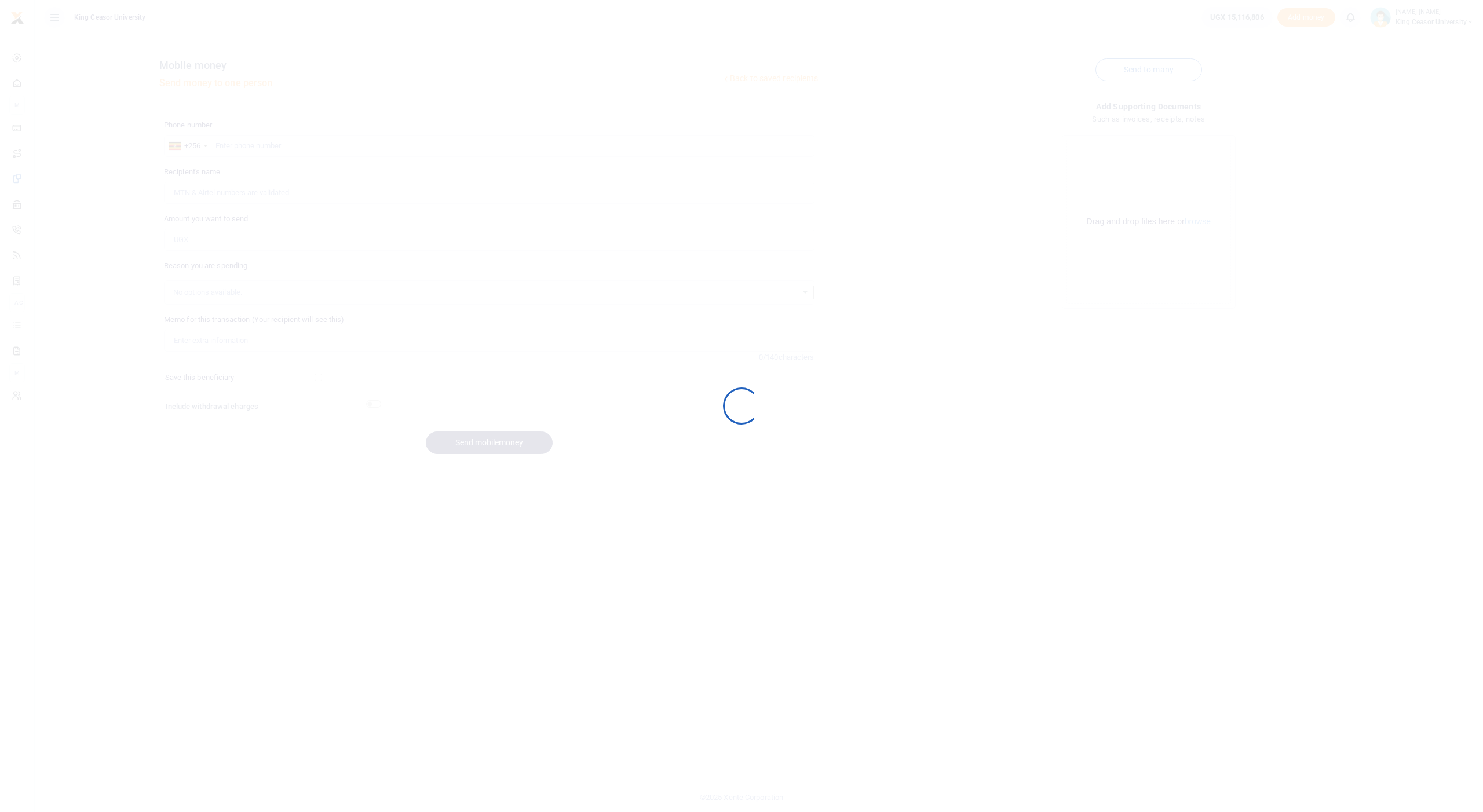 scroll, scrollTop: 0, scrollLeft: 0, axis: both 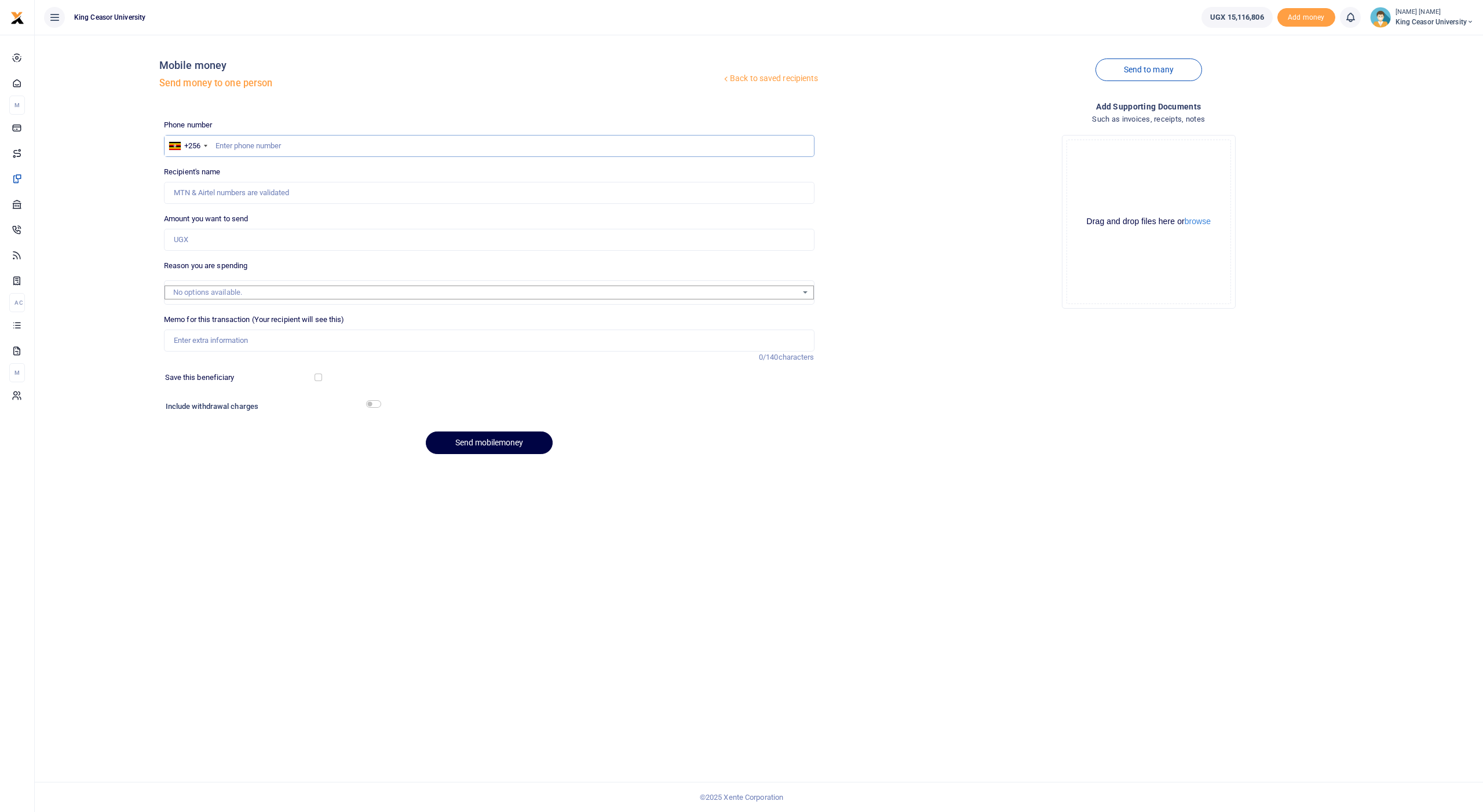 click at bounding box center (489, 146) 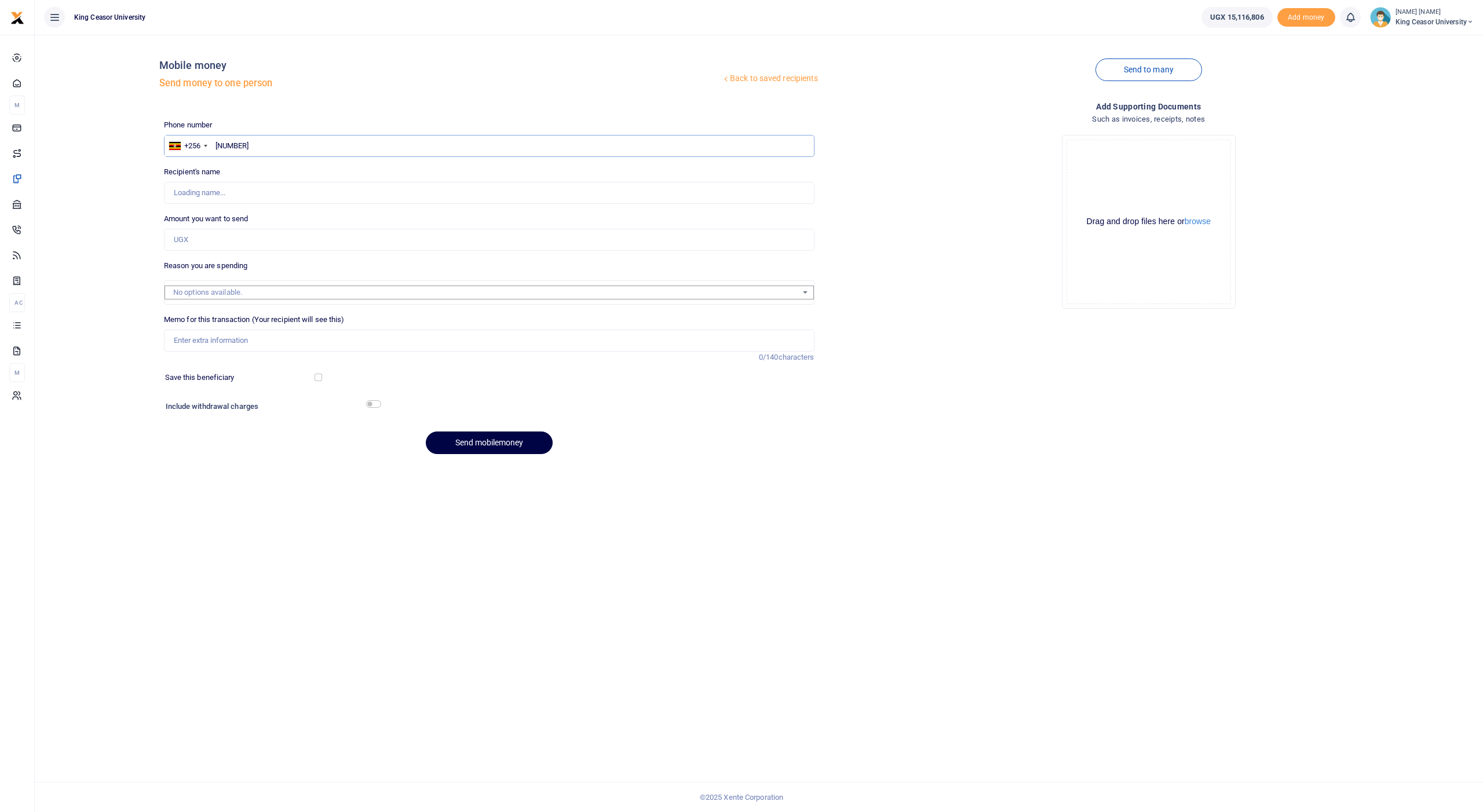 type on "[NUMBER]" 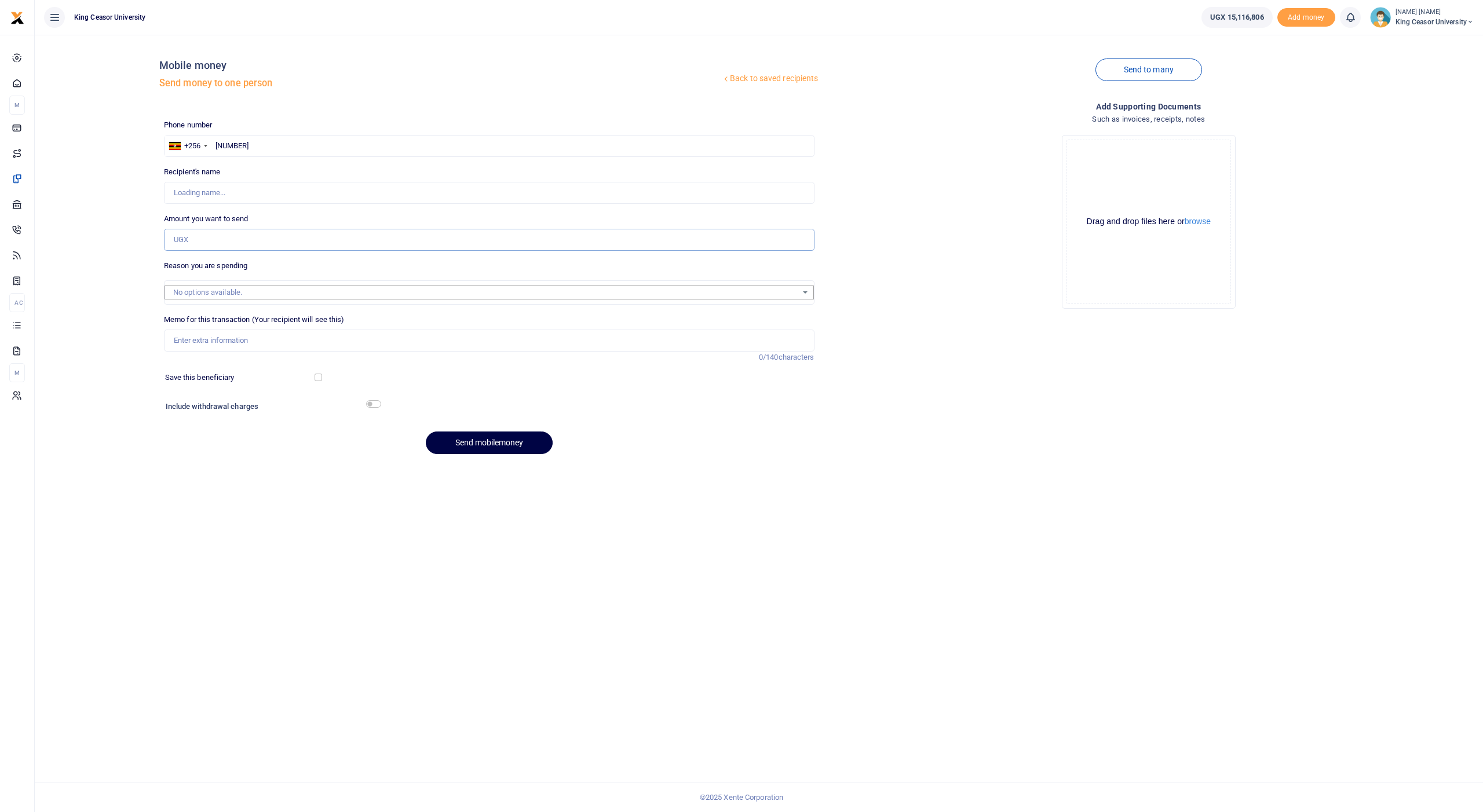 click on "Amount you want to send" at bounding box center (489, 240) 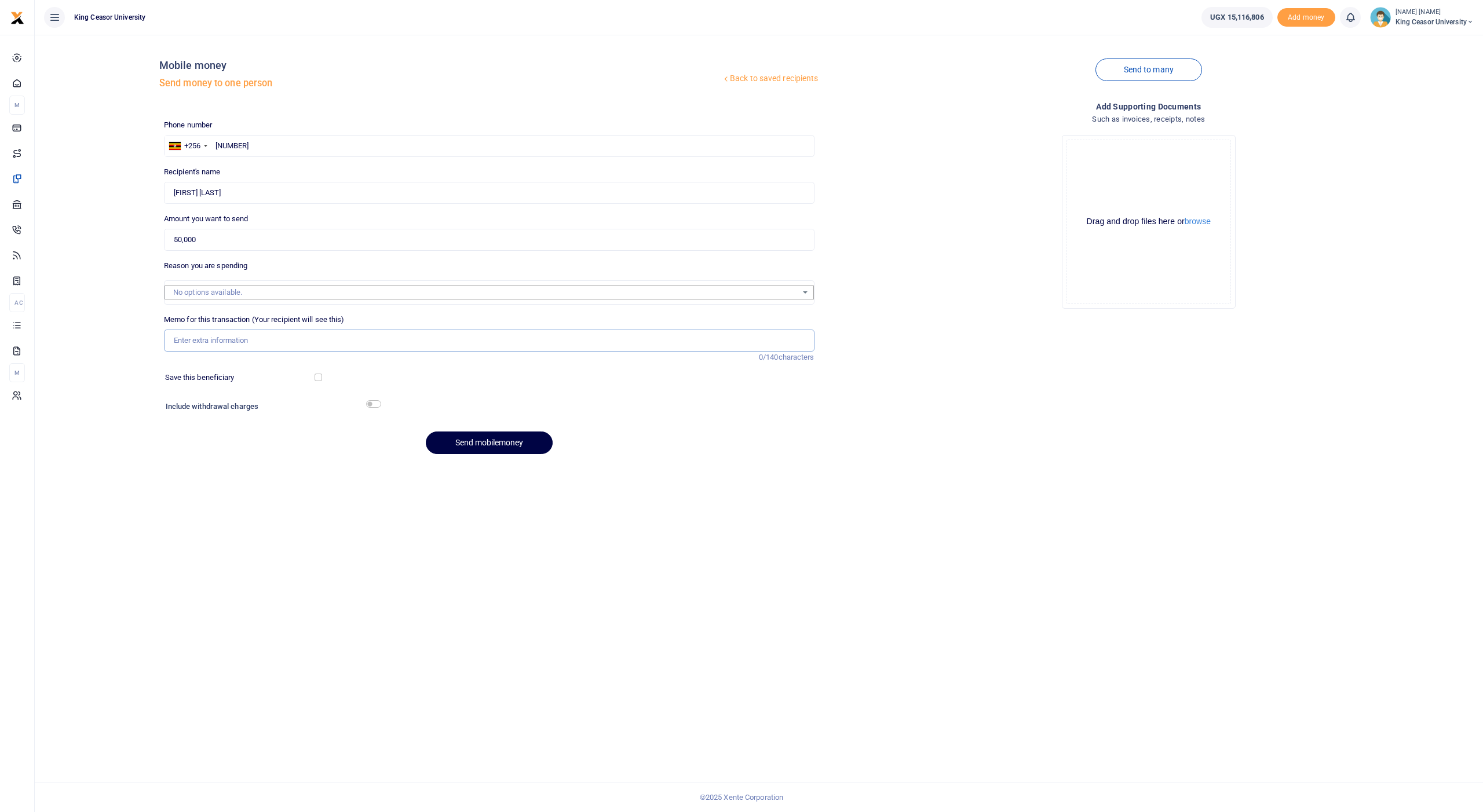 click on "Memo for this transaction (Your recipient will see this)" at bounding box center [489, 341] 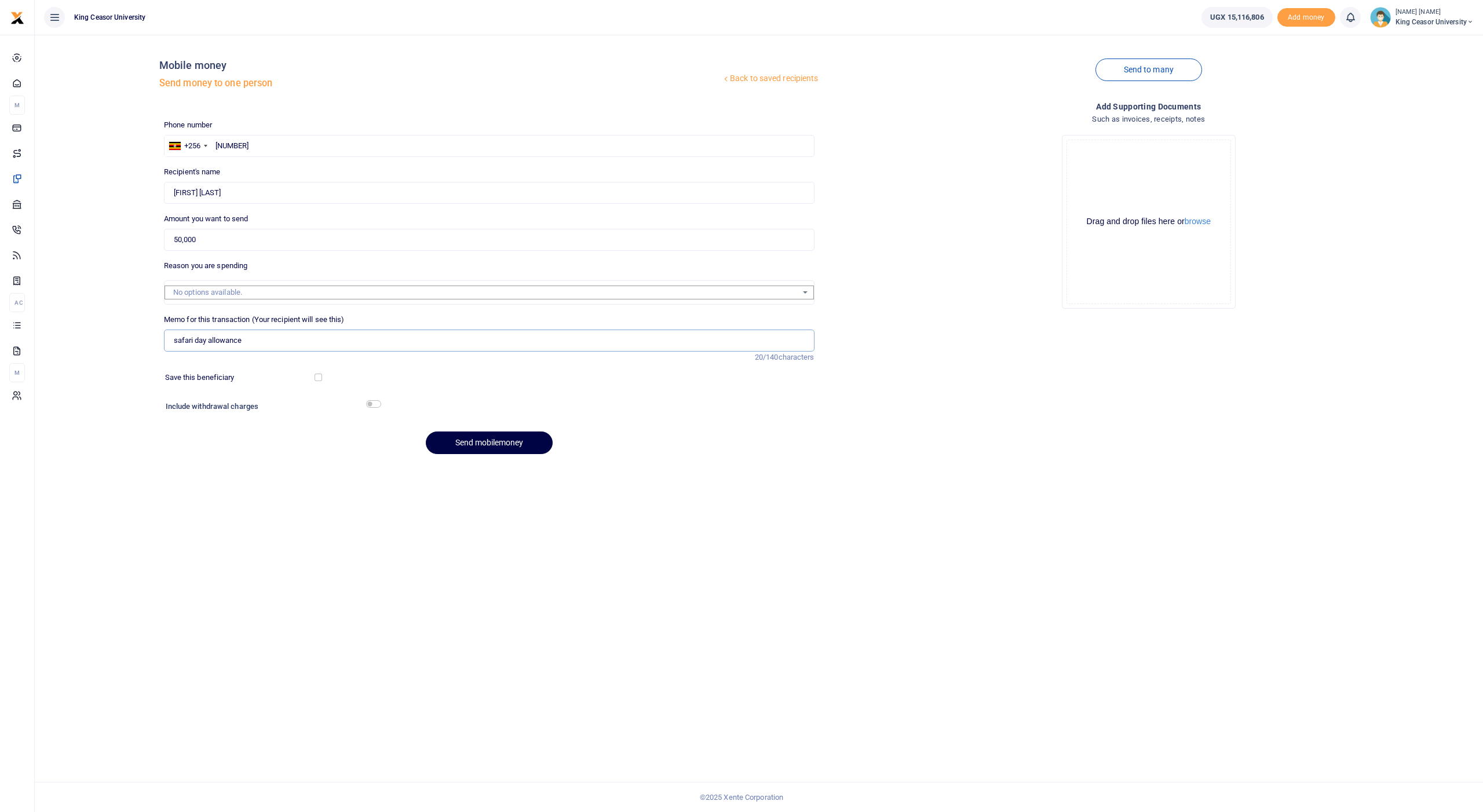 drag, startPoint x: 245, startPoint y: 338, endPoint x: 154, endPoint y: 333, distance: 91.13726 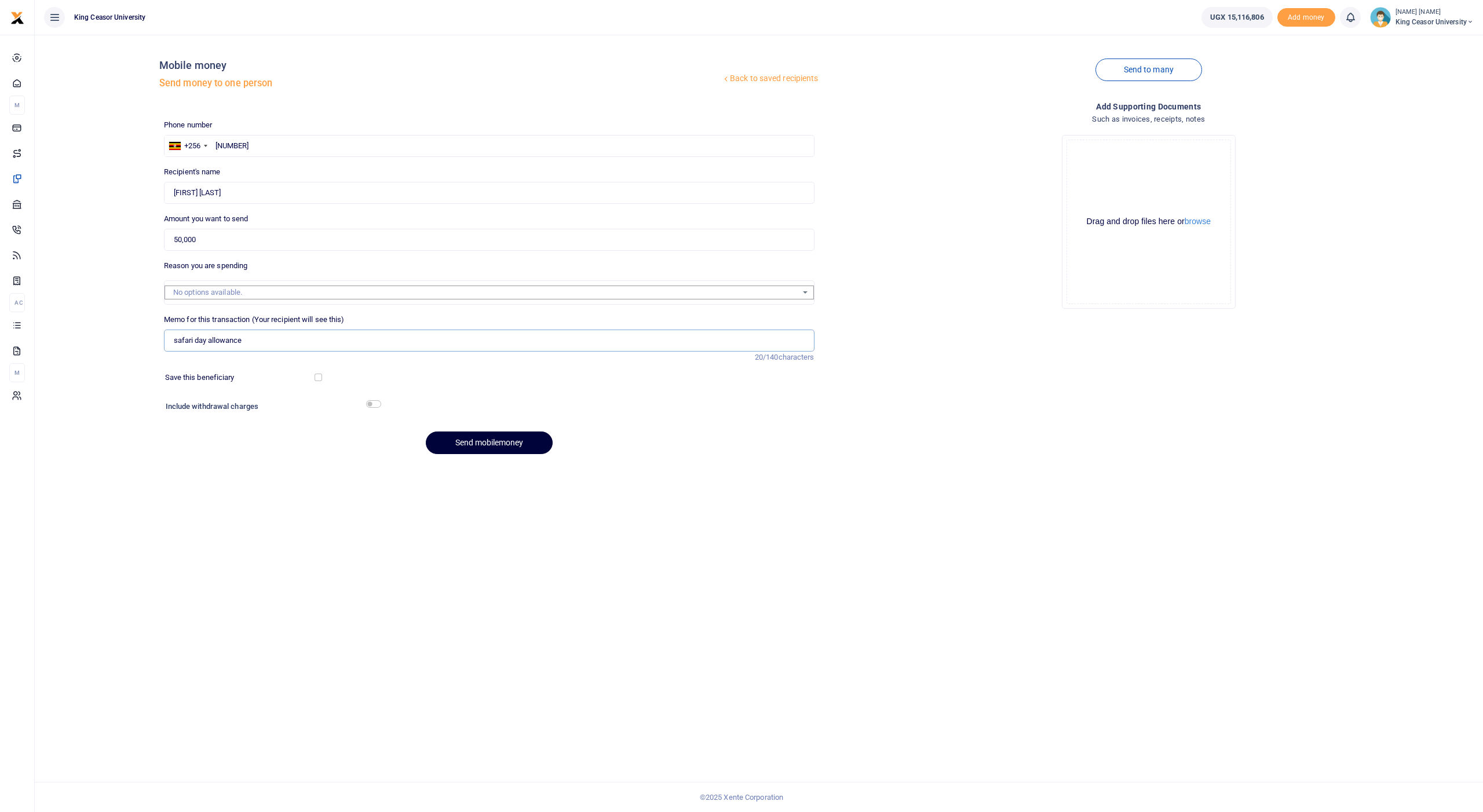type on "safari day allowance" 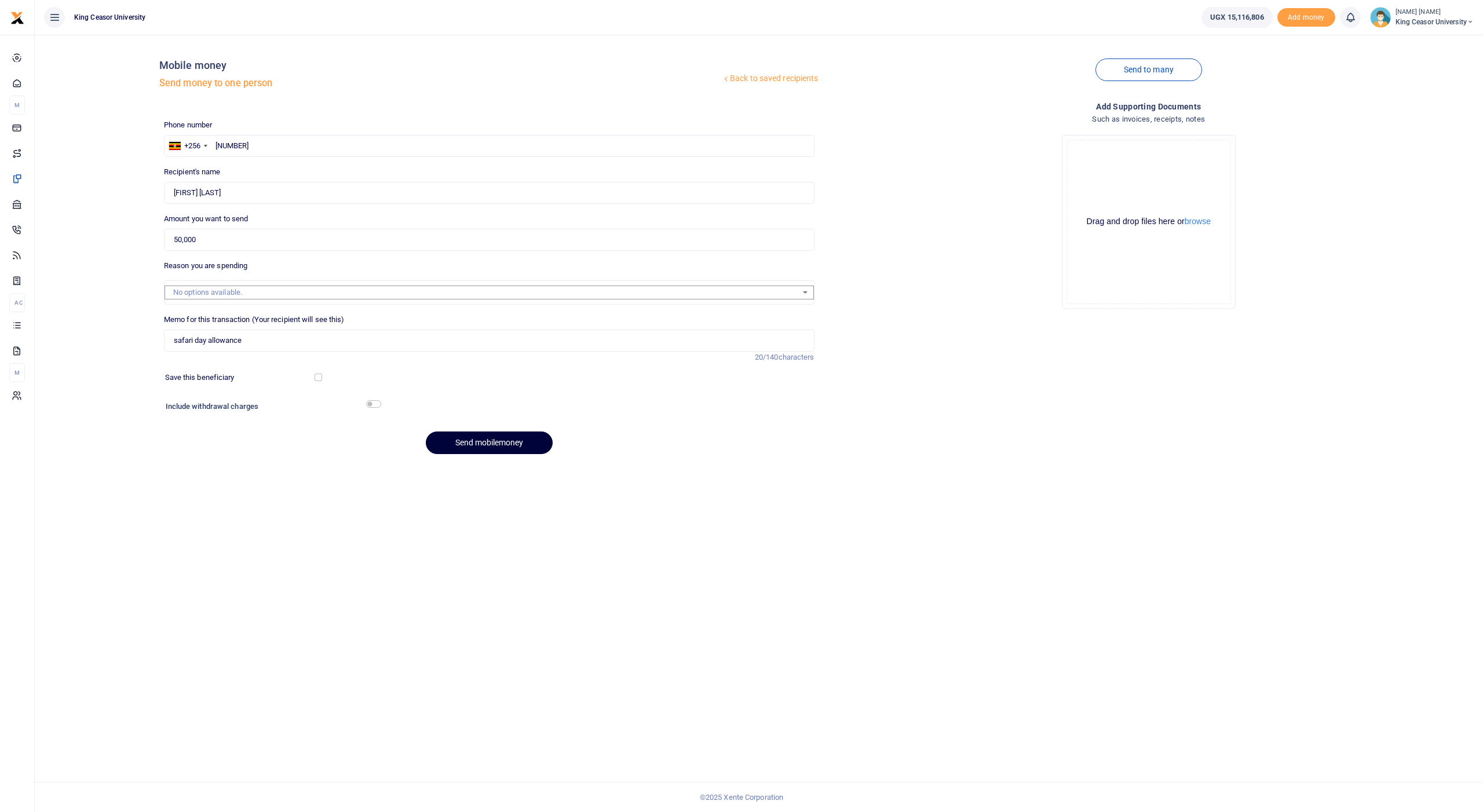 click on "Send mobilemoney" at bounding box center [489, 442] 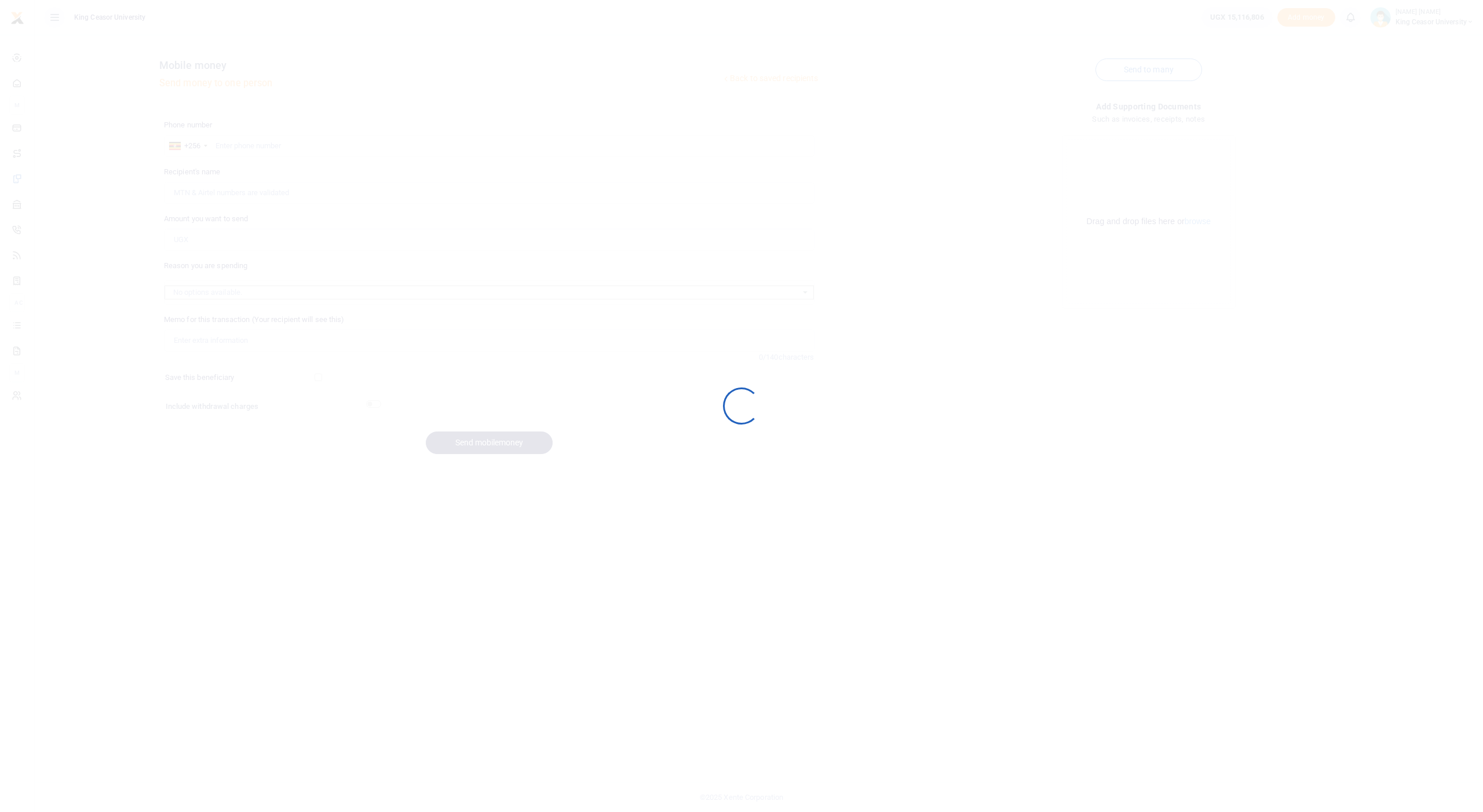 scroll, scrollTop: 0, scrollLeft: 0, axis: both 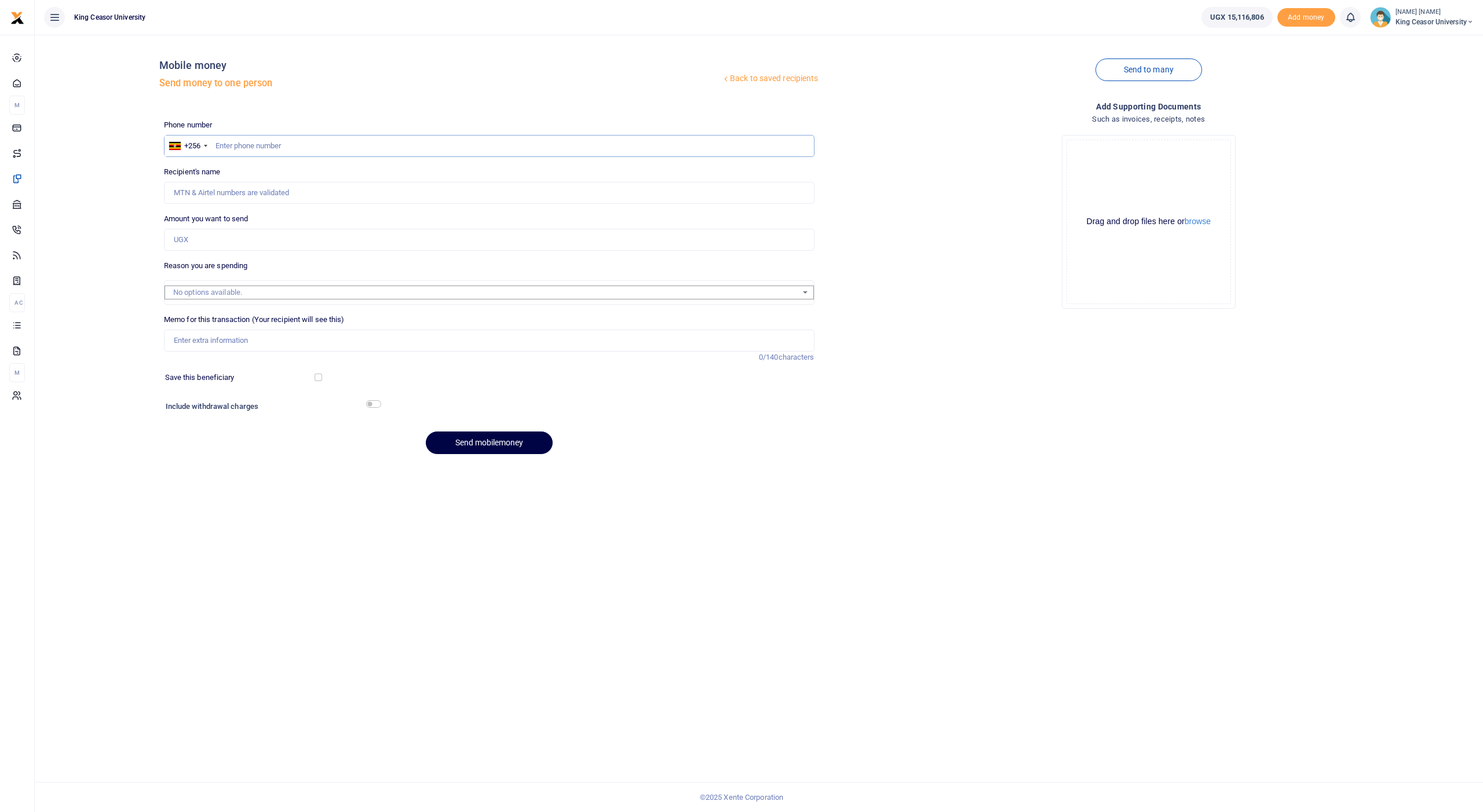 click at bounding box center [489, 146] 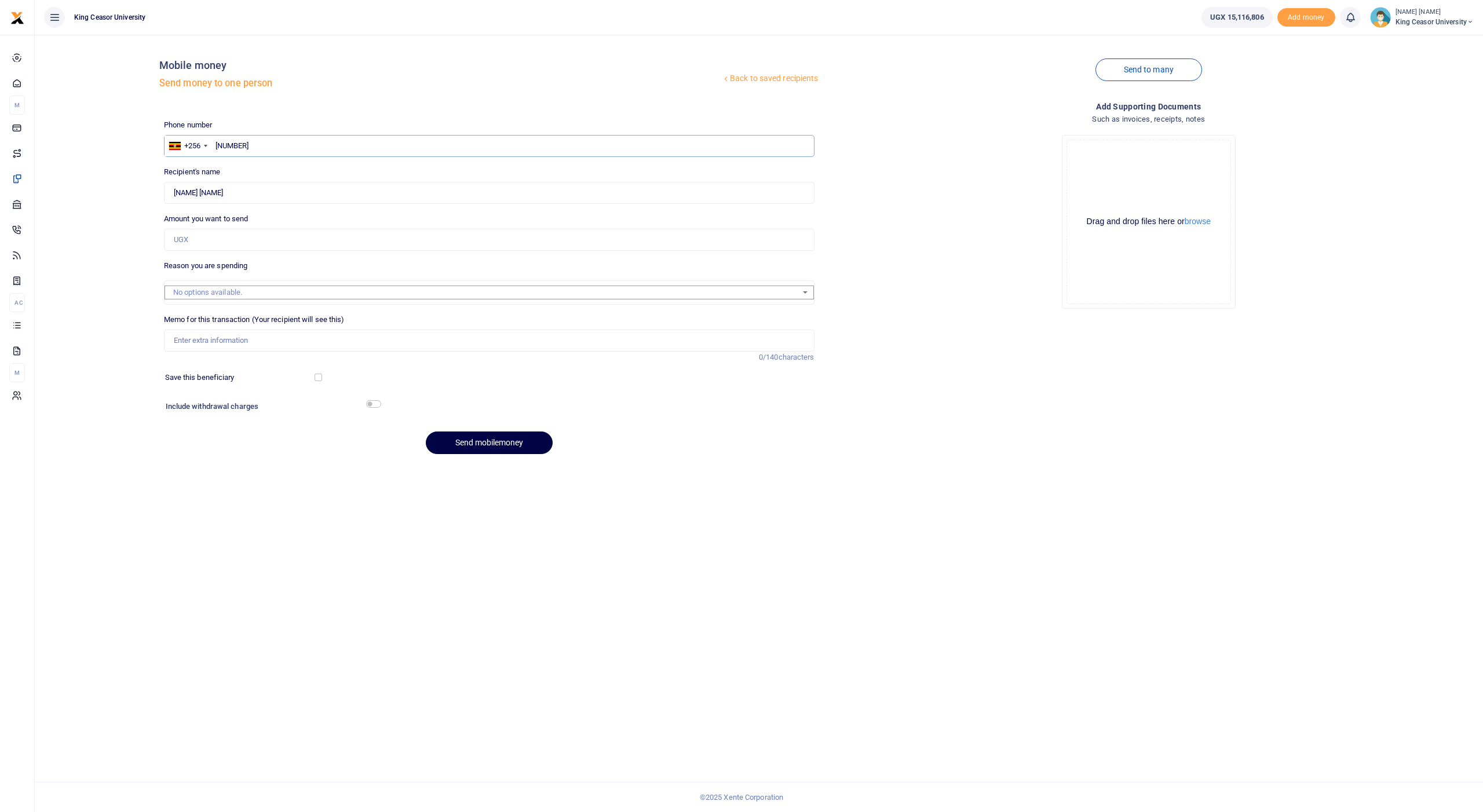 type on "772987253" 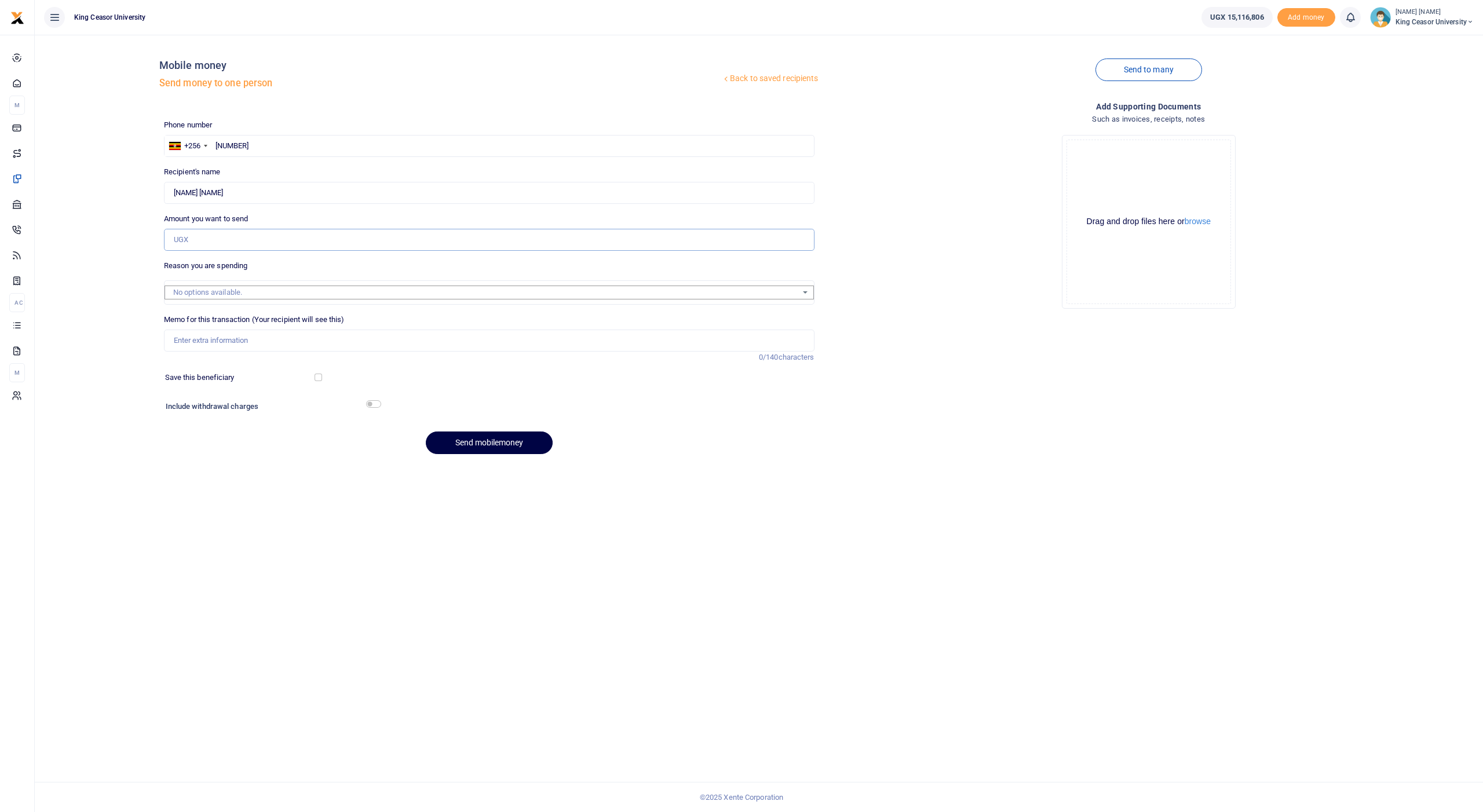 click on "Amount you want to send" at bounding box center (489, 240) 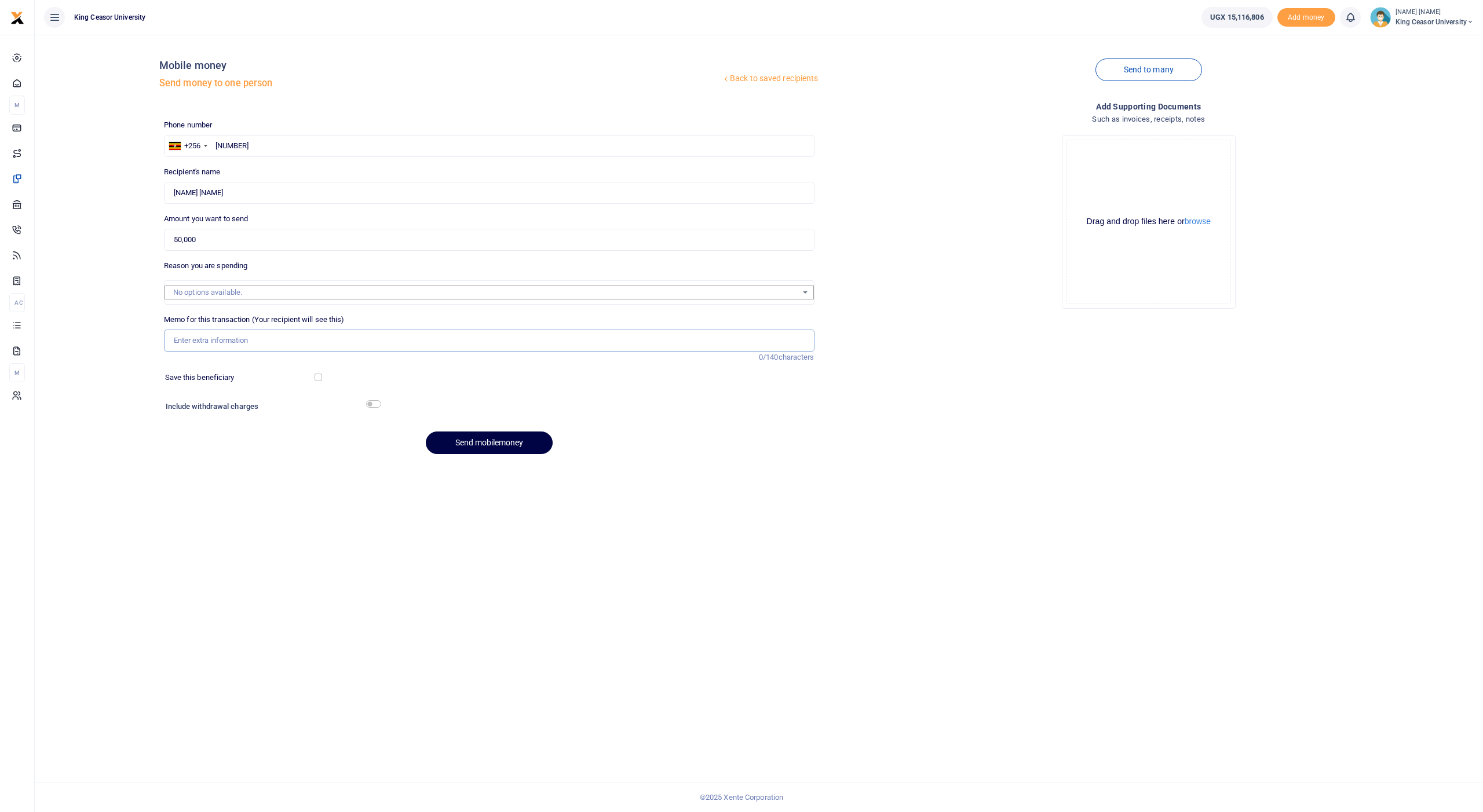 click on "Memo for this transaction (Your recipient will see this)" at bounding box center (489, 341) 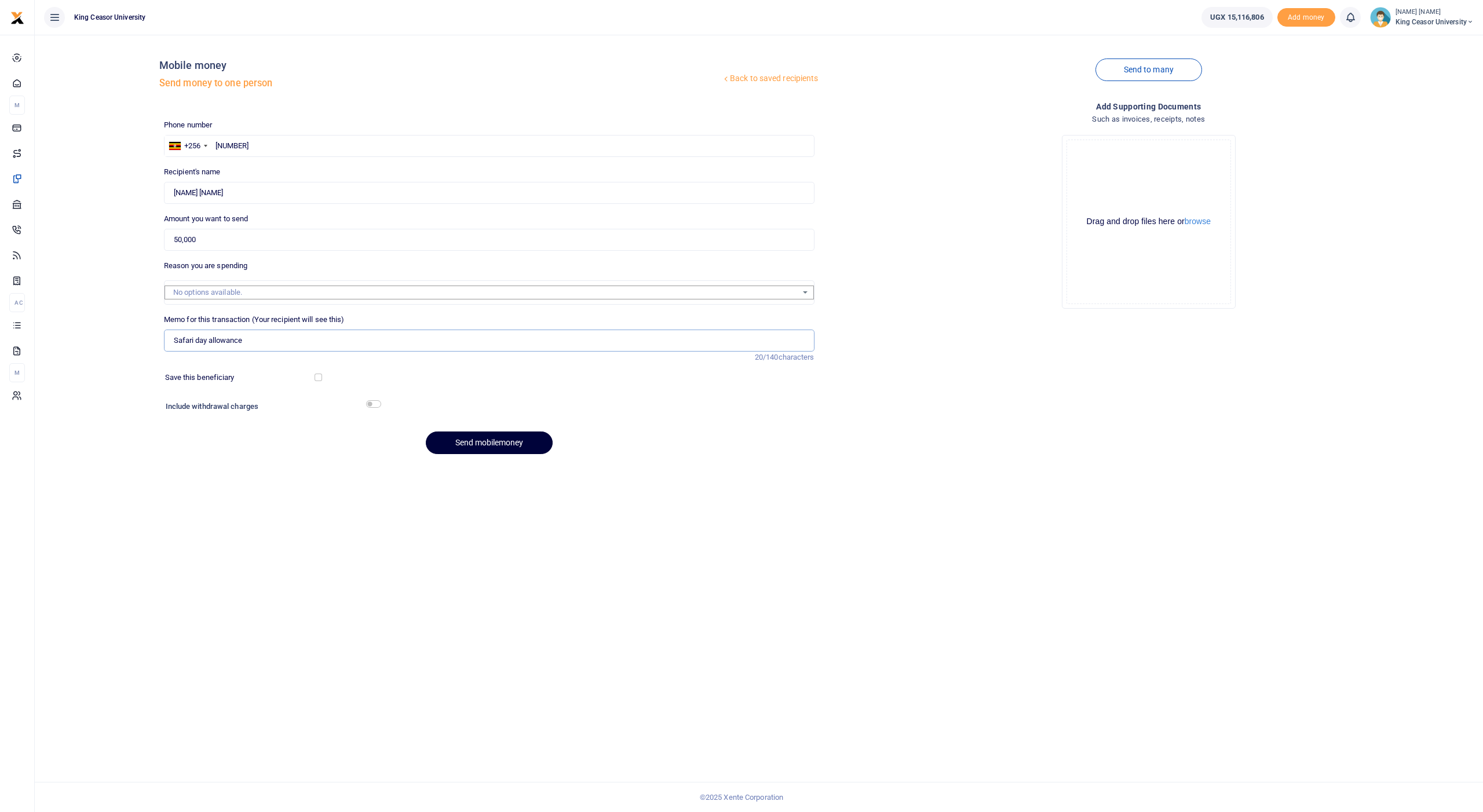 type on "Safari day allowance" 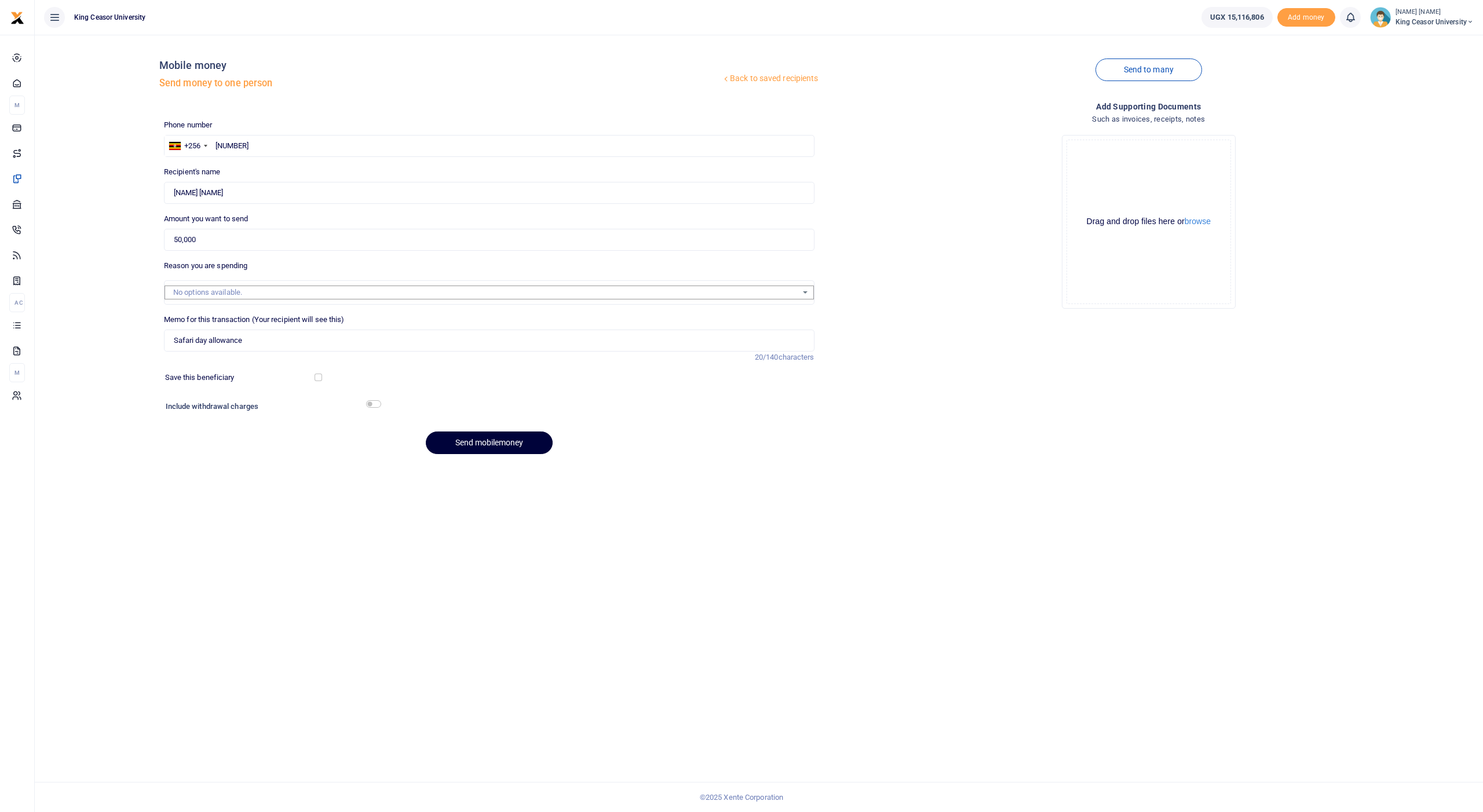 click on "Send mobilemoney" at bounding box center (489, 442) 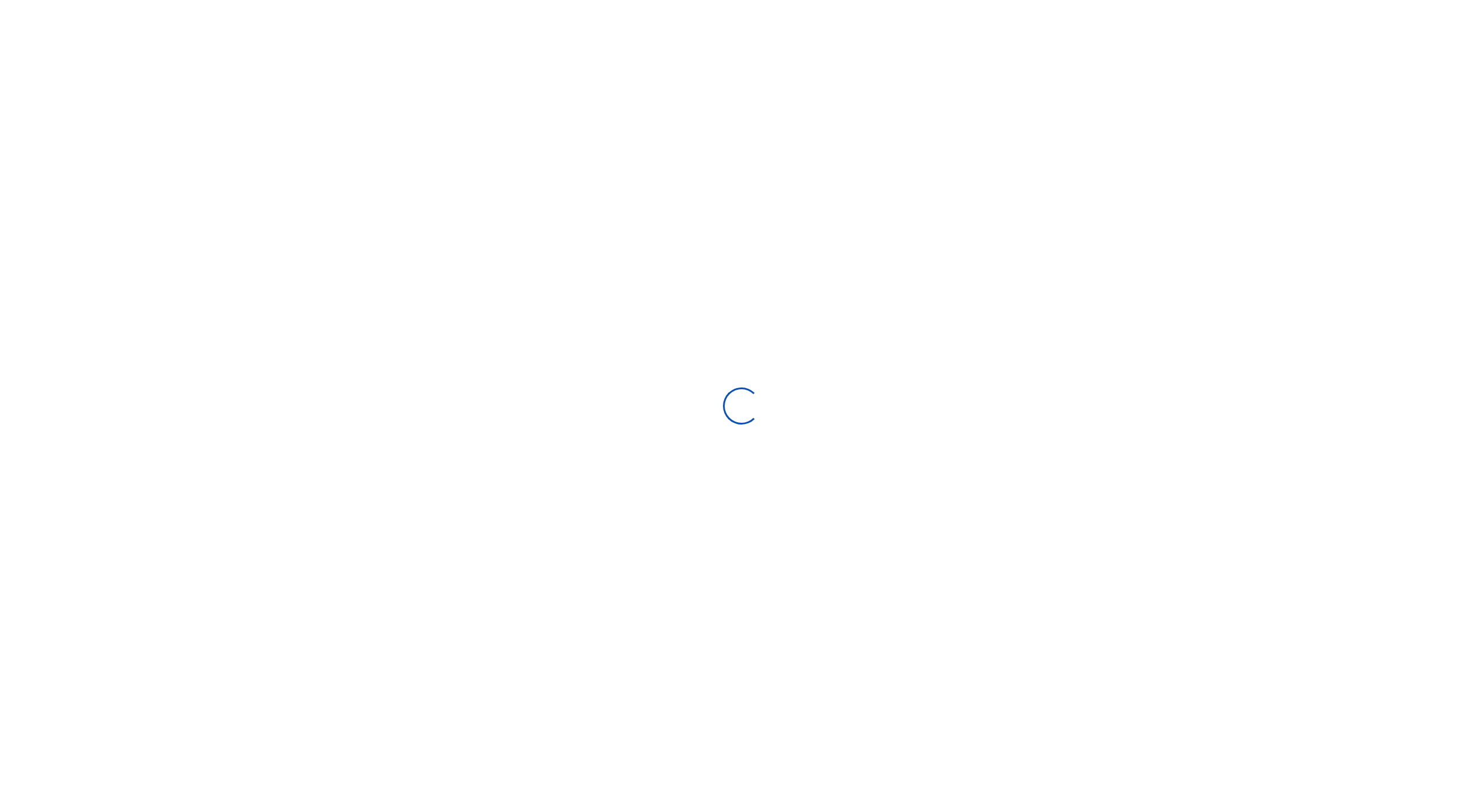 scroll, scrollTop: 0, scrollLeft: 0, axis: both 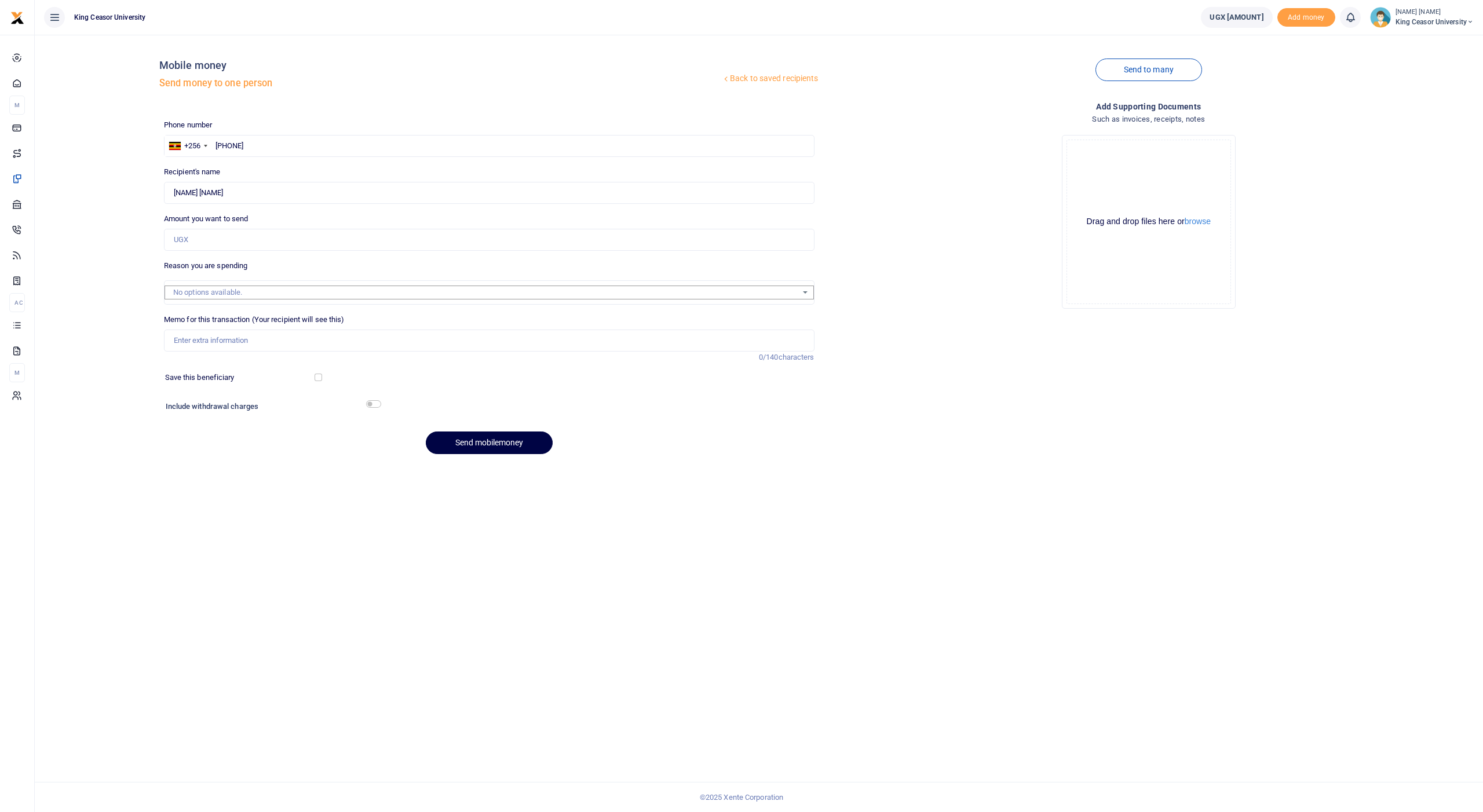 type on "775443655" 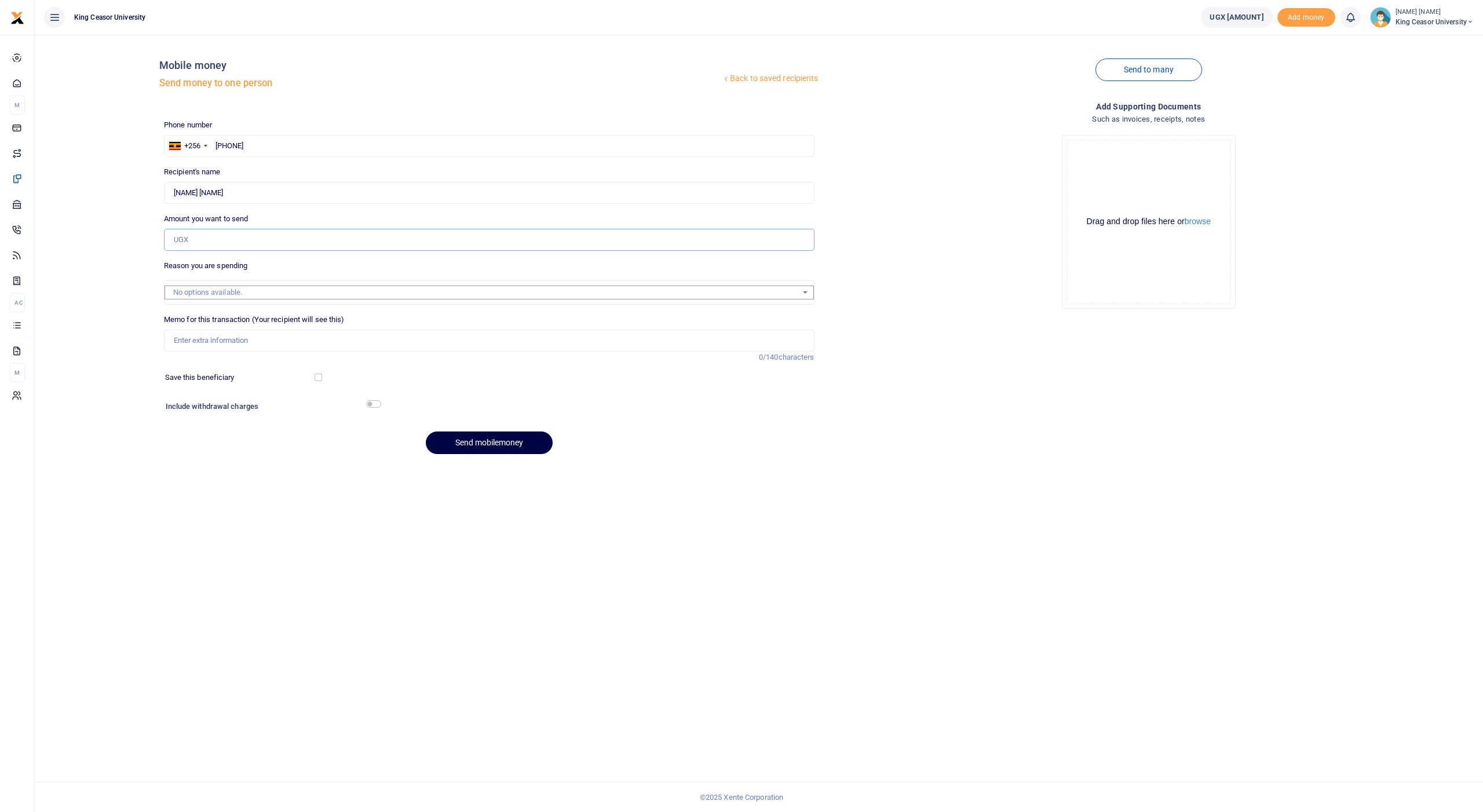 click on "Amount you want to send" at bounding box center [489, 240] 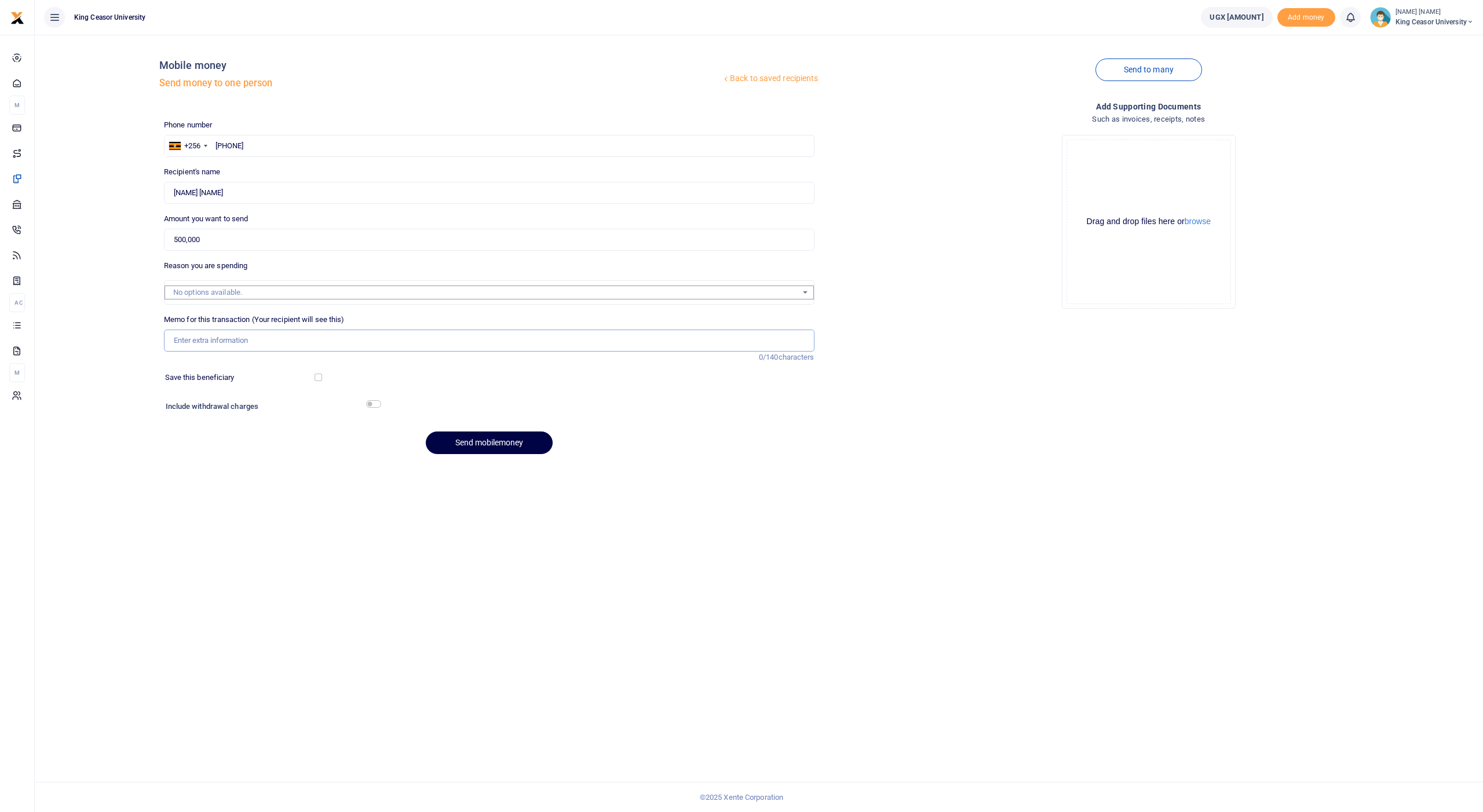 click on "Memo for this transaction (Your recipient will see this)" at bounding box center [489, 341] 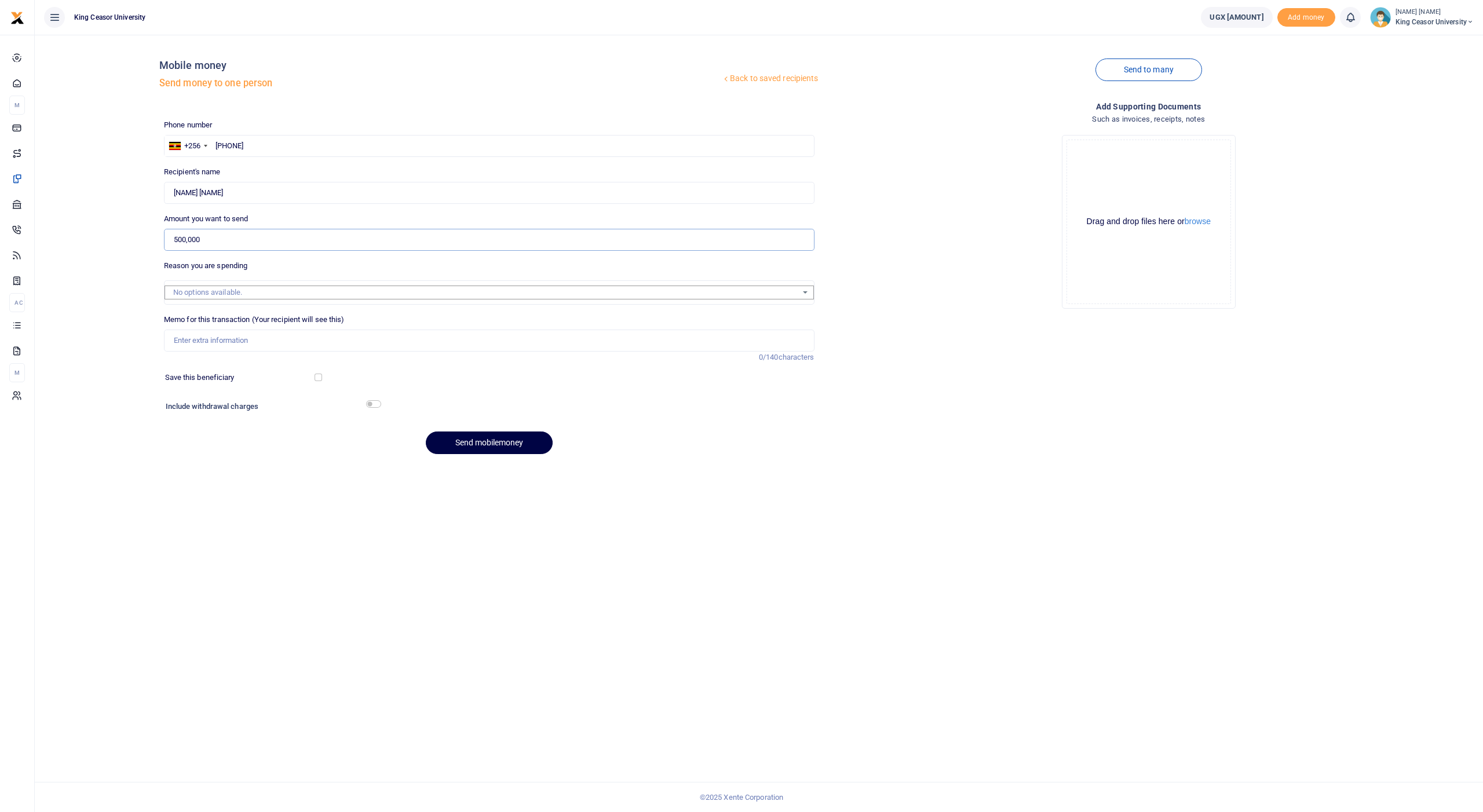 click on "500,000" at bounding box center [489, 240] 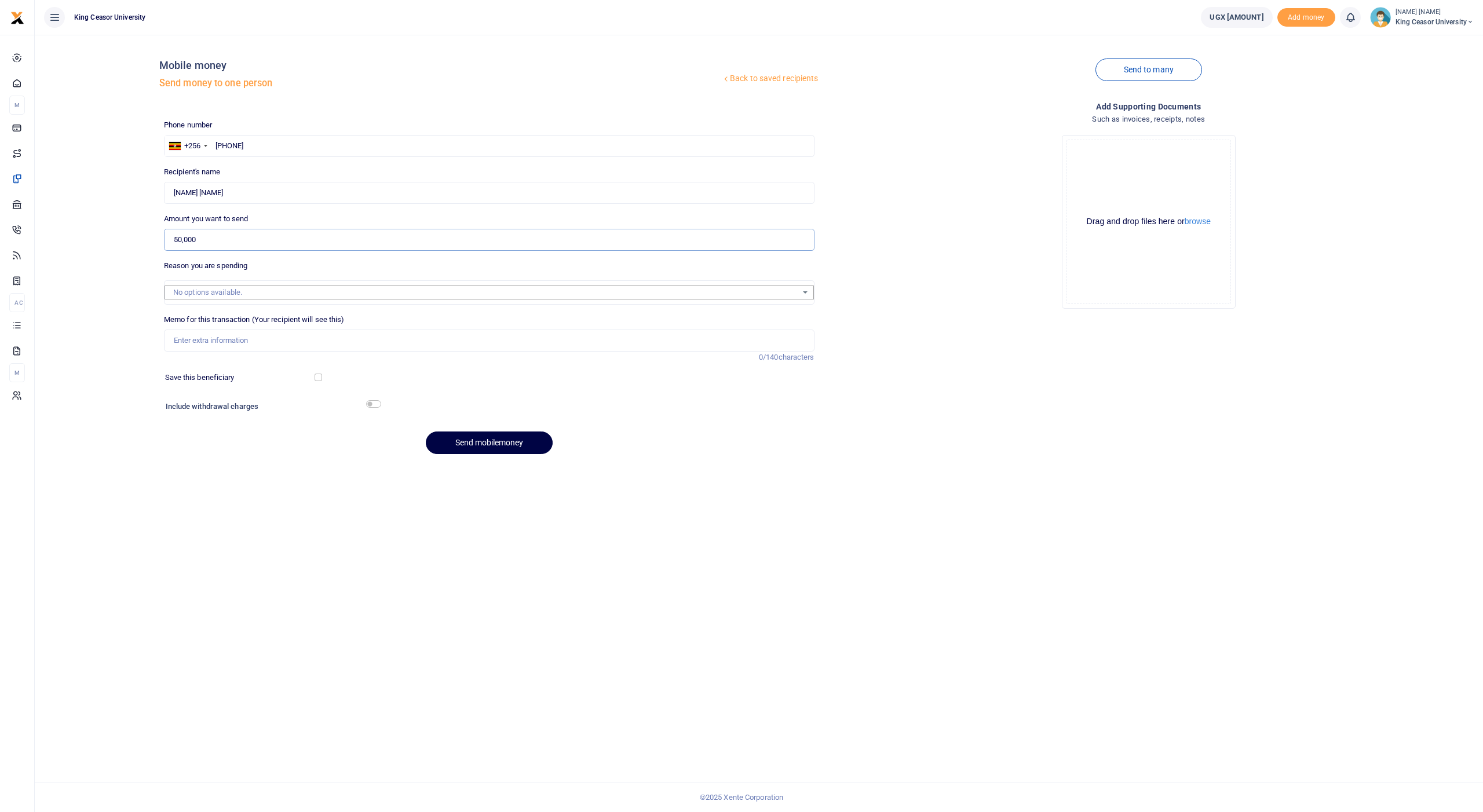 click on "50,000" at bounding box center (489, 240) 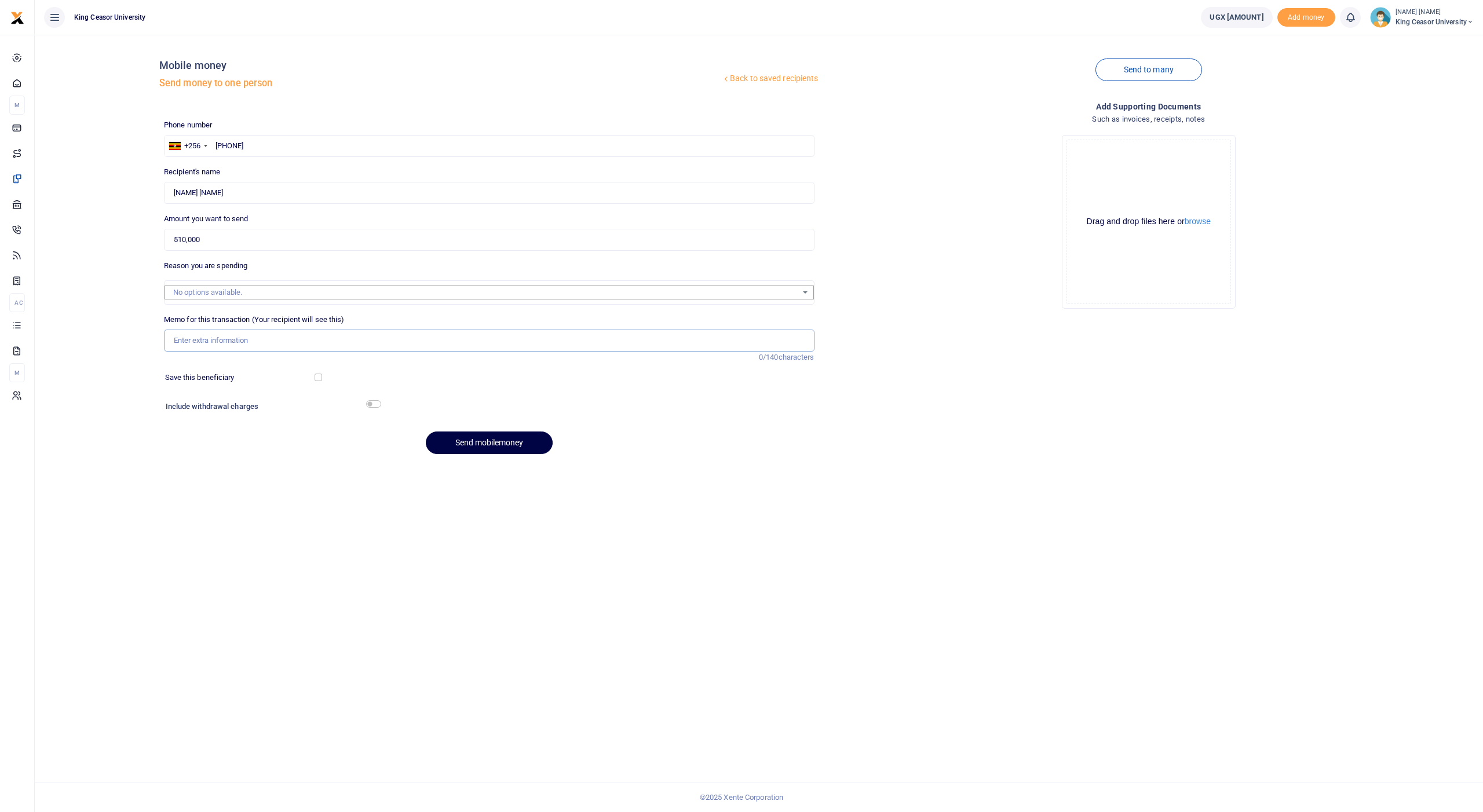 click on "Memo for this transaction (Your recipient will see this)" at bounding box center [489, 341] 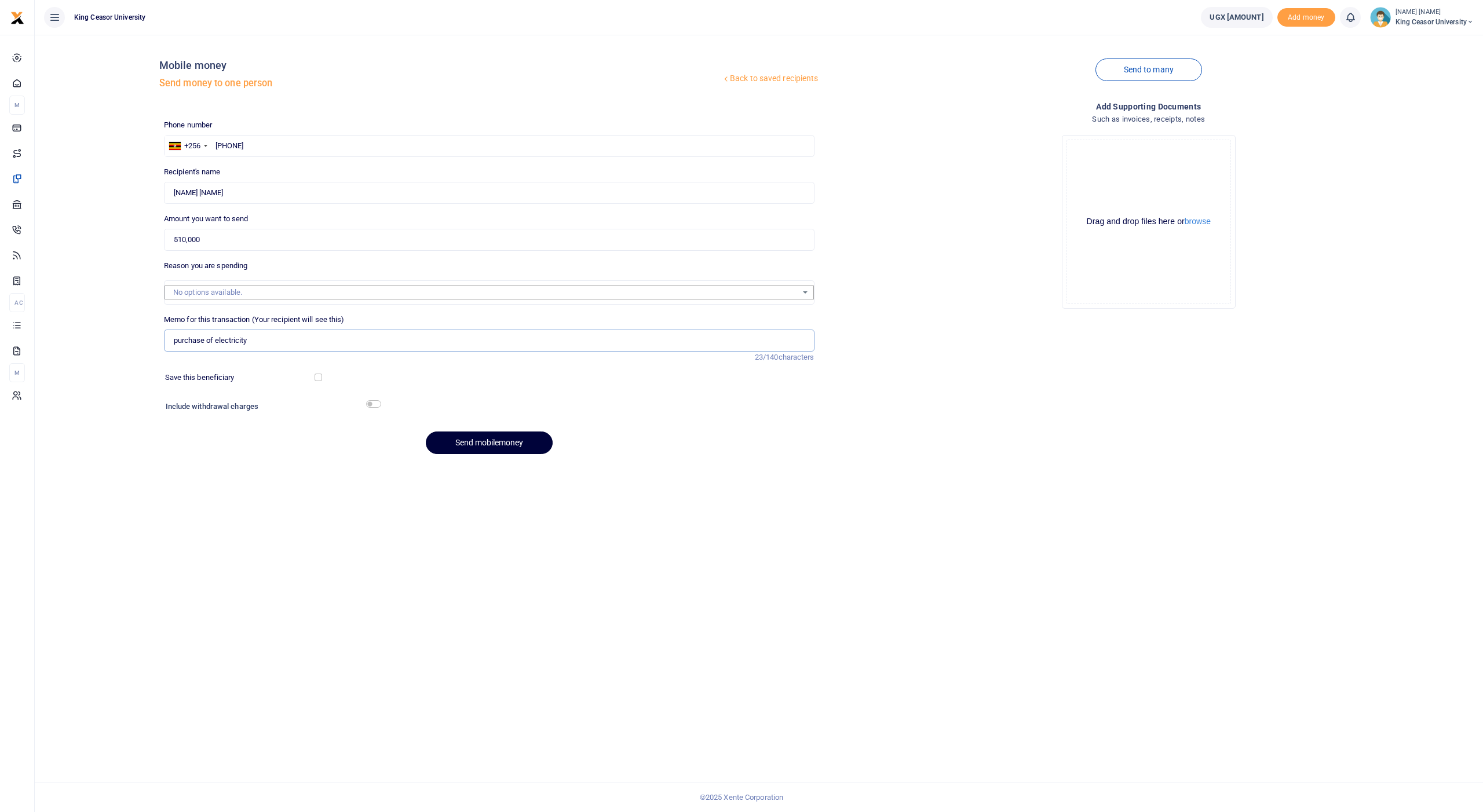 type on "purchase of electricity" 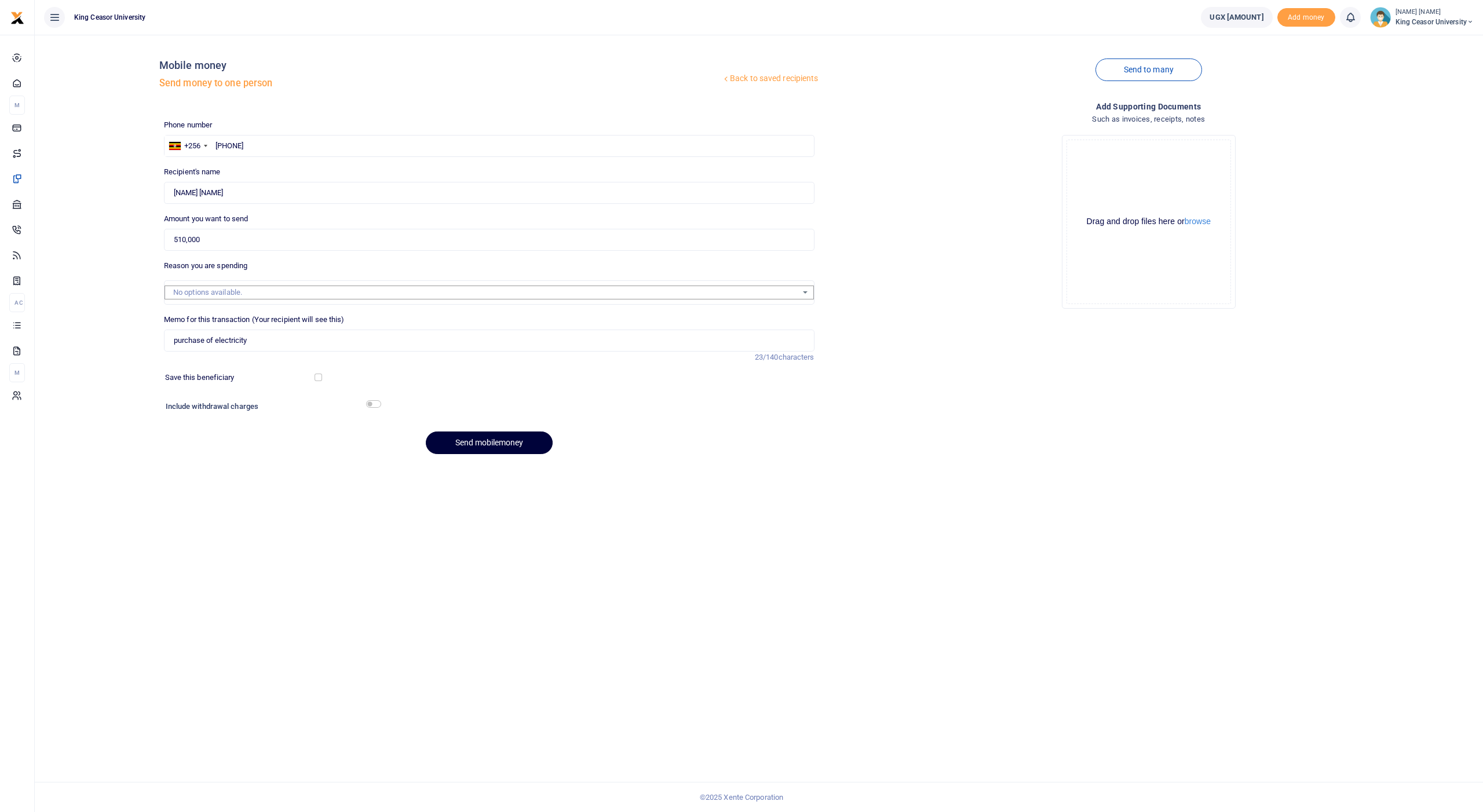 click on "Send mobilemoney" at bounding box center (489, 442) 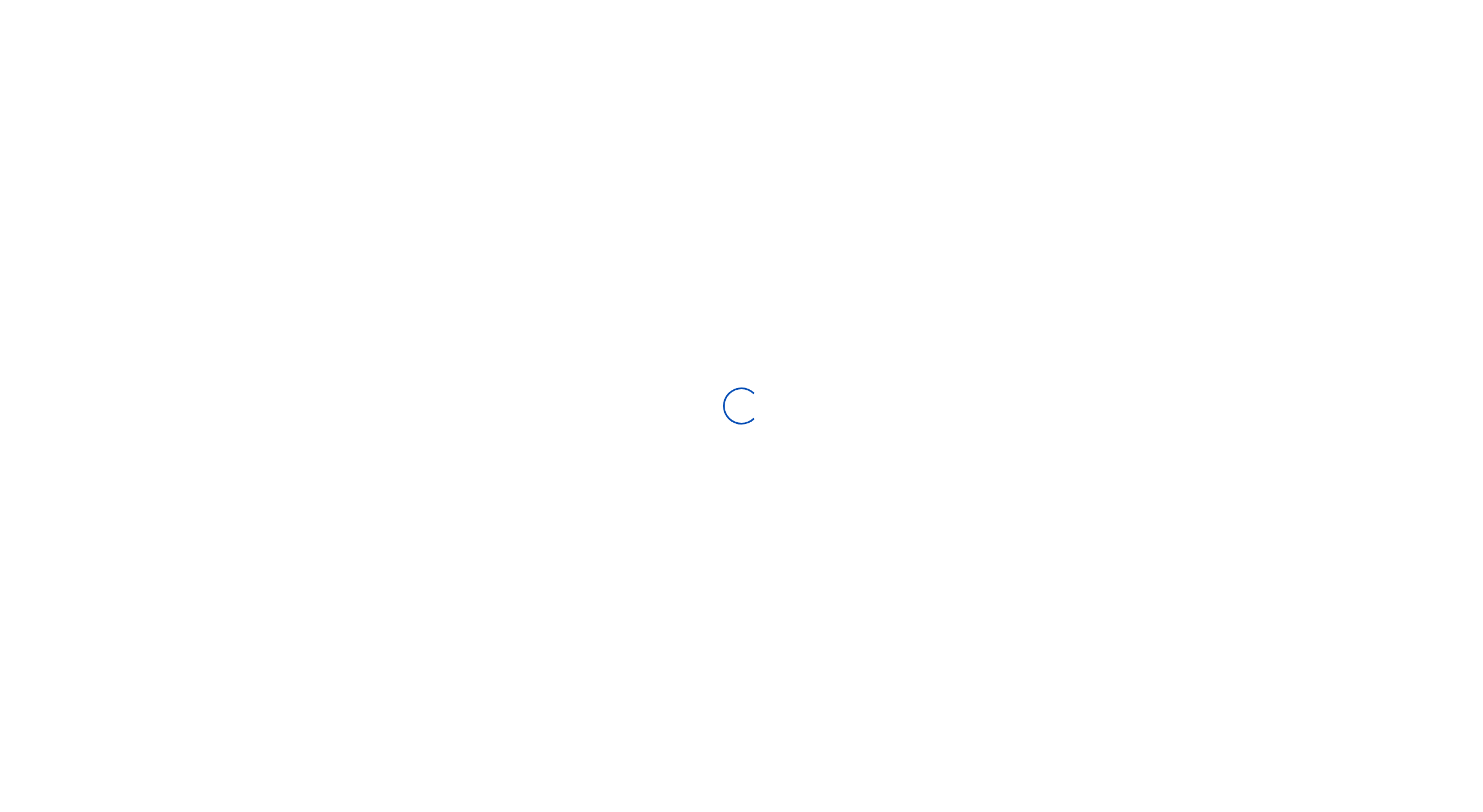 scroll, scrollTop: 0, scrollLeft: 0, axis: both 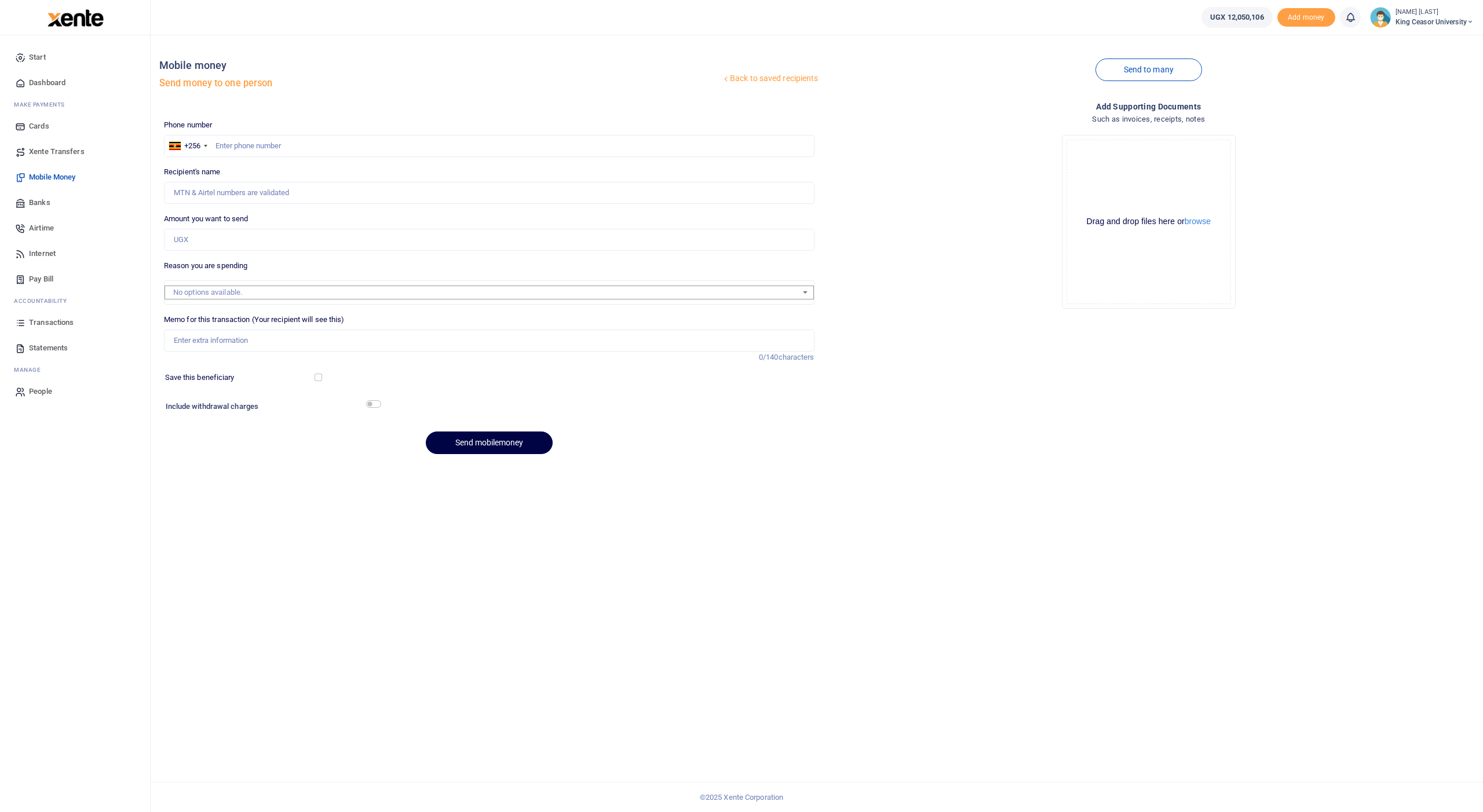 click on "Transactions" at bounding box center [51, 323] 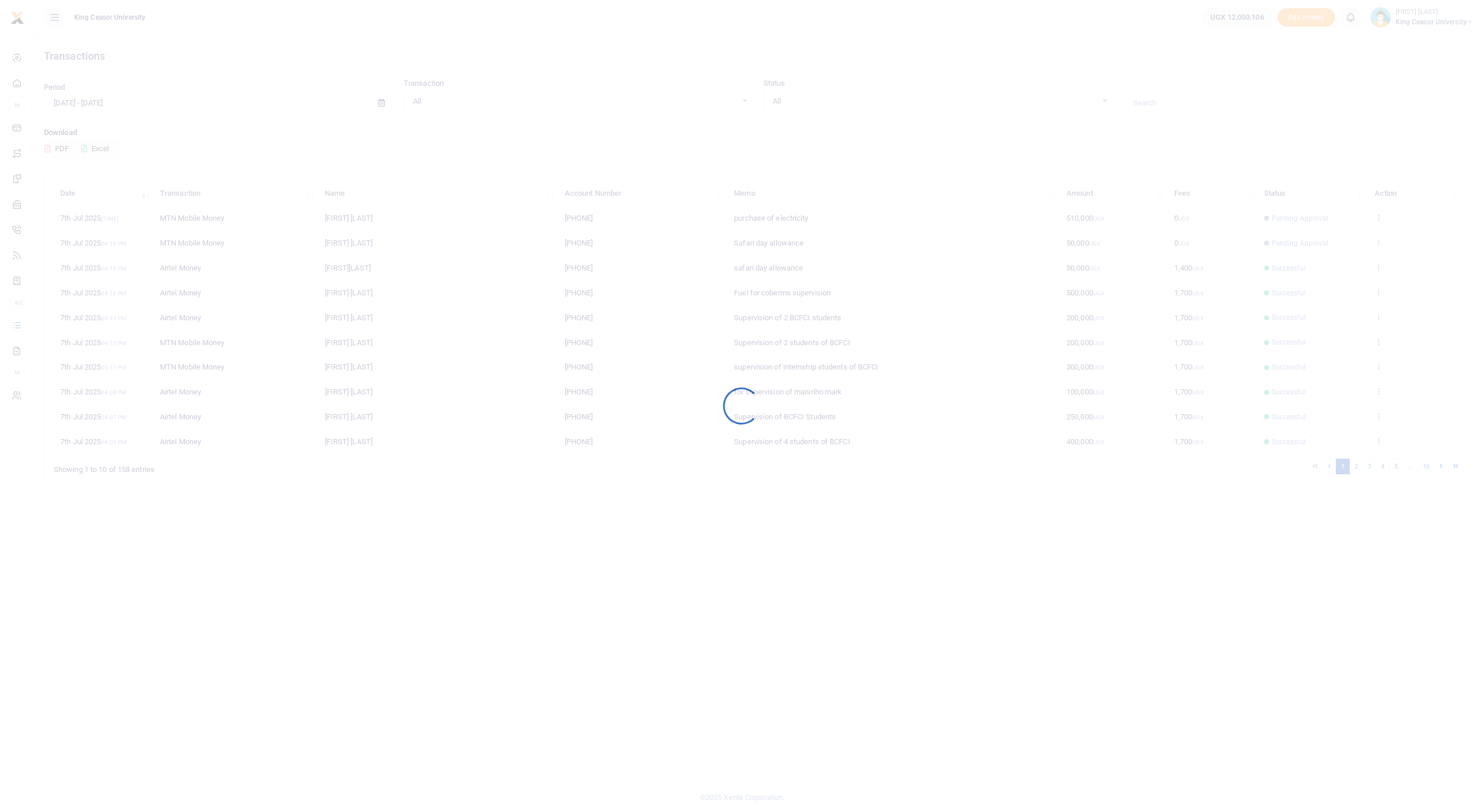 scroll, scrollTop: 0, scrollLeft: 0, axis: both 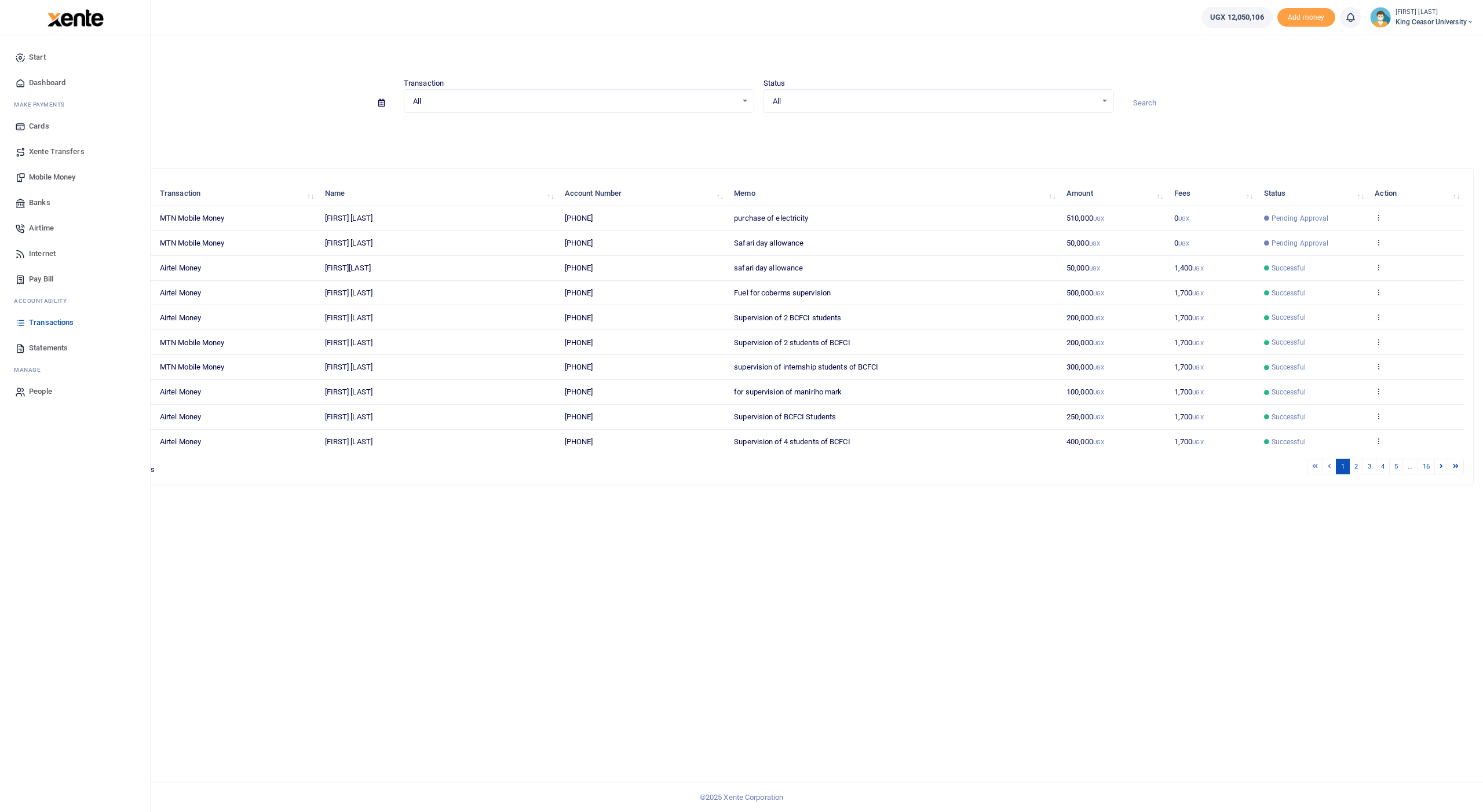 click on "Start
Dashboard
M ake Payments
Cards
Xente Transfers
Mobile Money
Banks
Airtime
Internet
Pay Bill
Ac" at bounding box center [75, 224] 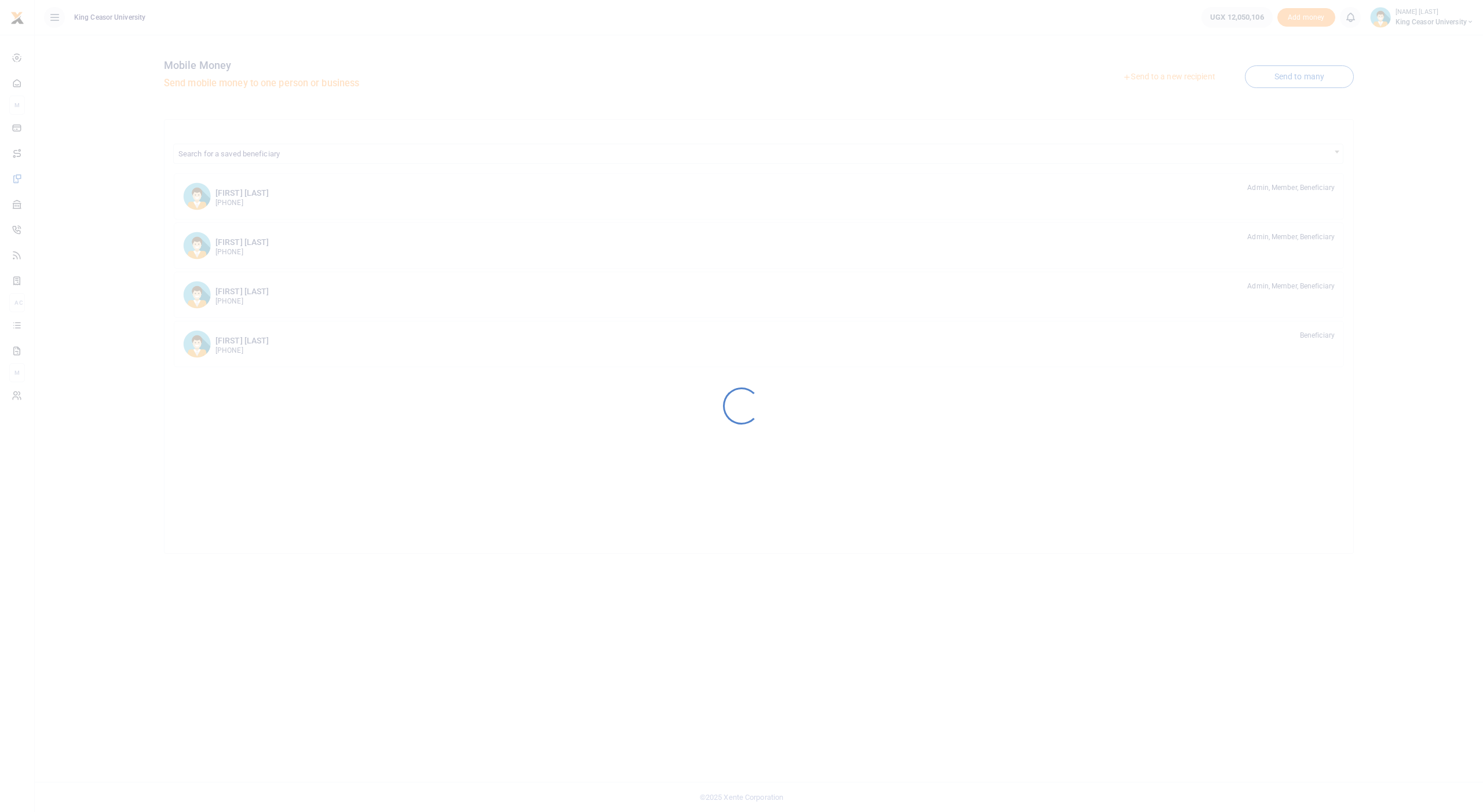 scroll, scrollTop: 0, scrollLeft: 0, axis: both 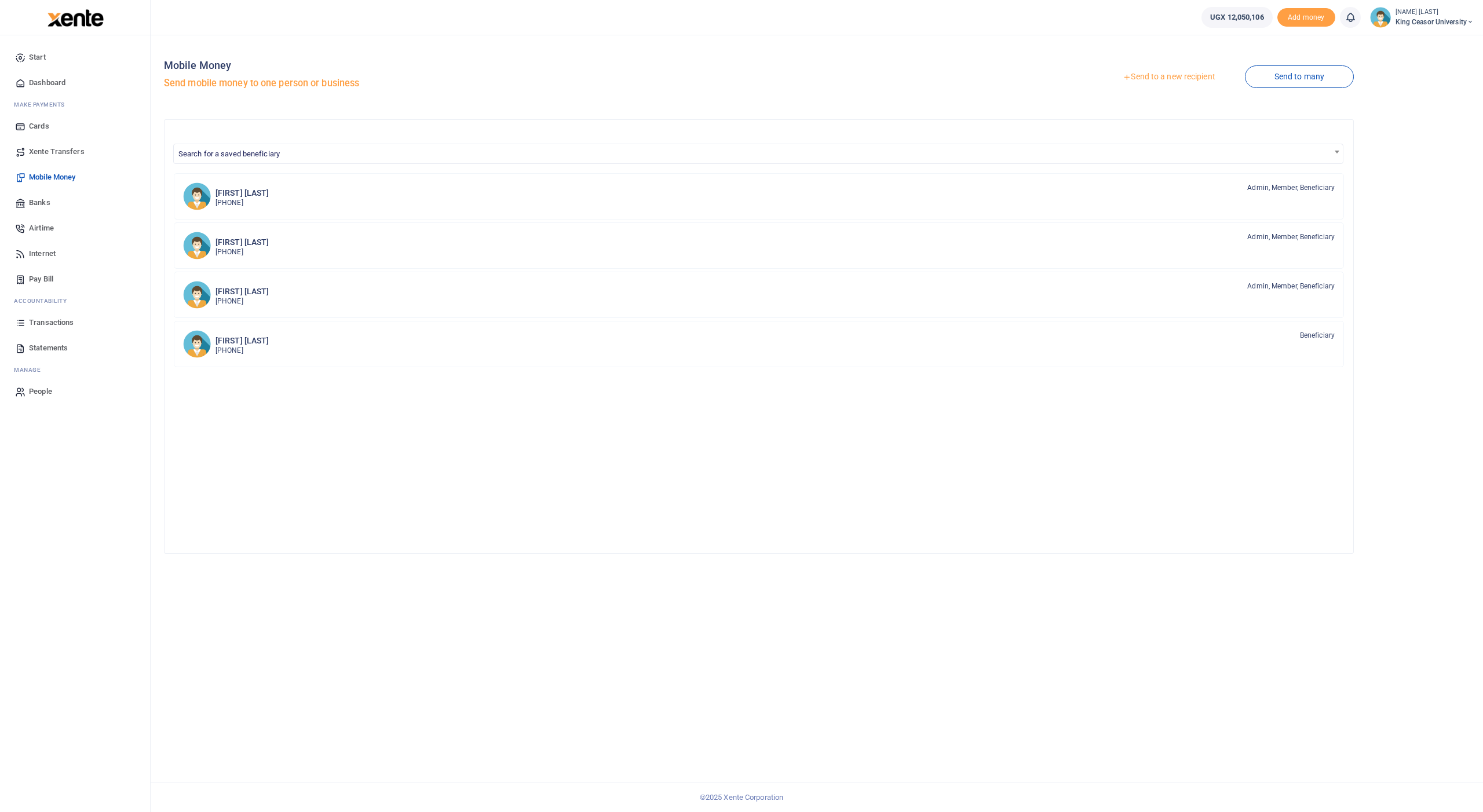 click on "Transactions" at bounding box center (51, 323) 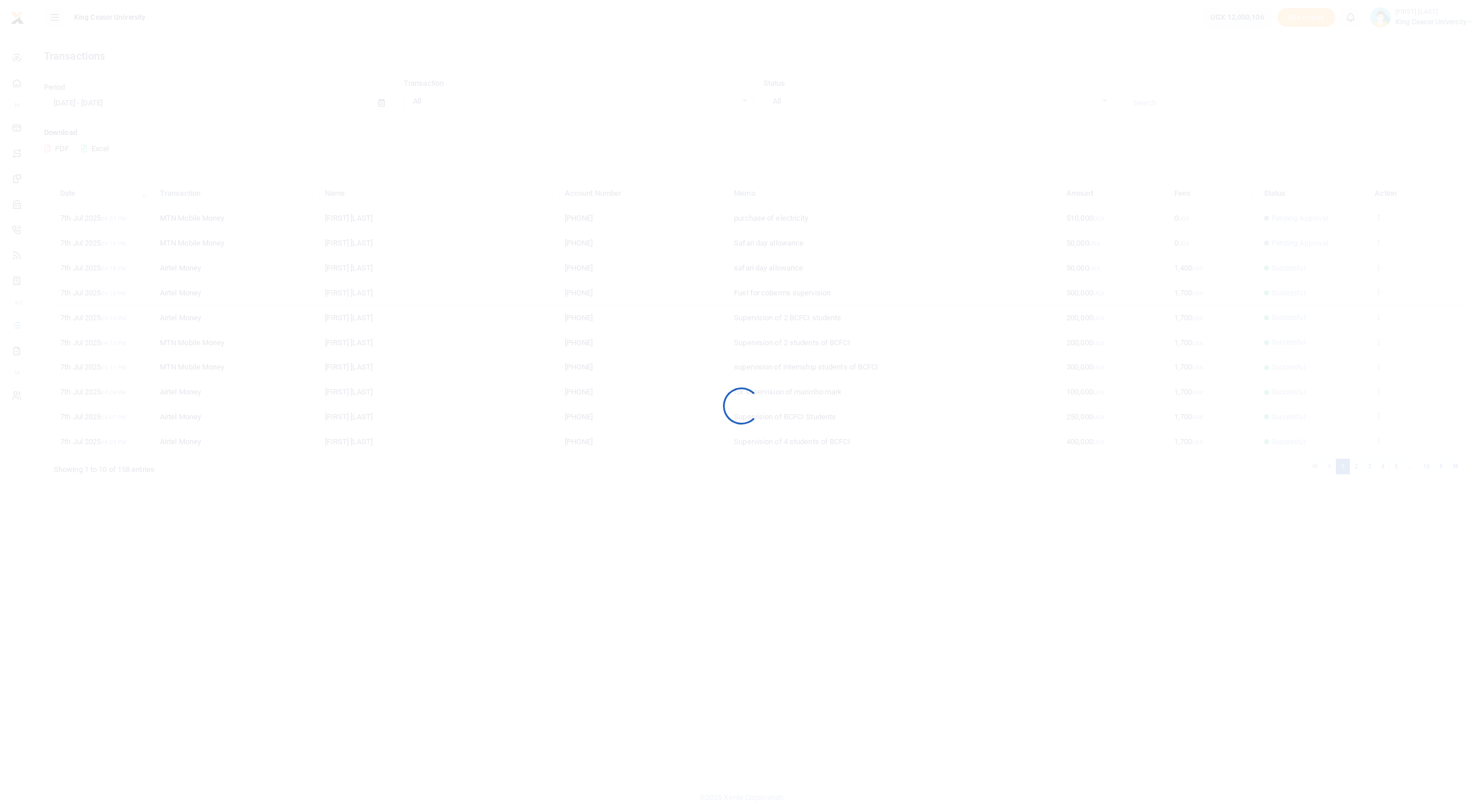 scroll, scrollTop: 0, scrollLeft: 0, axis: both 